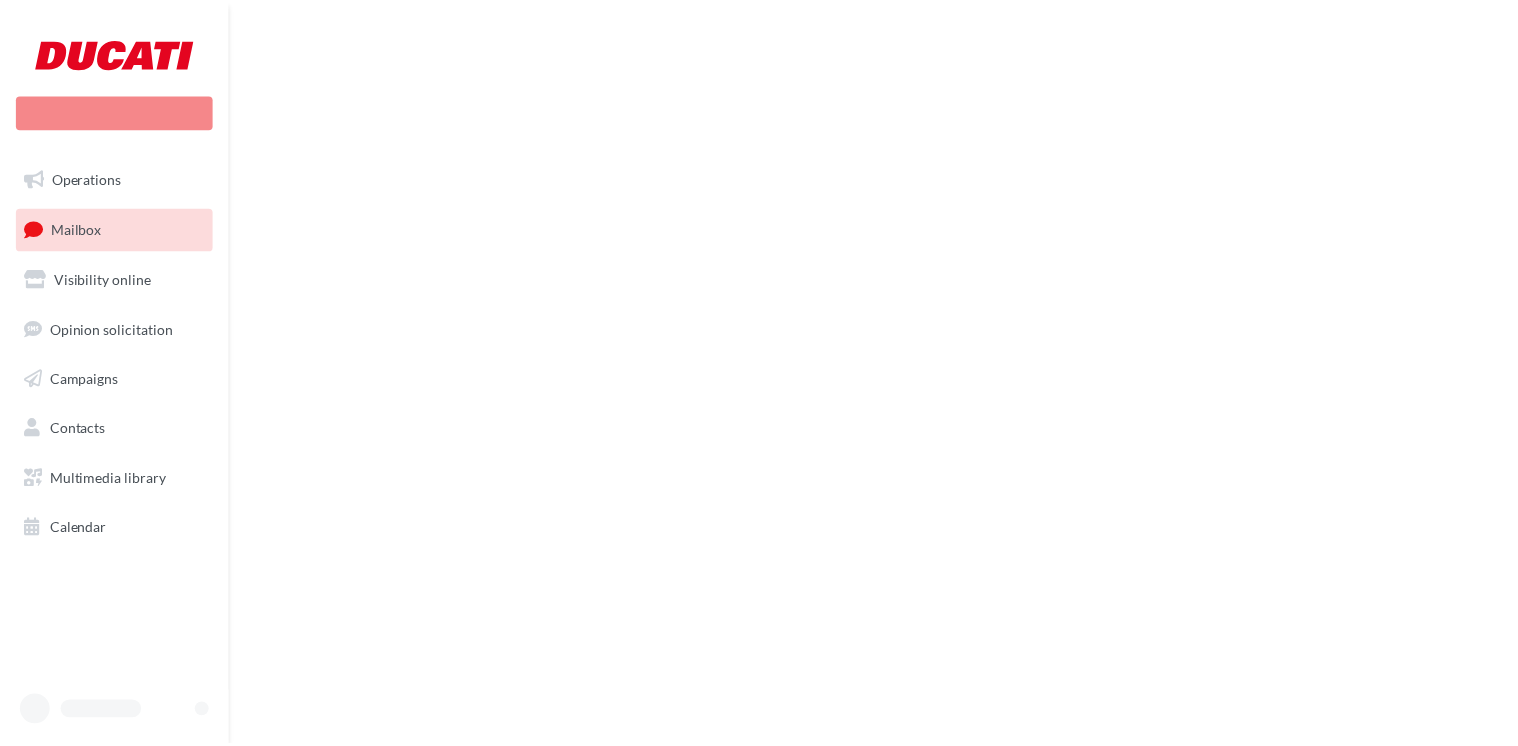 scroll, scrollTop: 0, scrollLeft: 0, axis: both 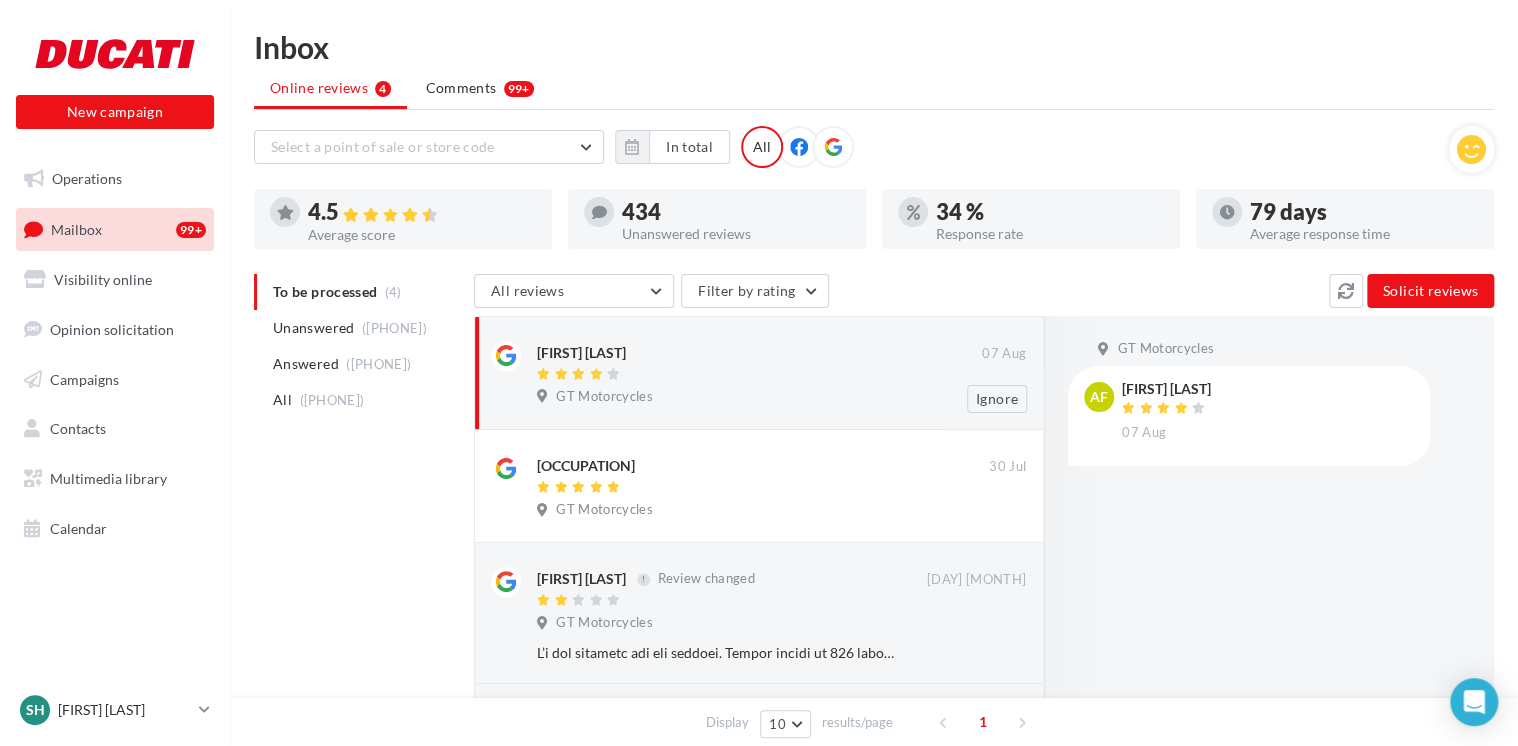 click on "GT Motorcycles" at bounding box center (781, 399) 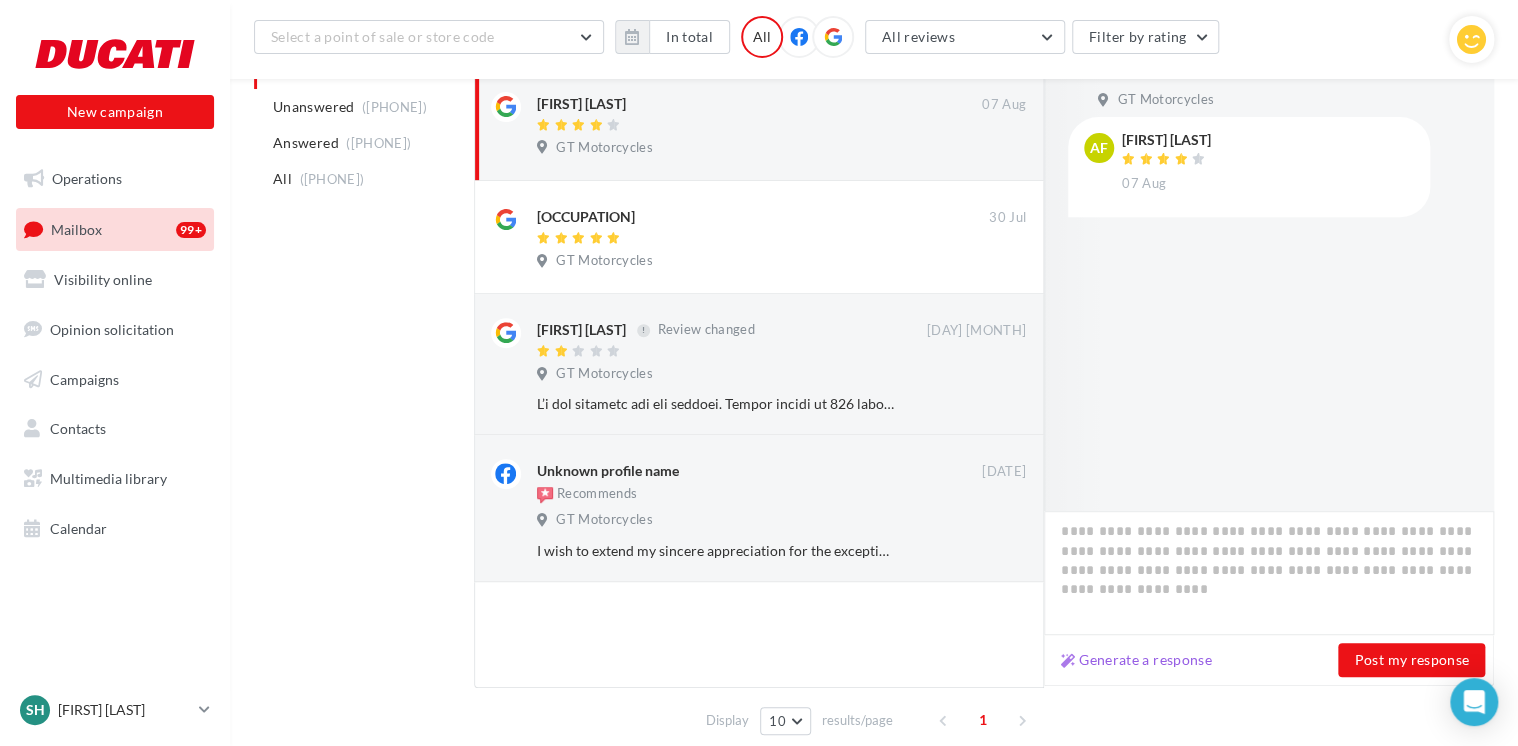 scroll, scrollTop: 348, scrollLeft: 0, axis: vertical 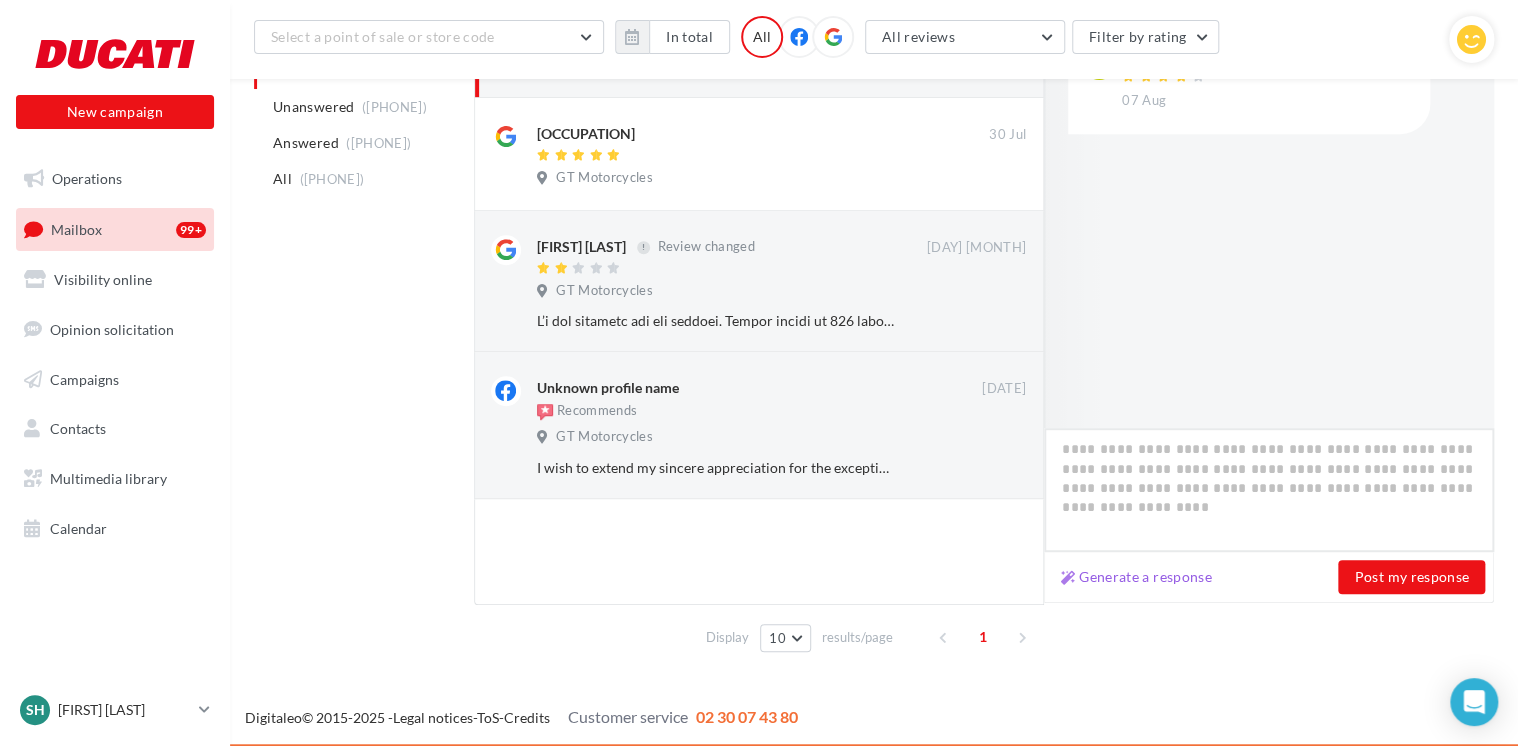 click at bounding box center [1269, 490] 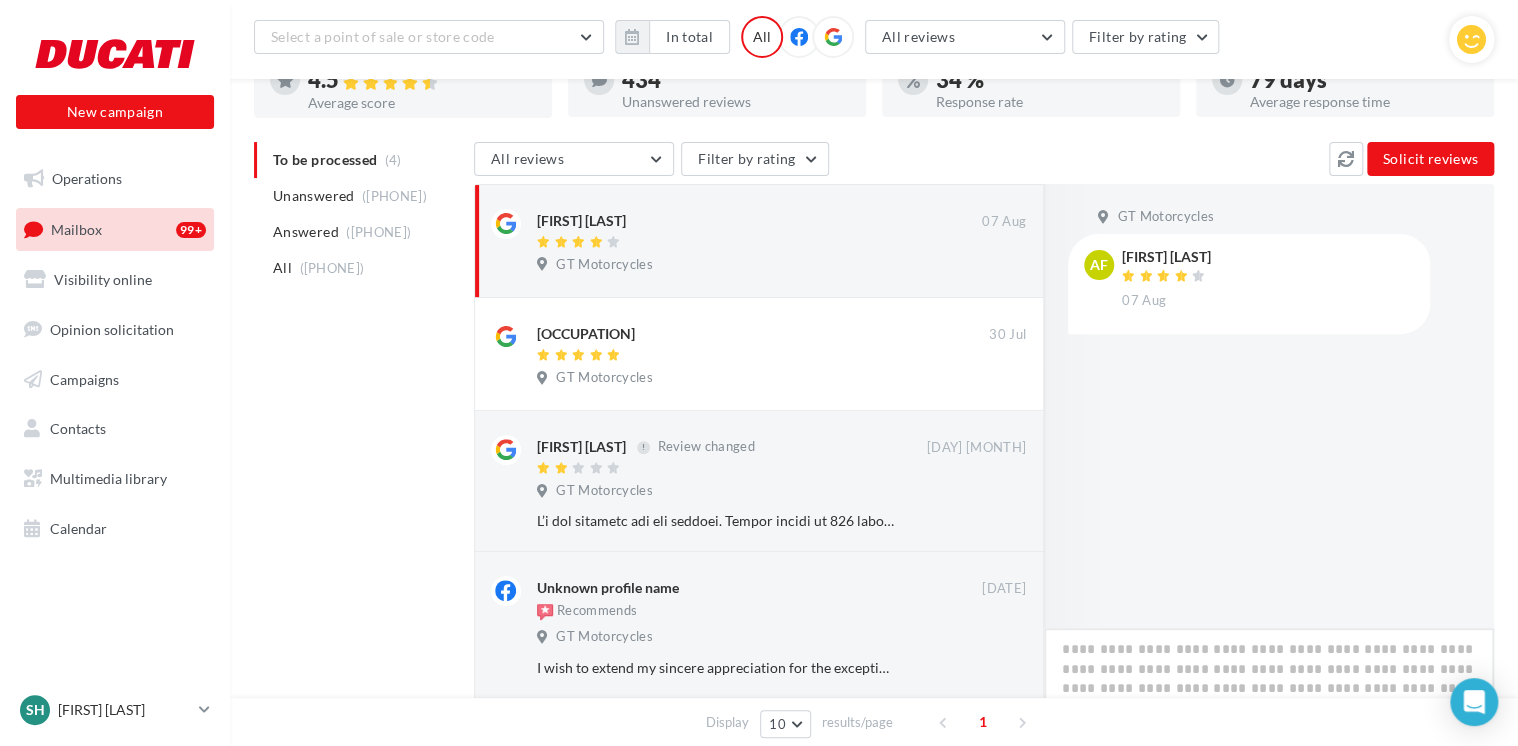 scroll, scrollTop: 248, scrollLeft: 0, axis: vertical 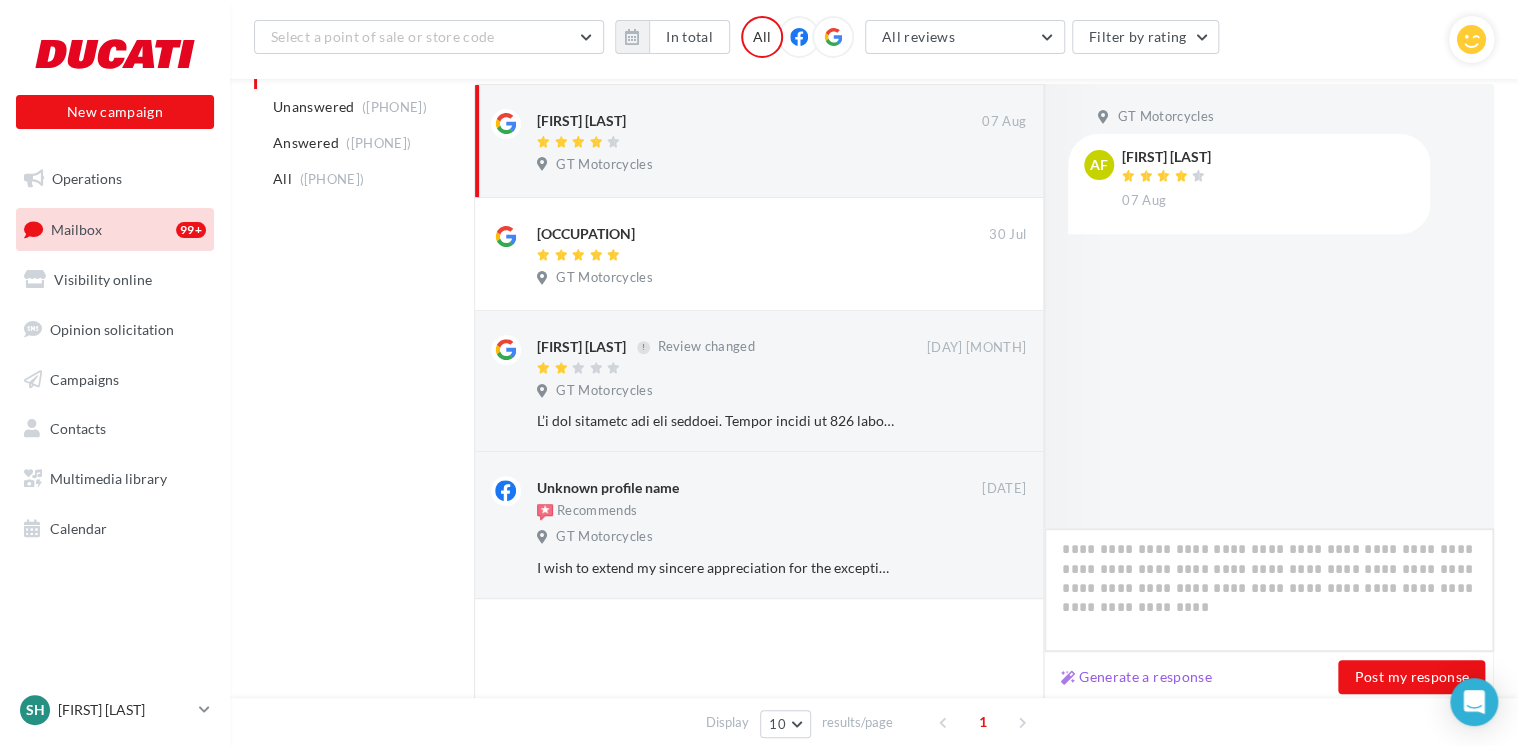 click at bounding box center [1269, 590] 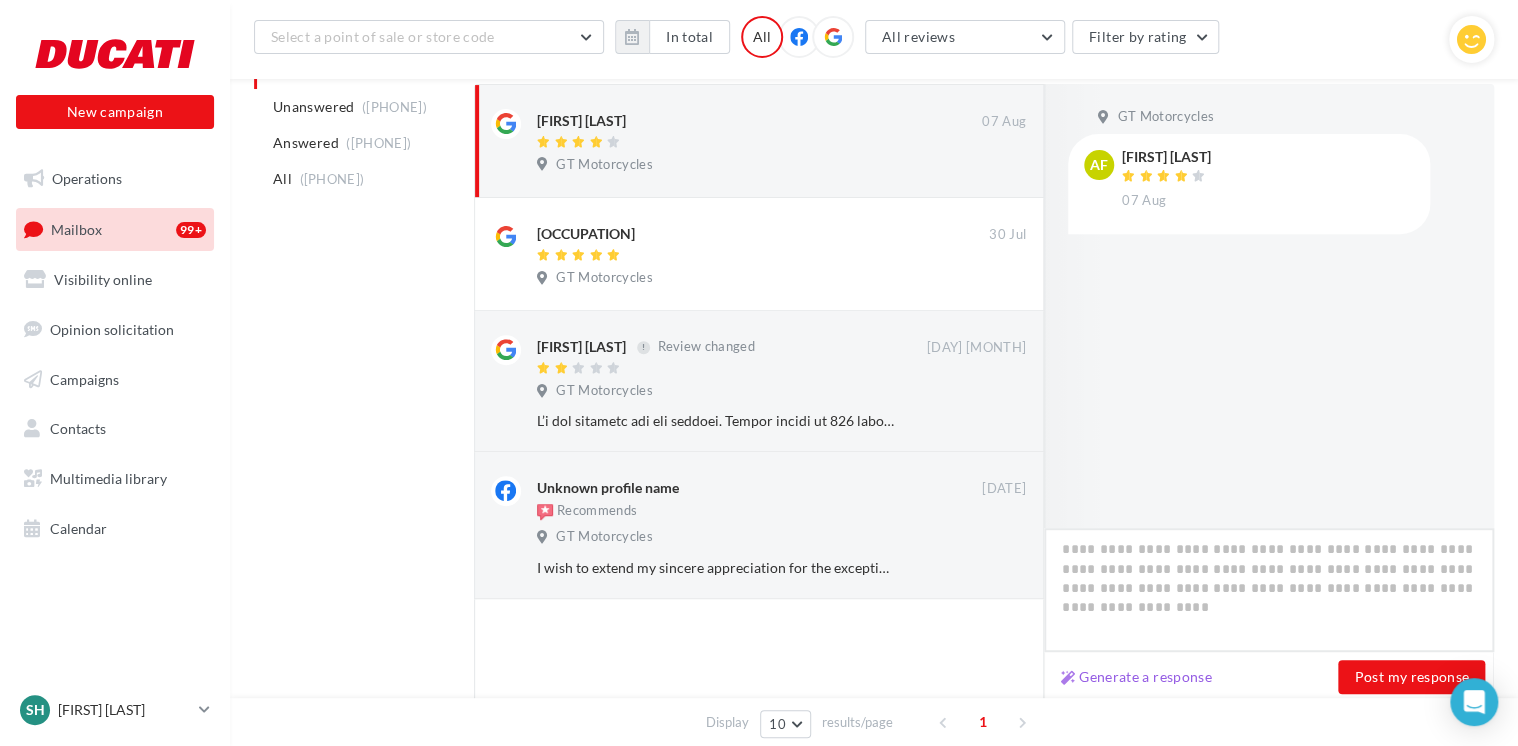 type on "*" 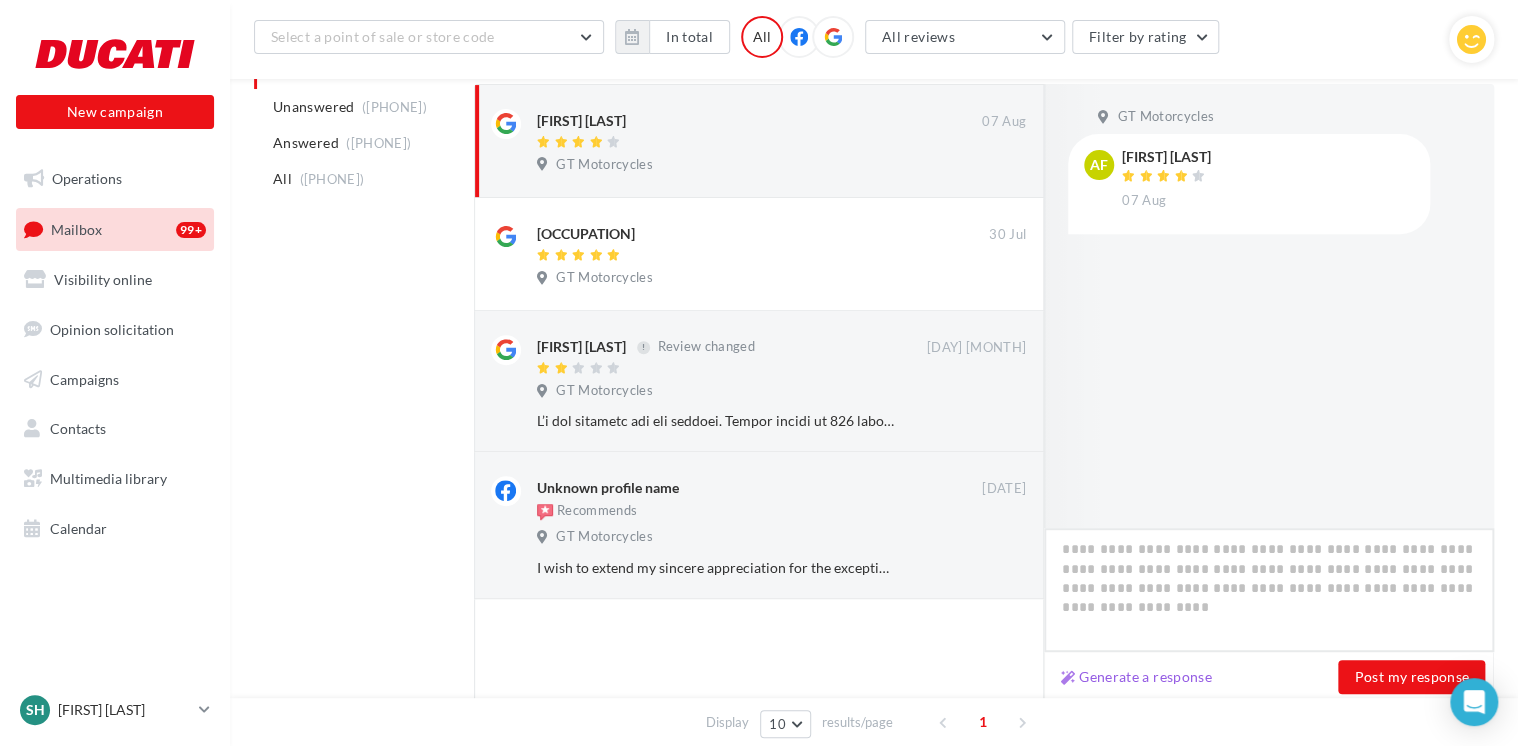 type on "*" 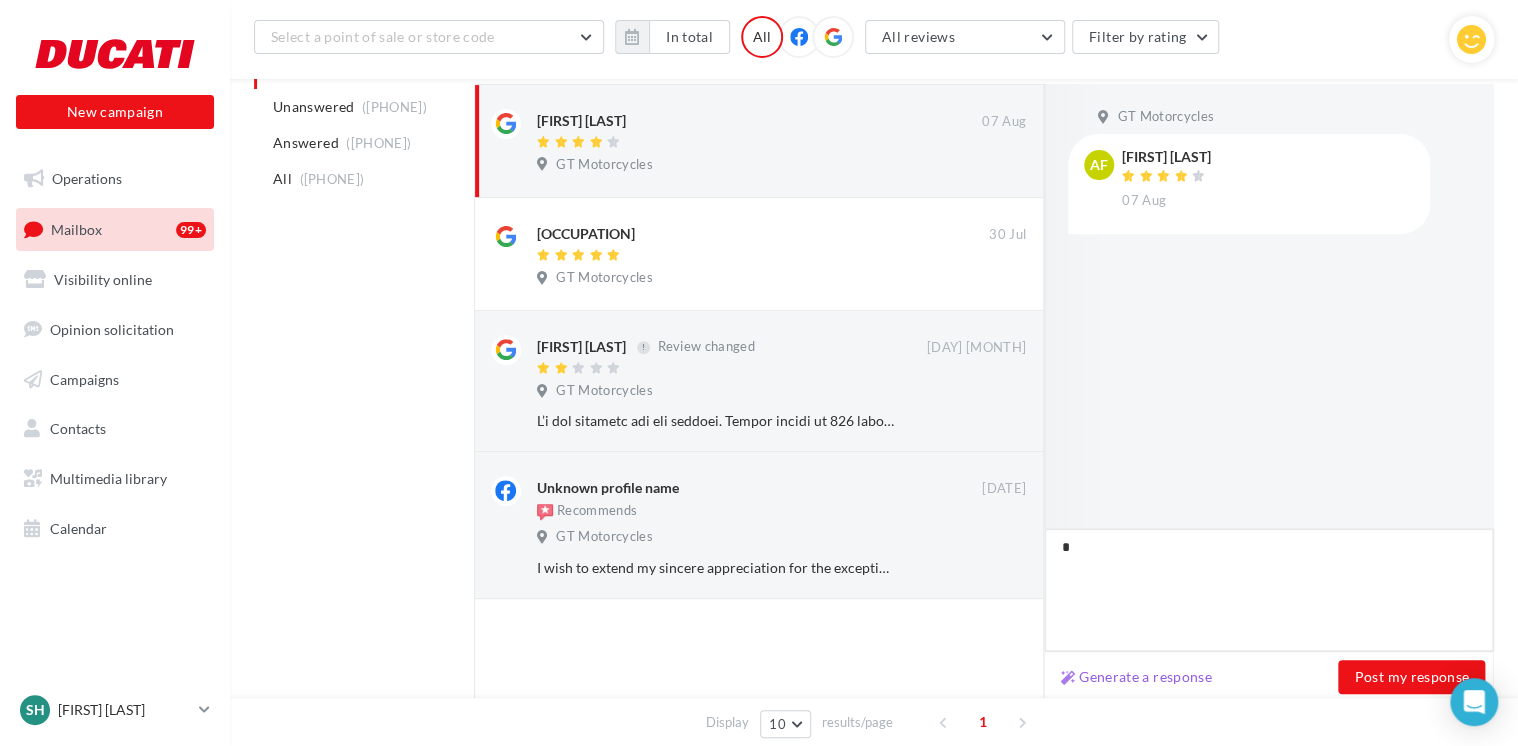 type on "**" 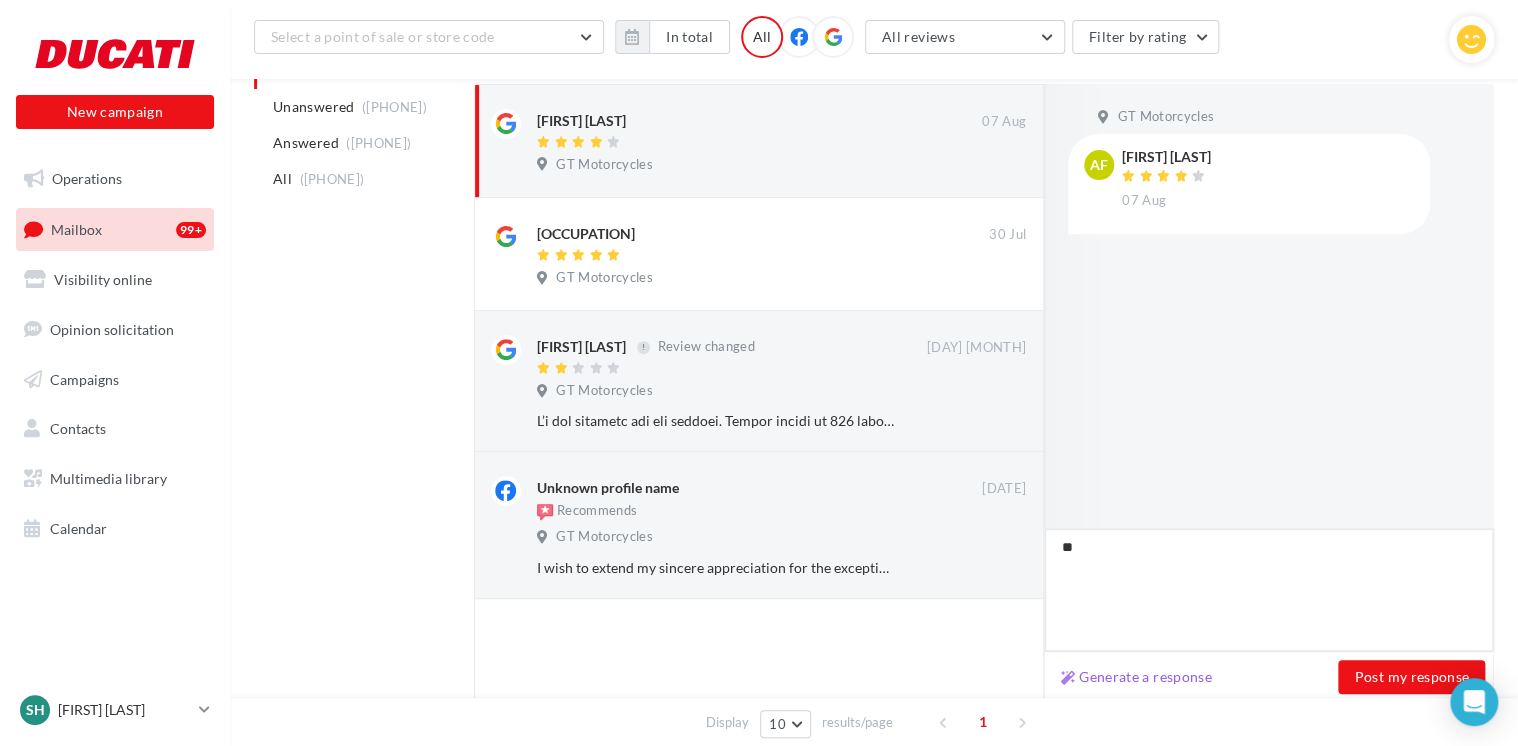 type on "**" 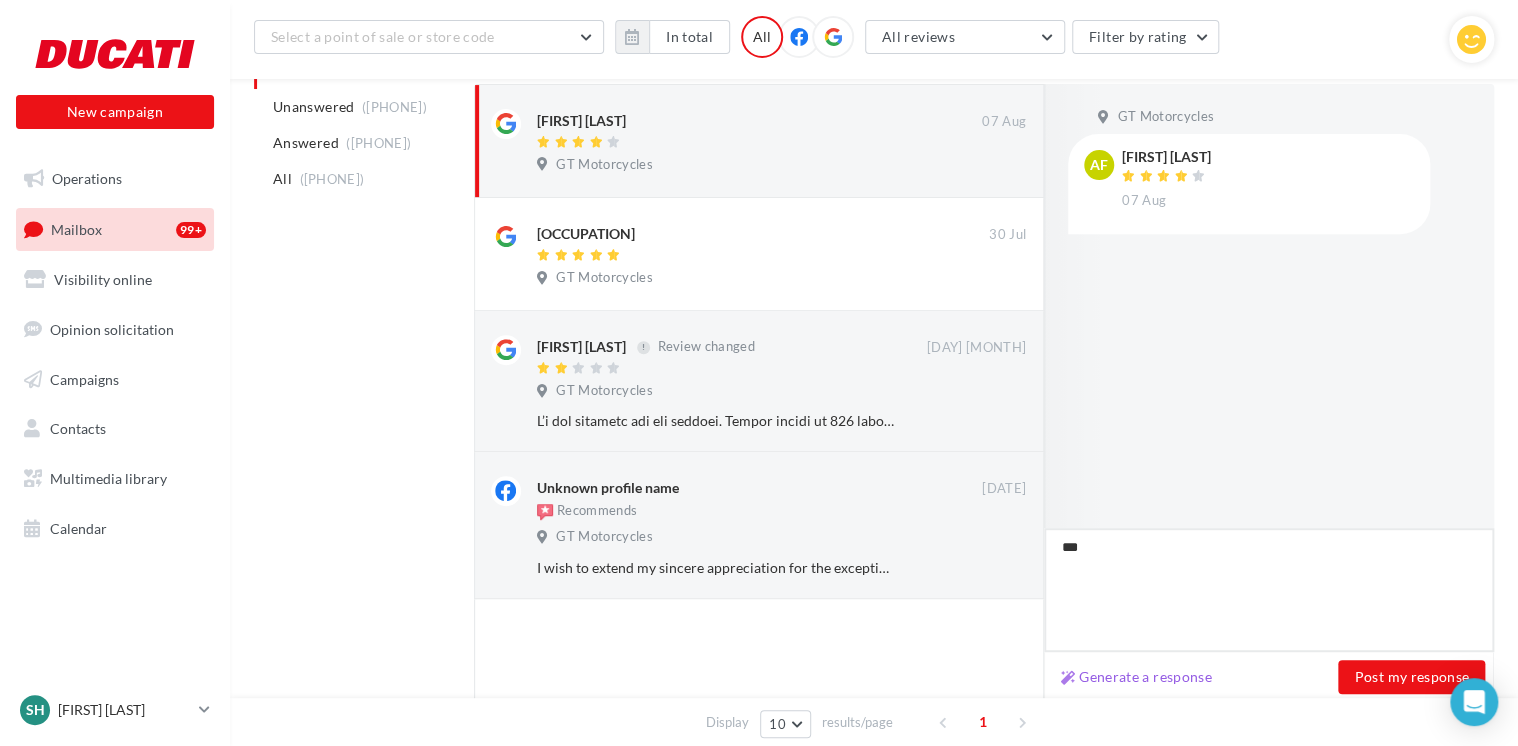 type on "****" 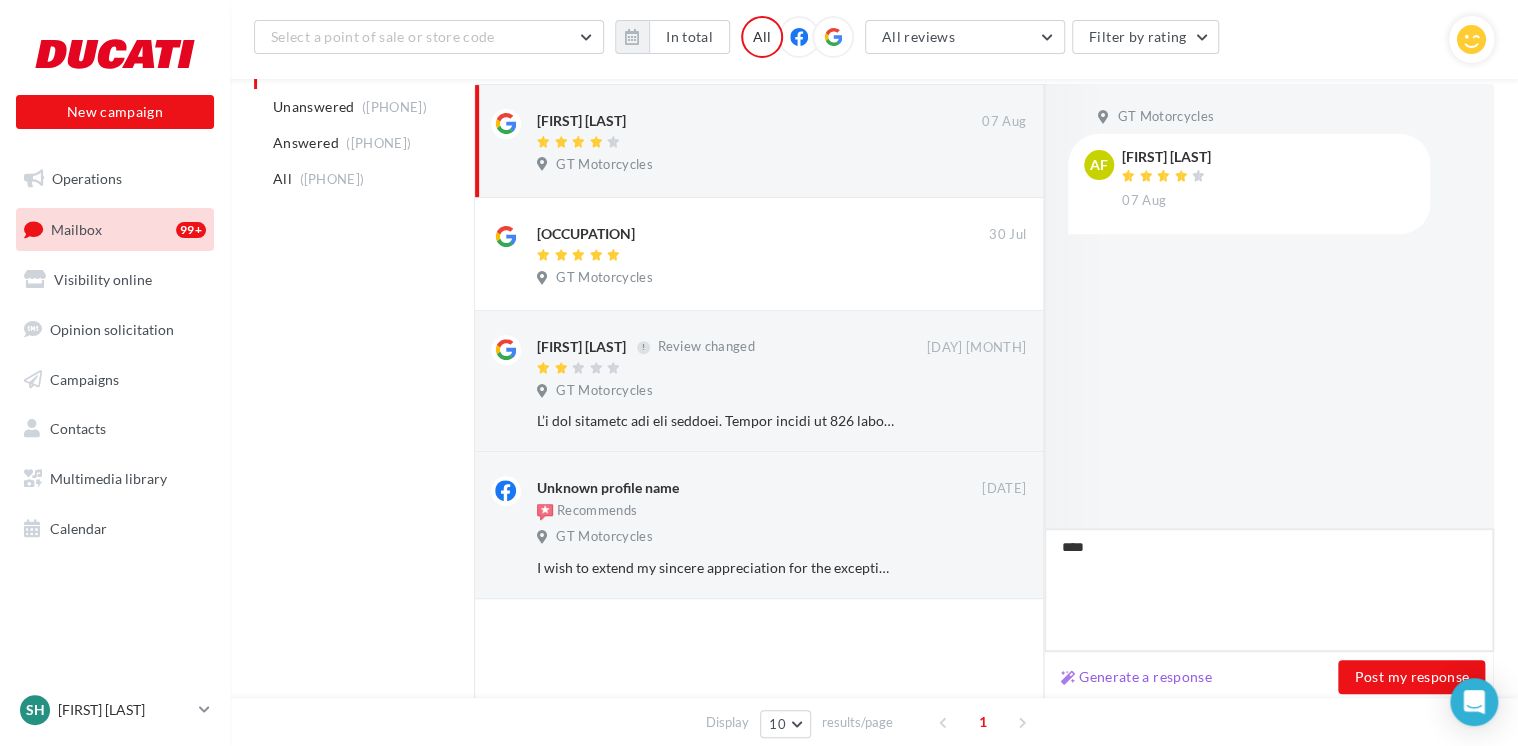 type on "*****" 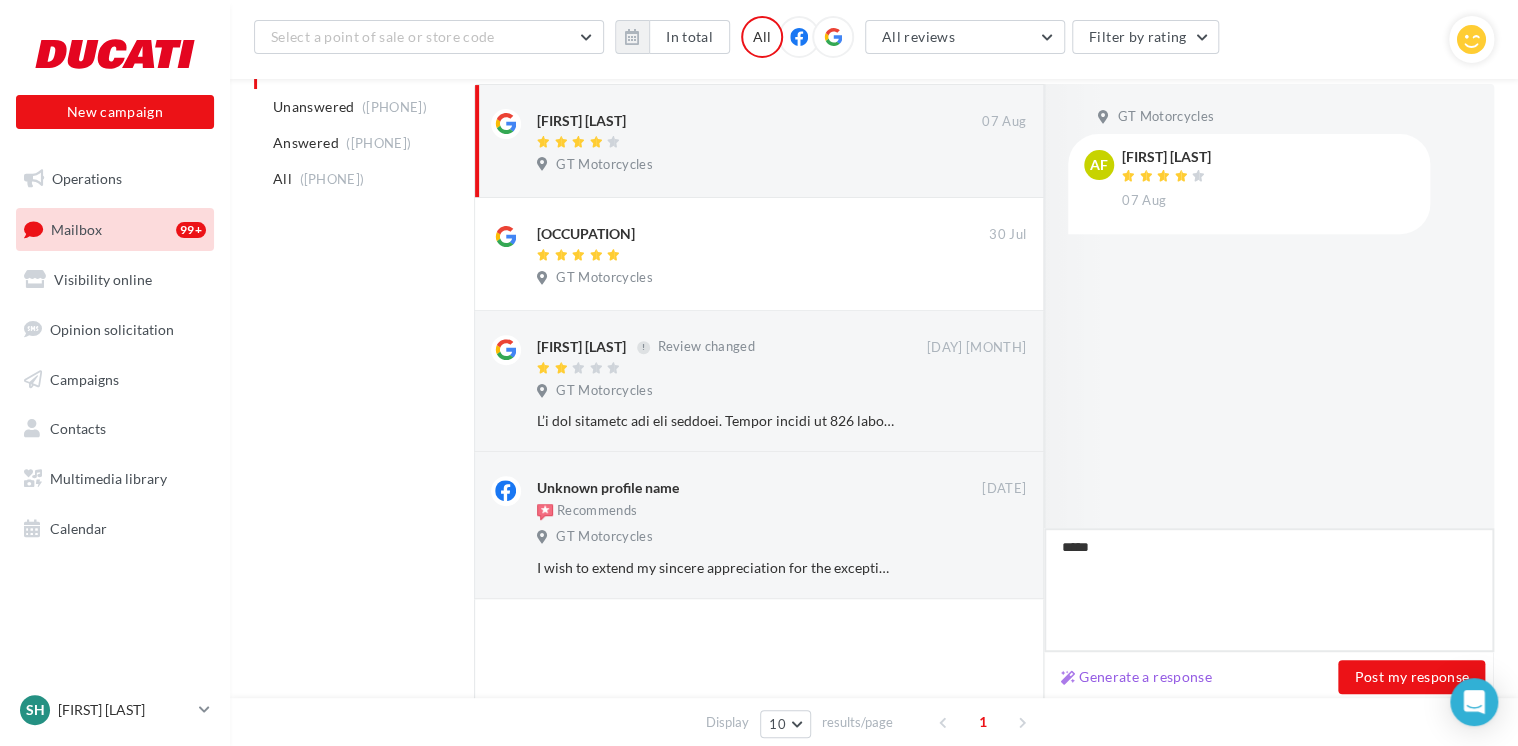type on "******" 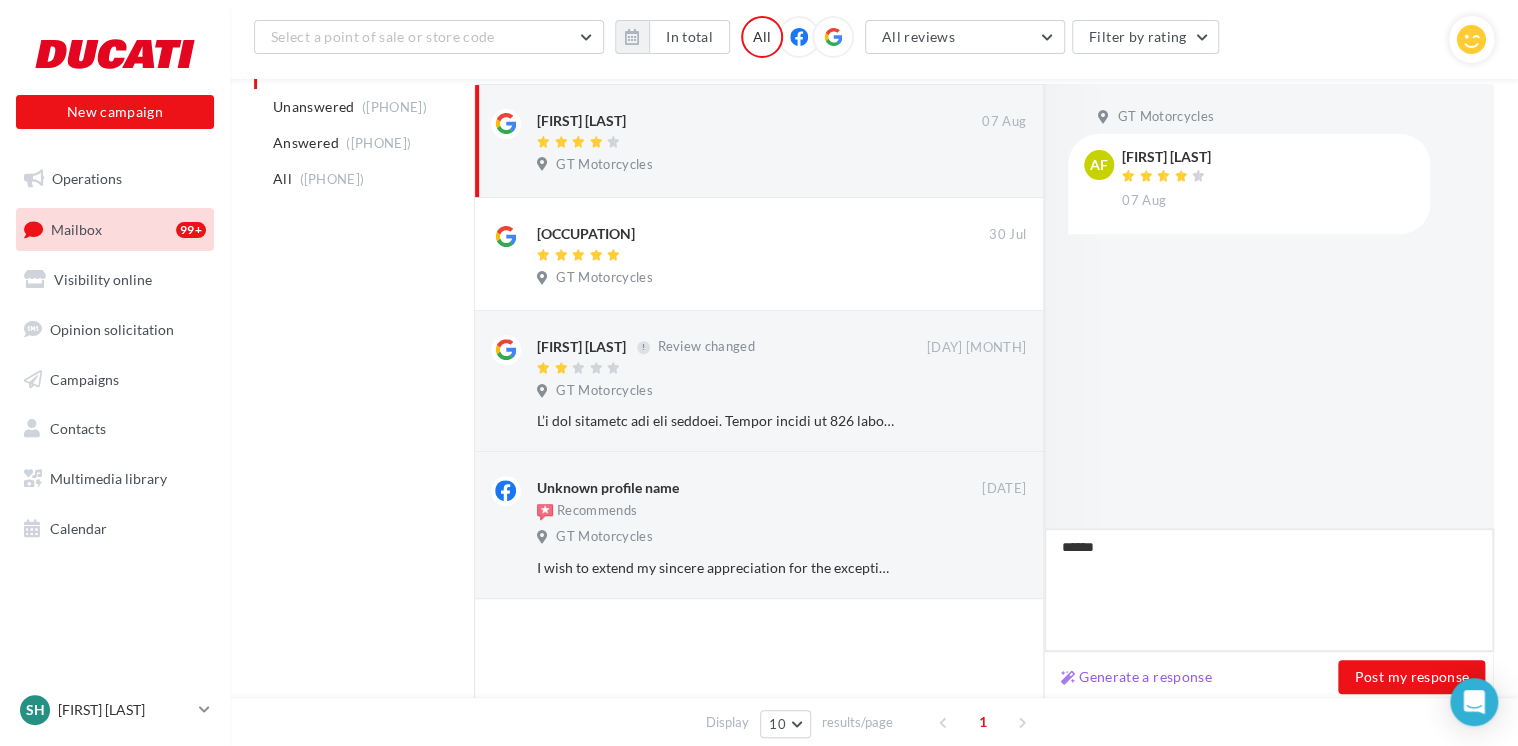 type on "*******" 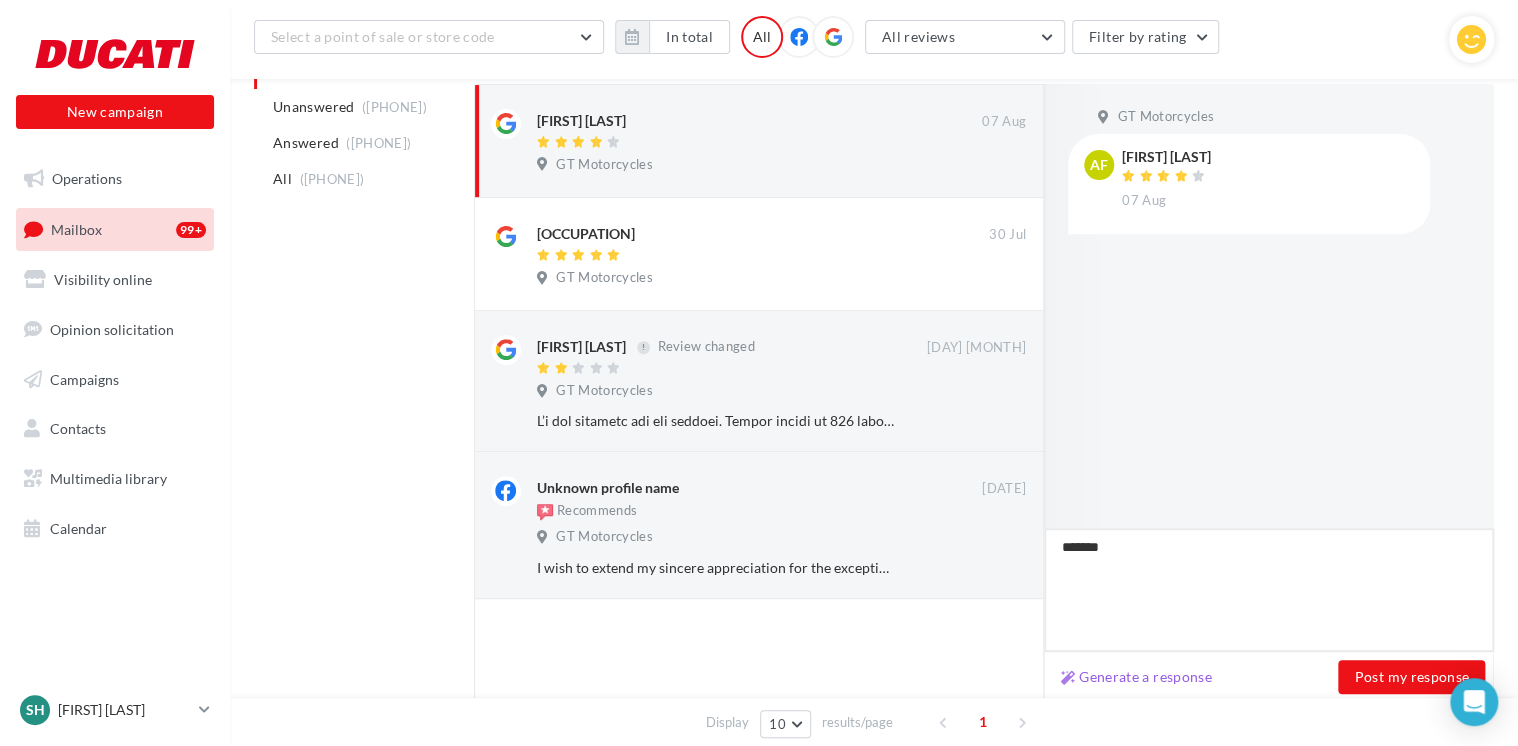 type on "********" 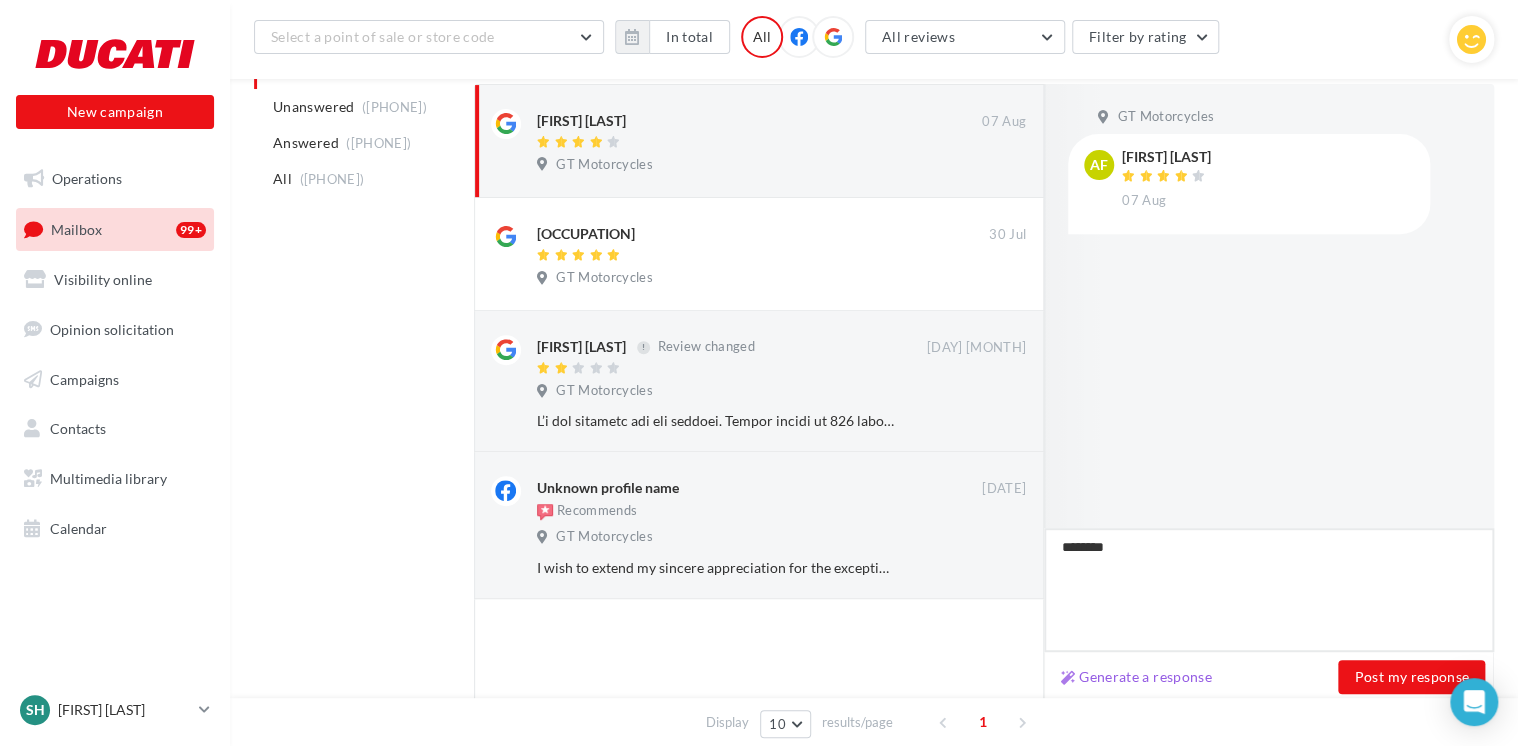 type on "*******" 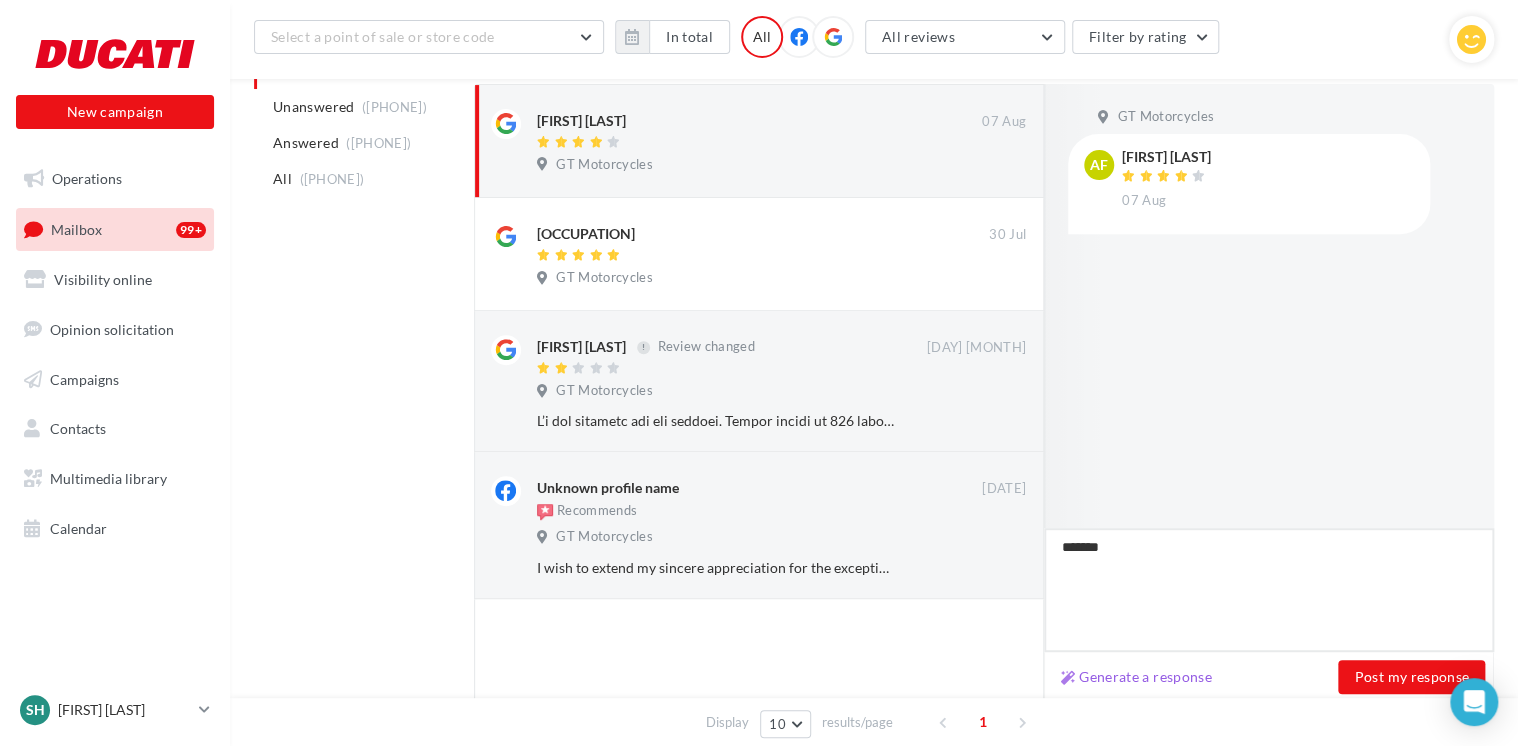 type on "********" 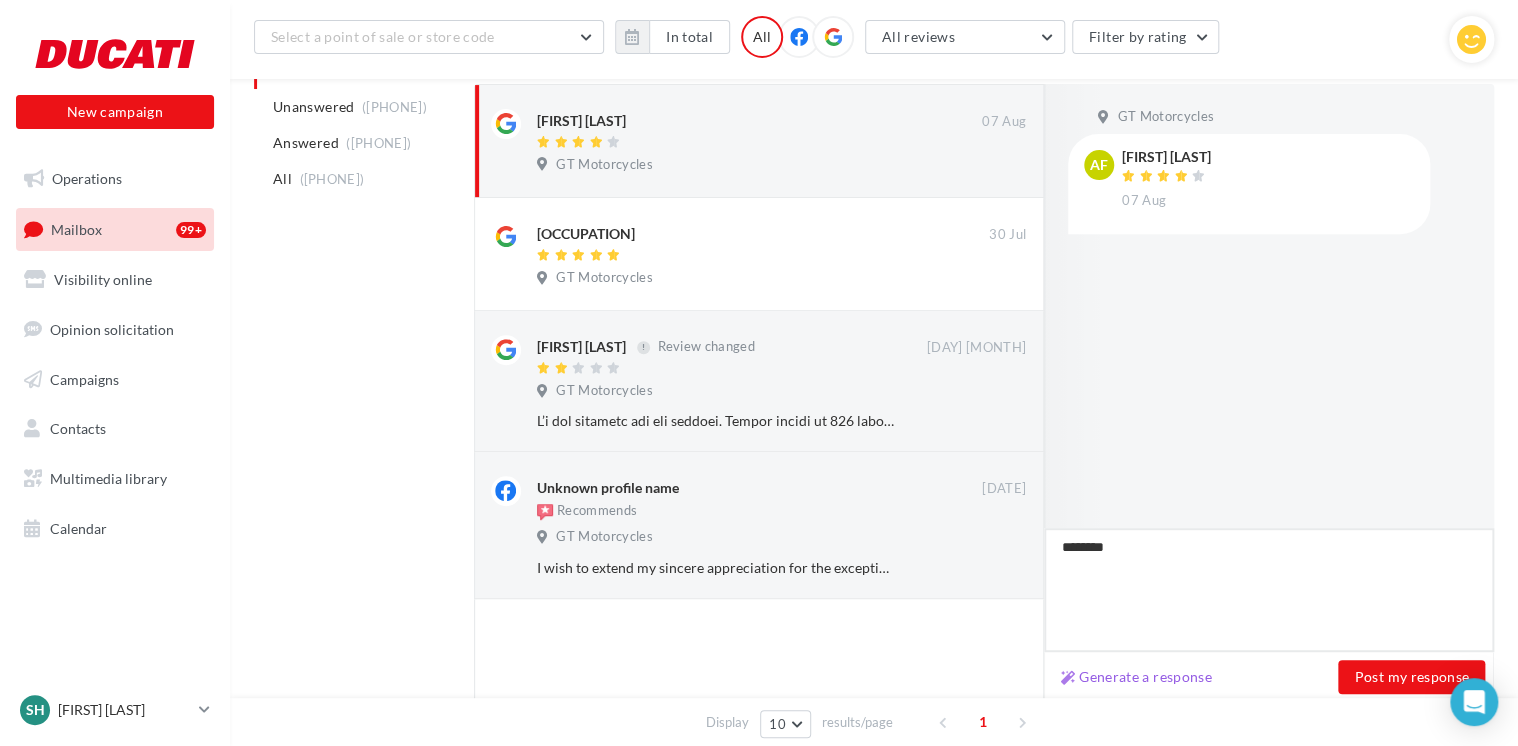 type on "********" 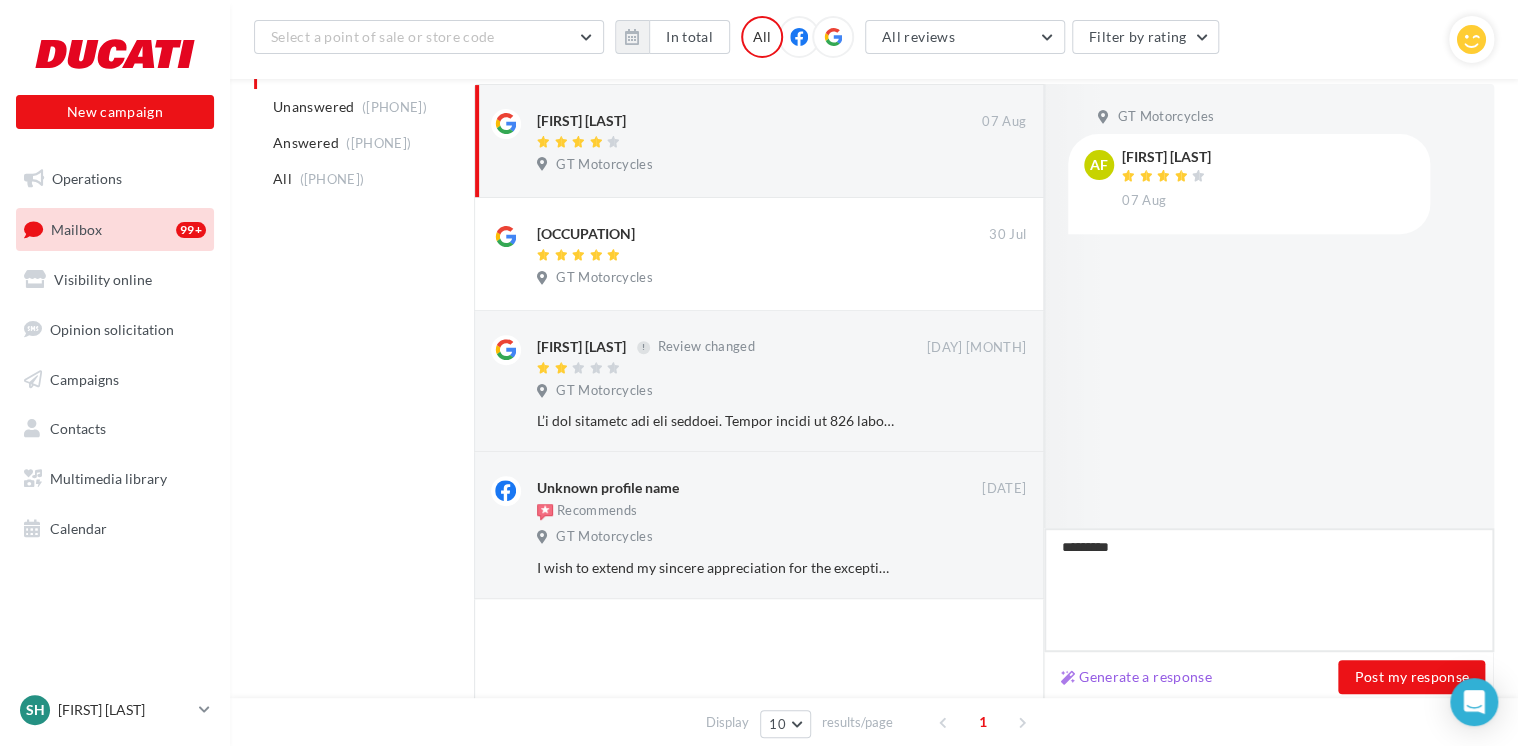type on "**********" 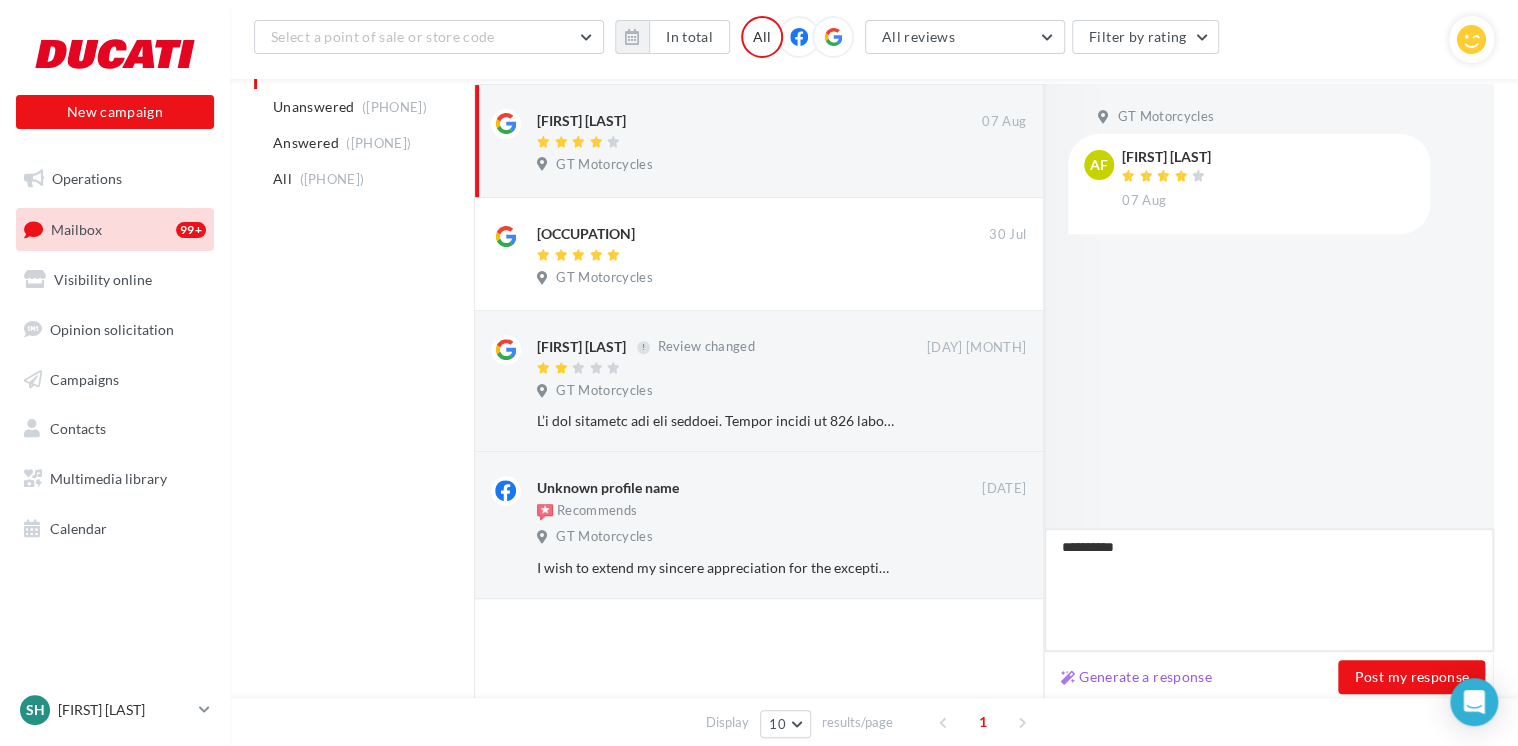 type on "**********" 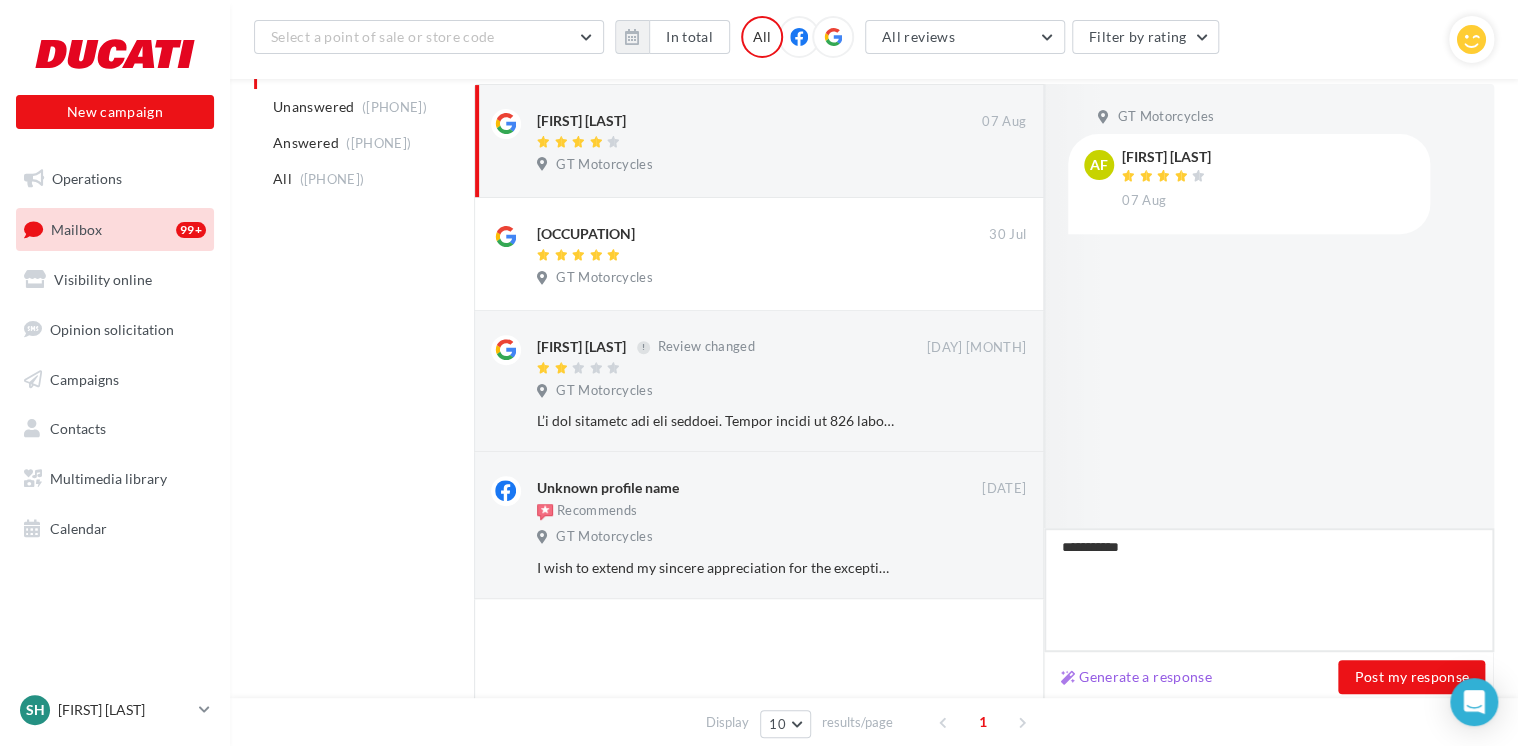 type on "**********" 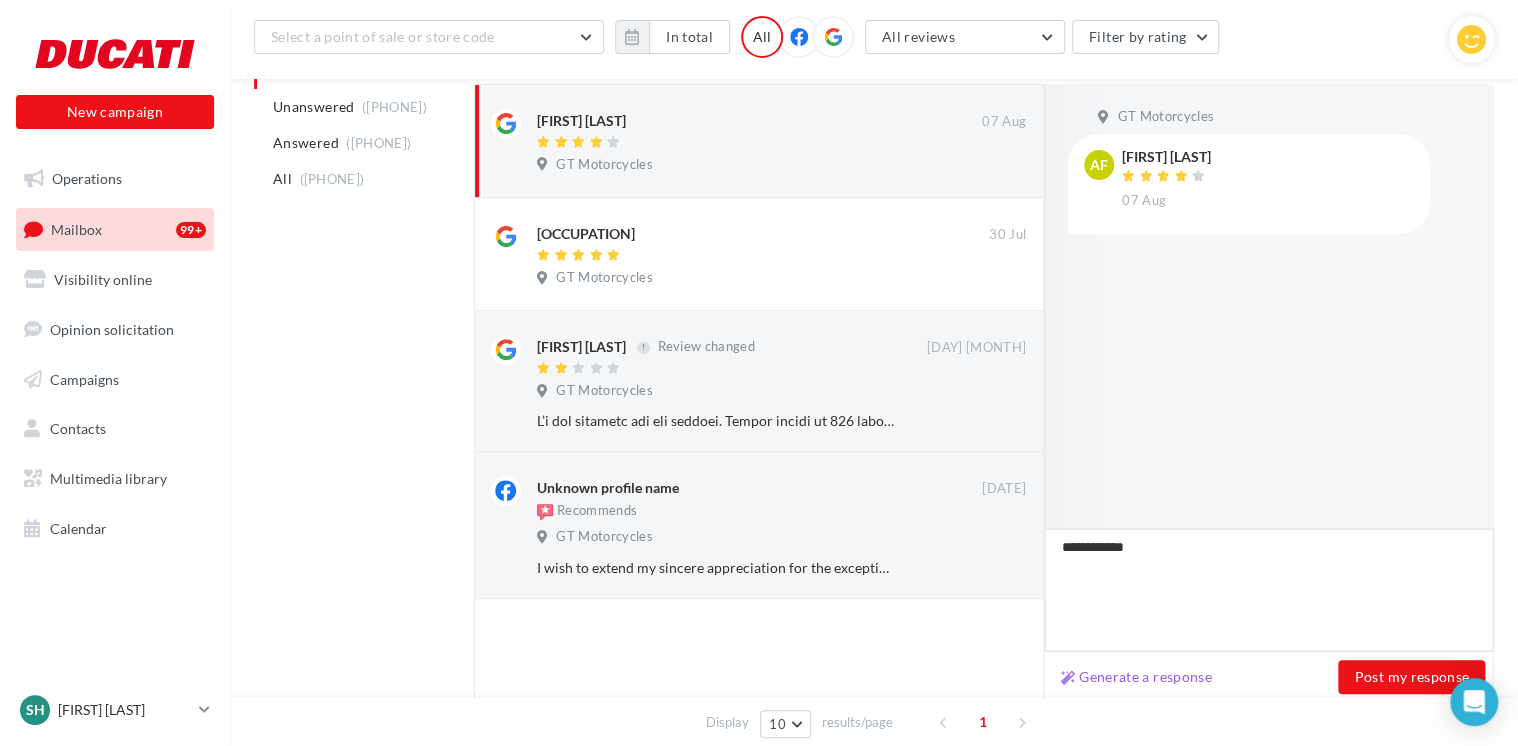 type on "**********" 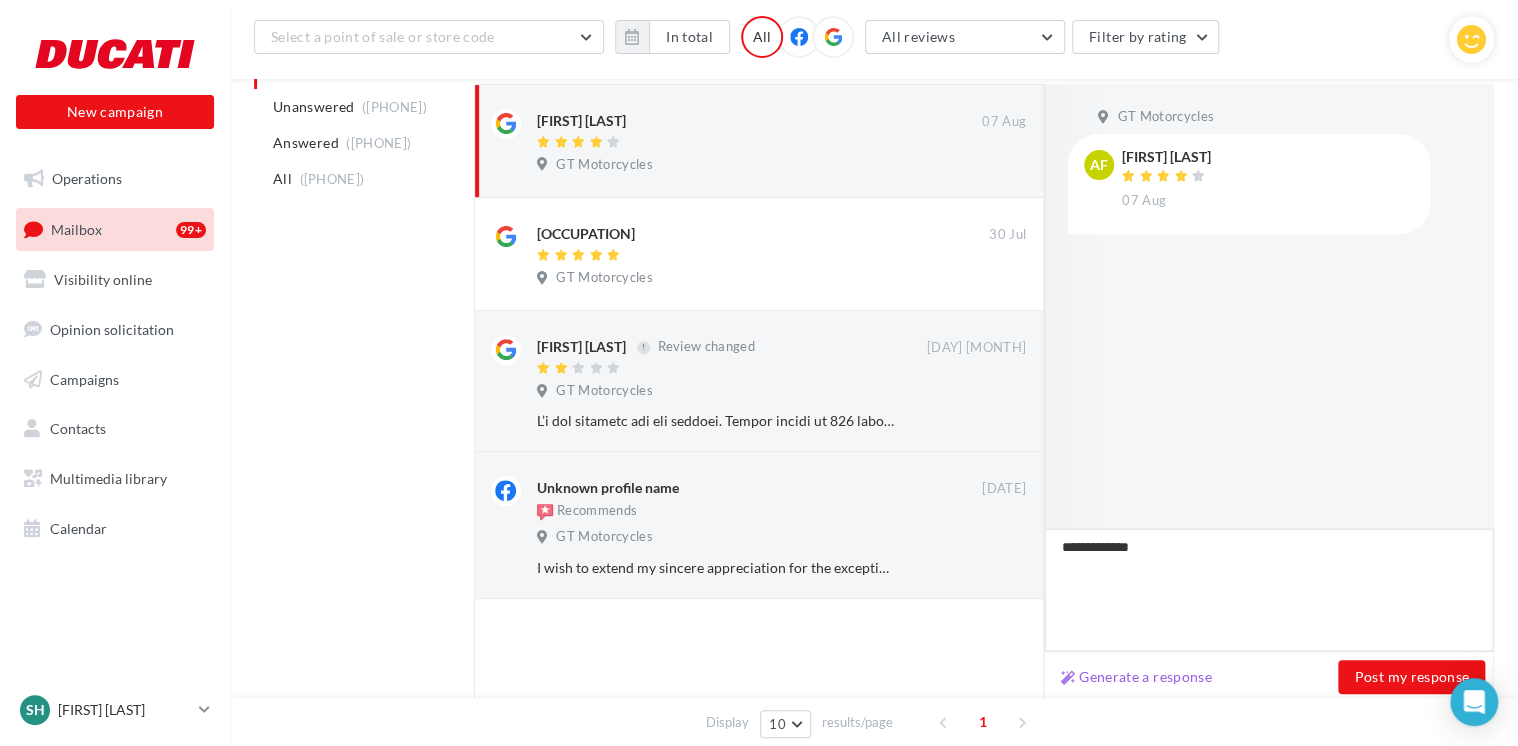 type on "**********" 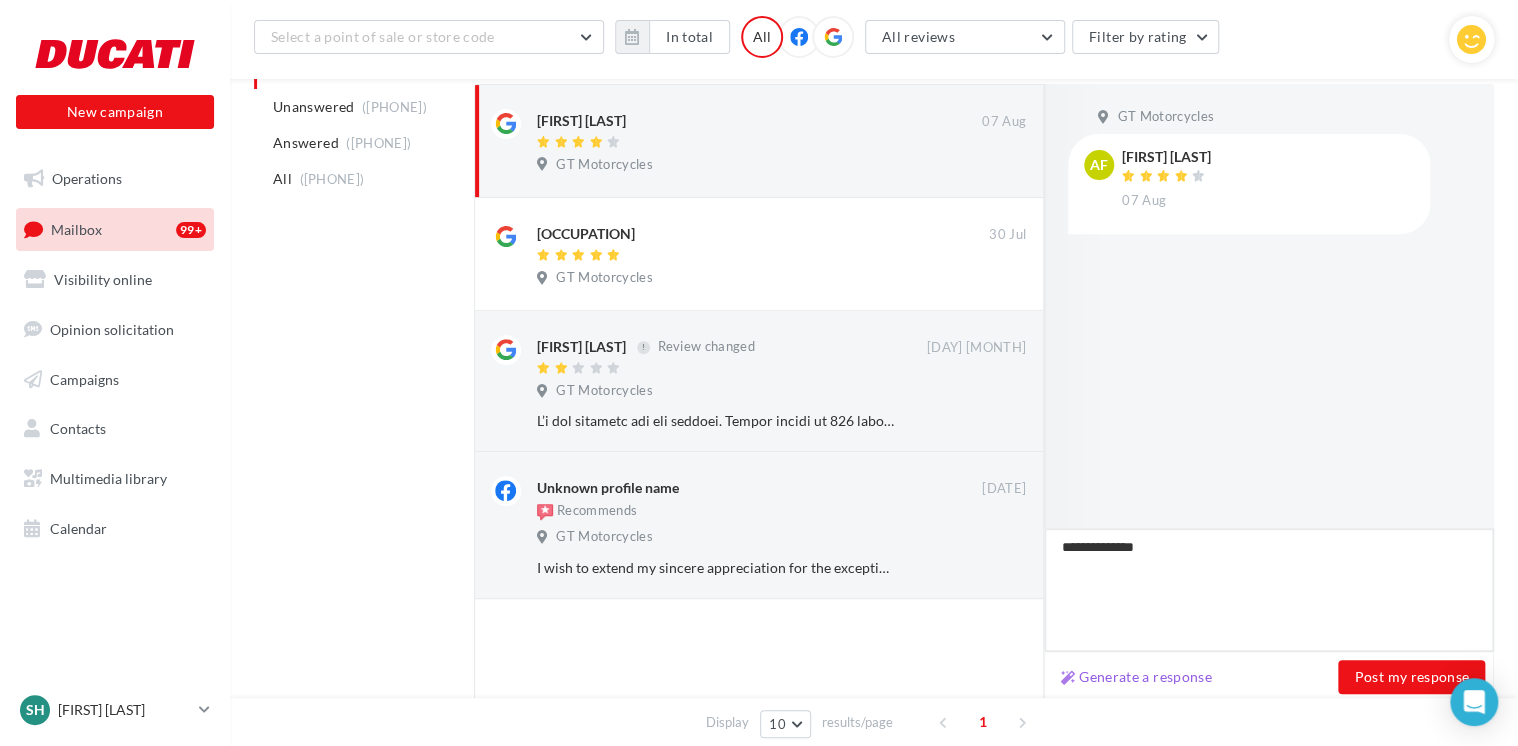 type on "**********" 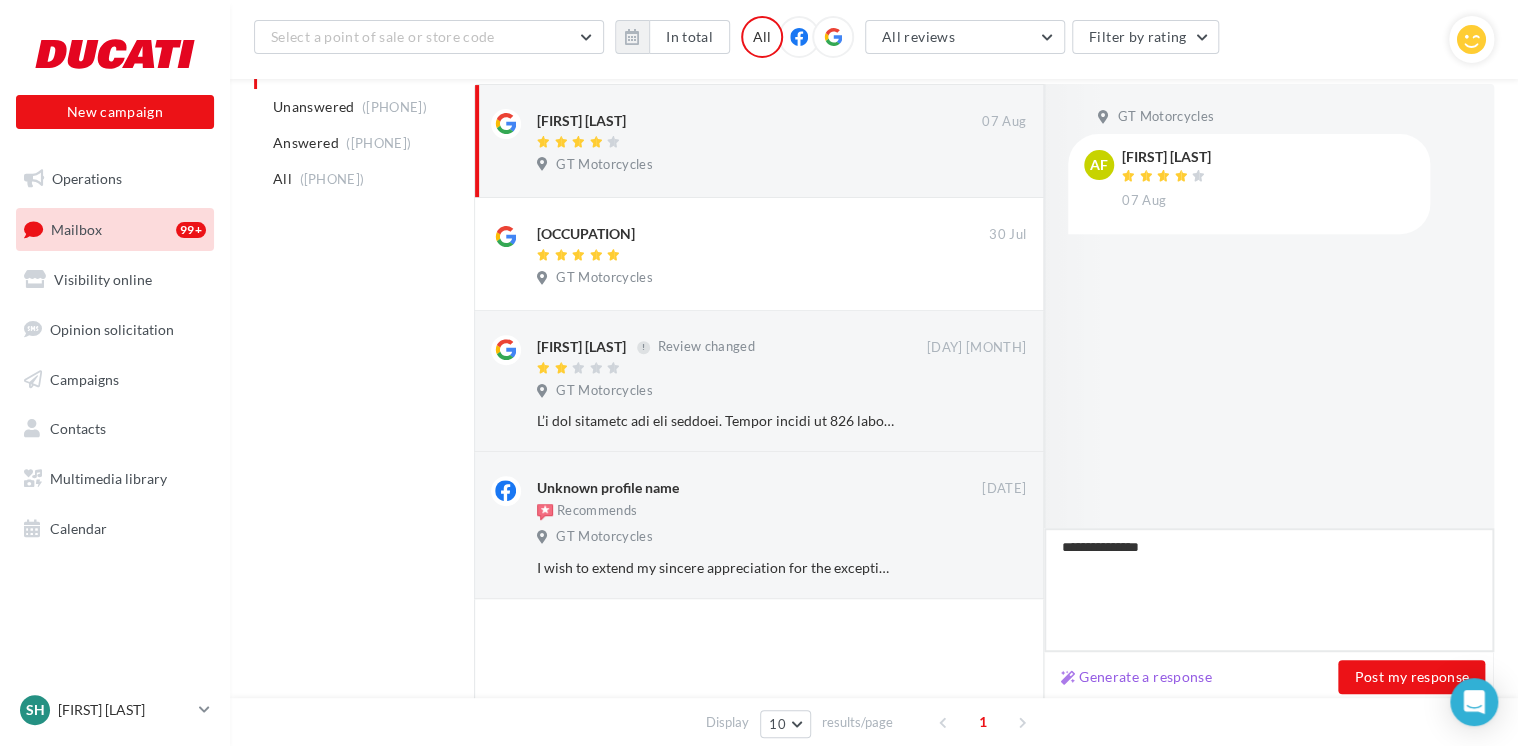 type on "**********" 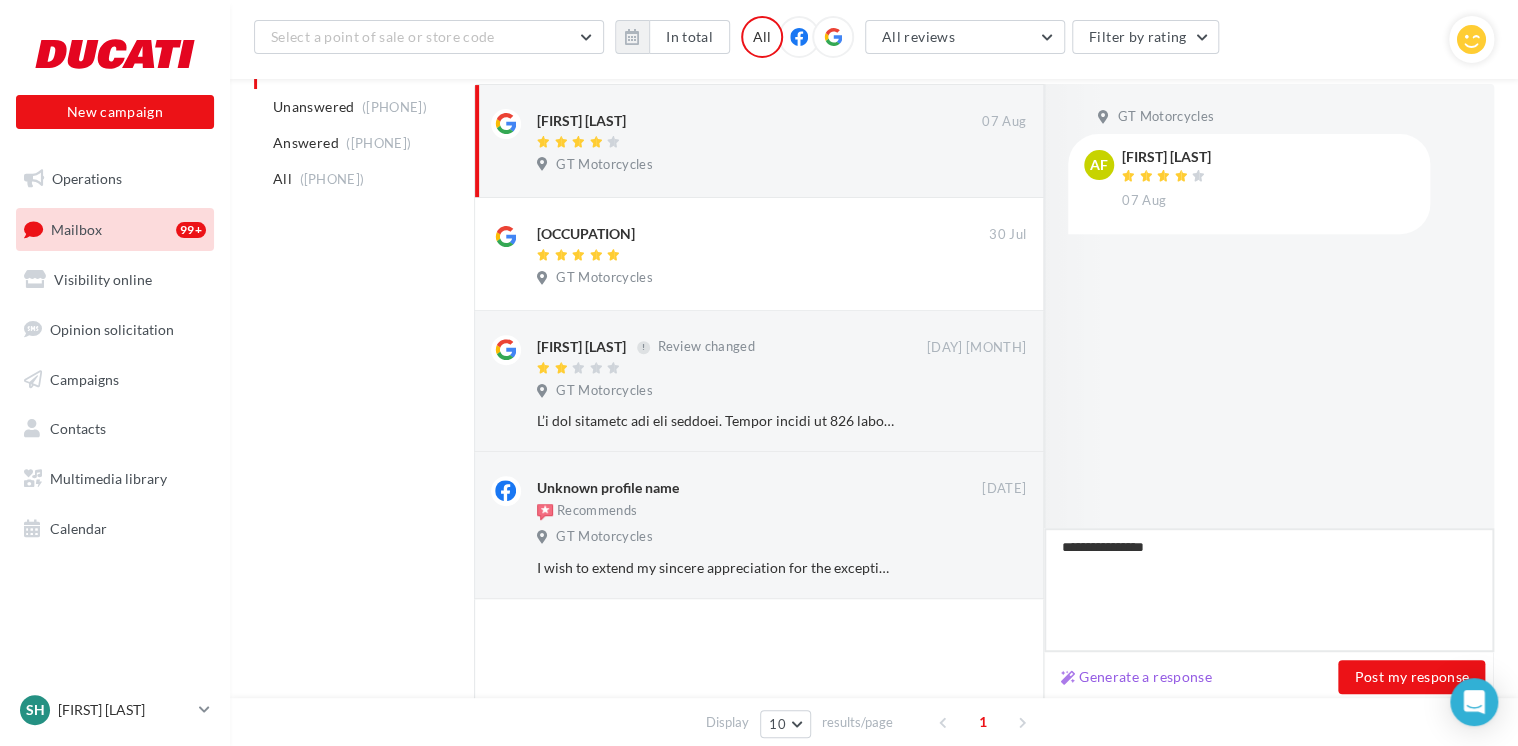 type on "**********" 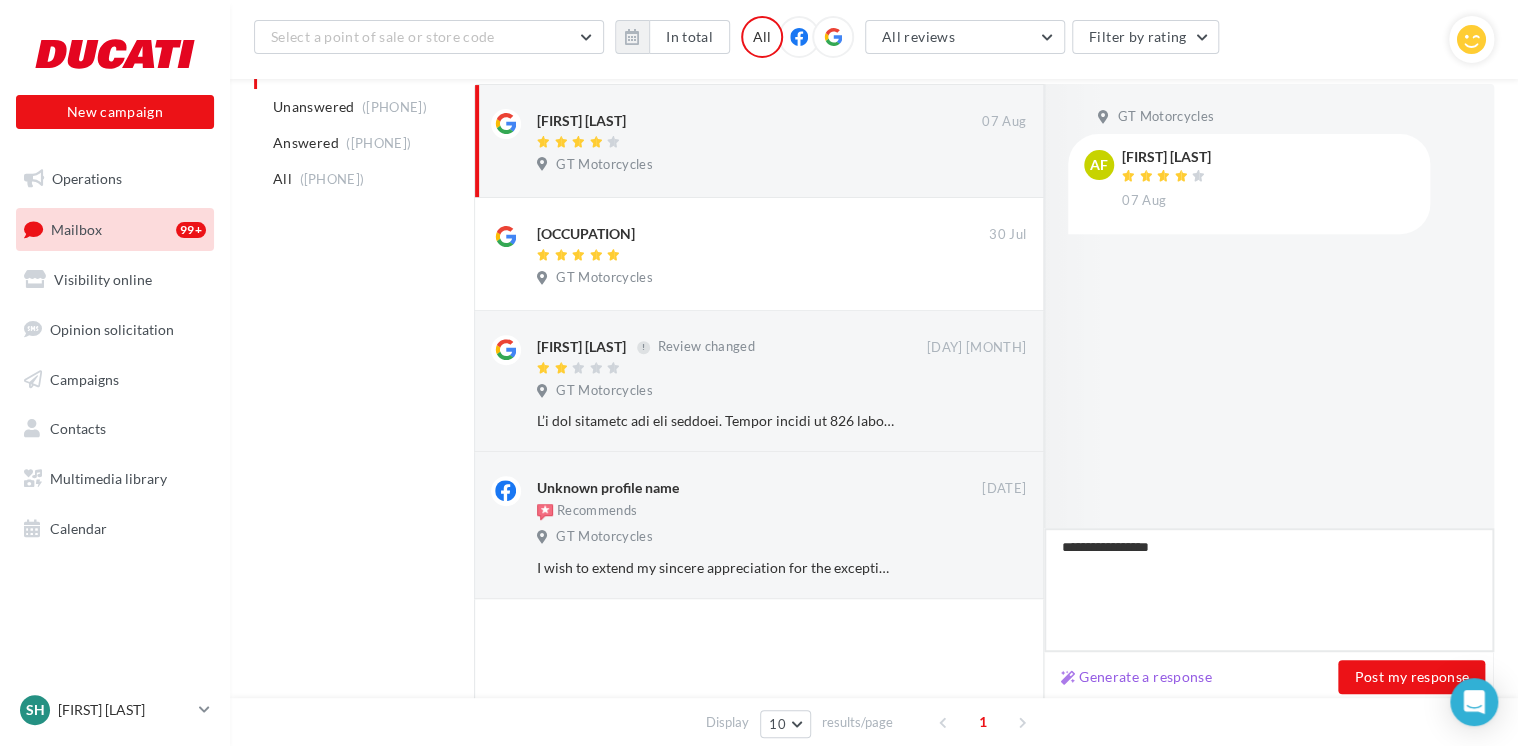 type on "**********" 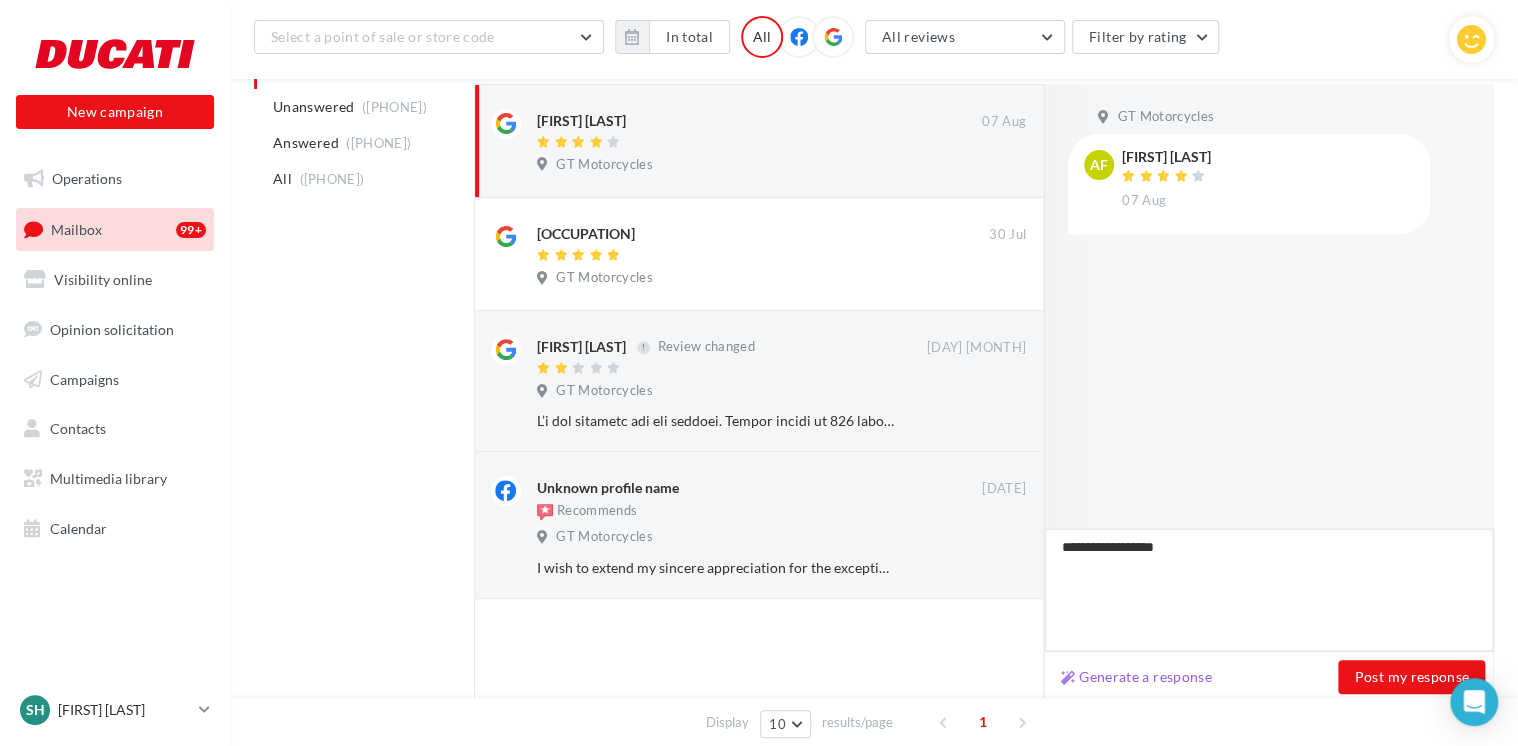 type on "**********" 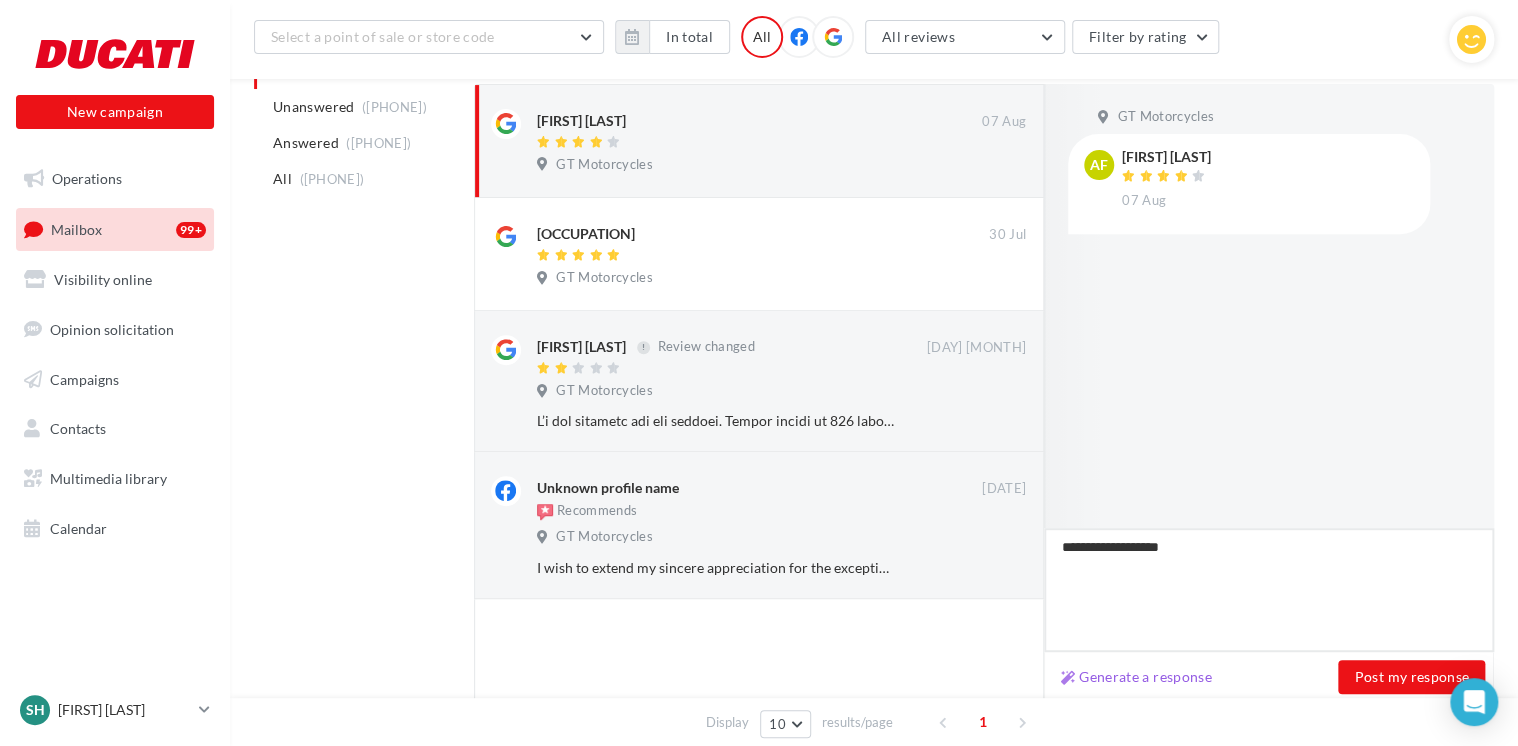 type on "**********" 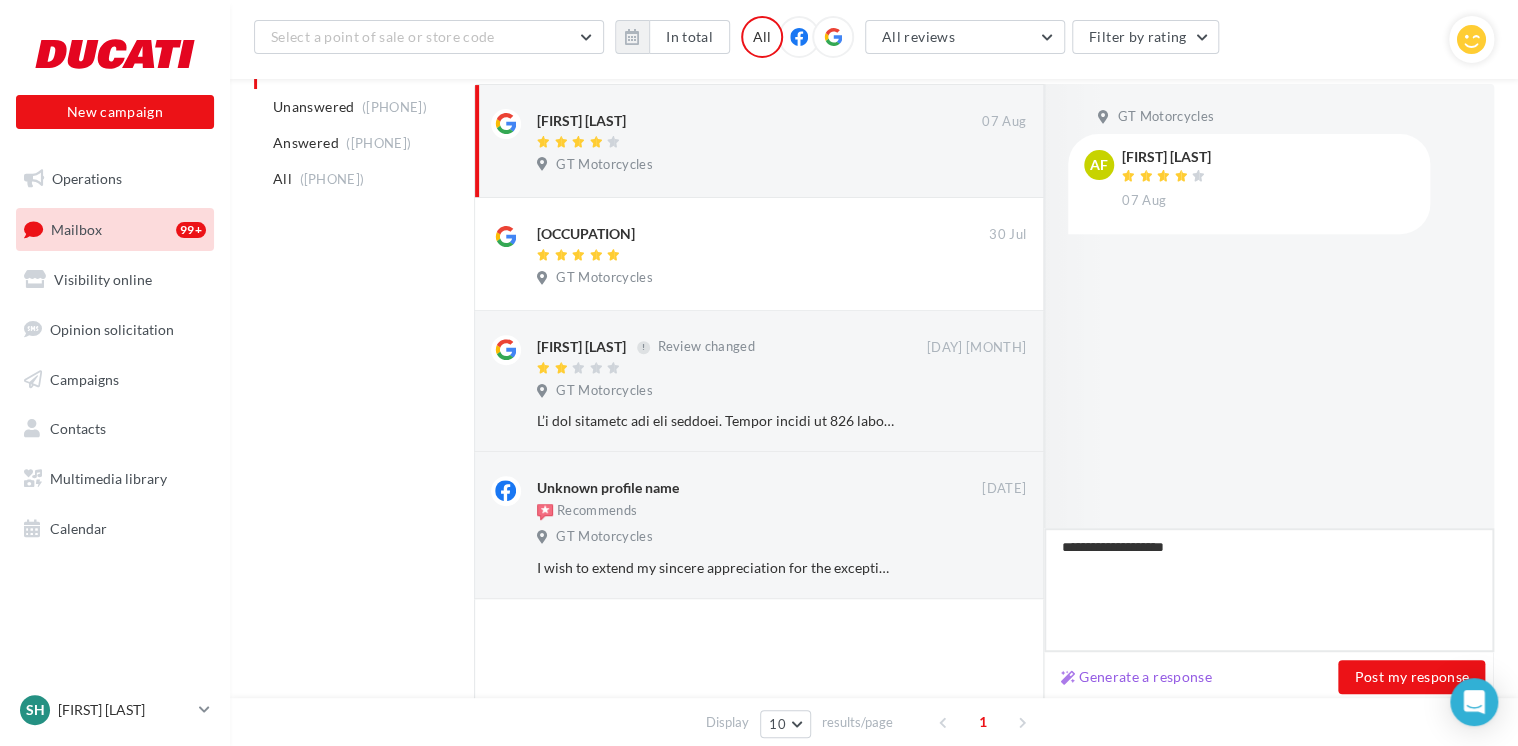 type on "**********" 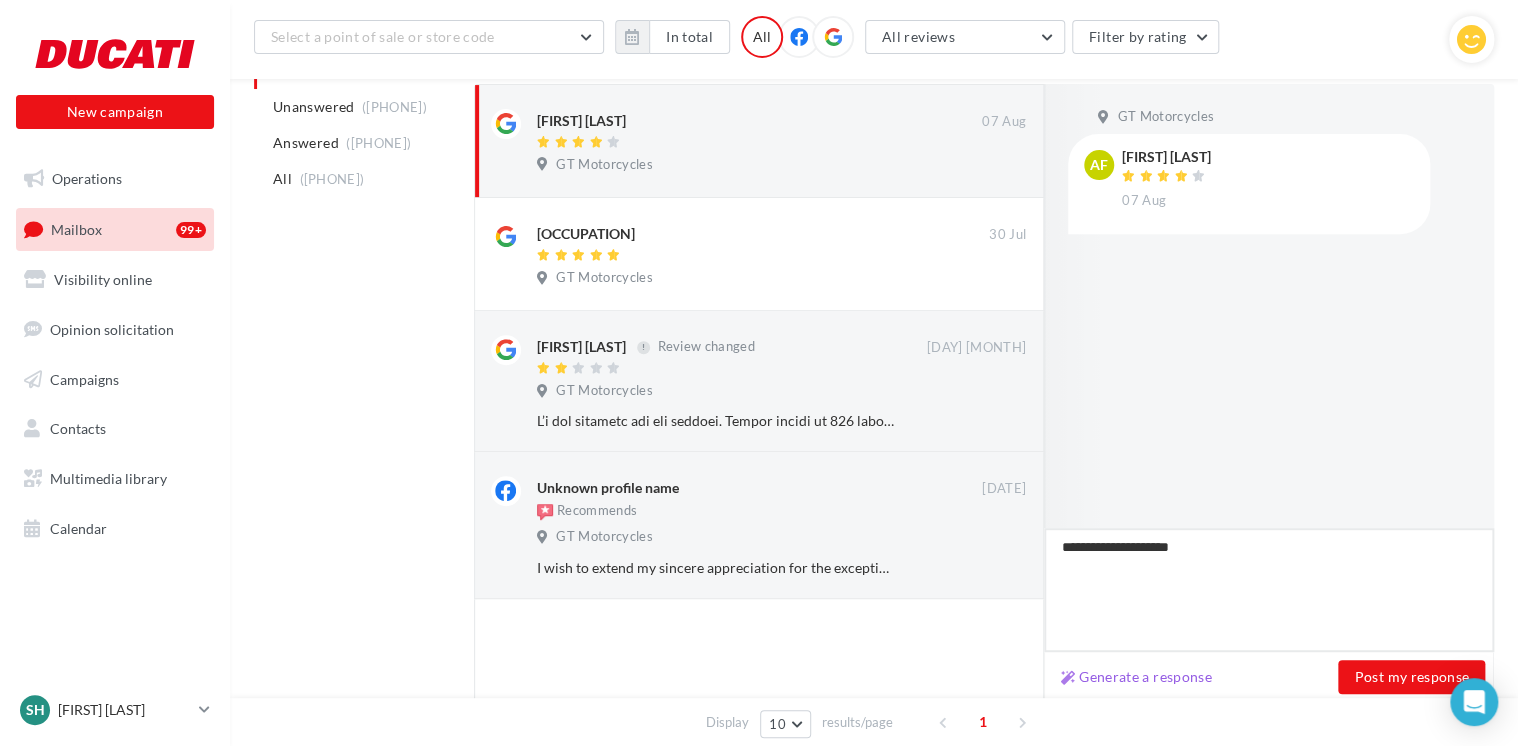 type on "**********" 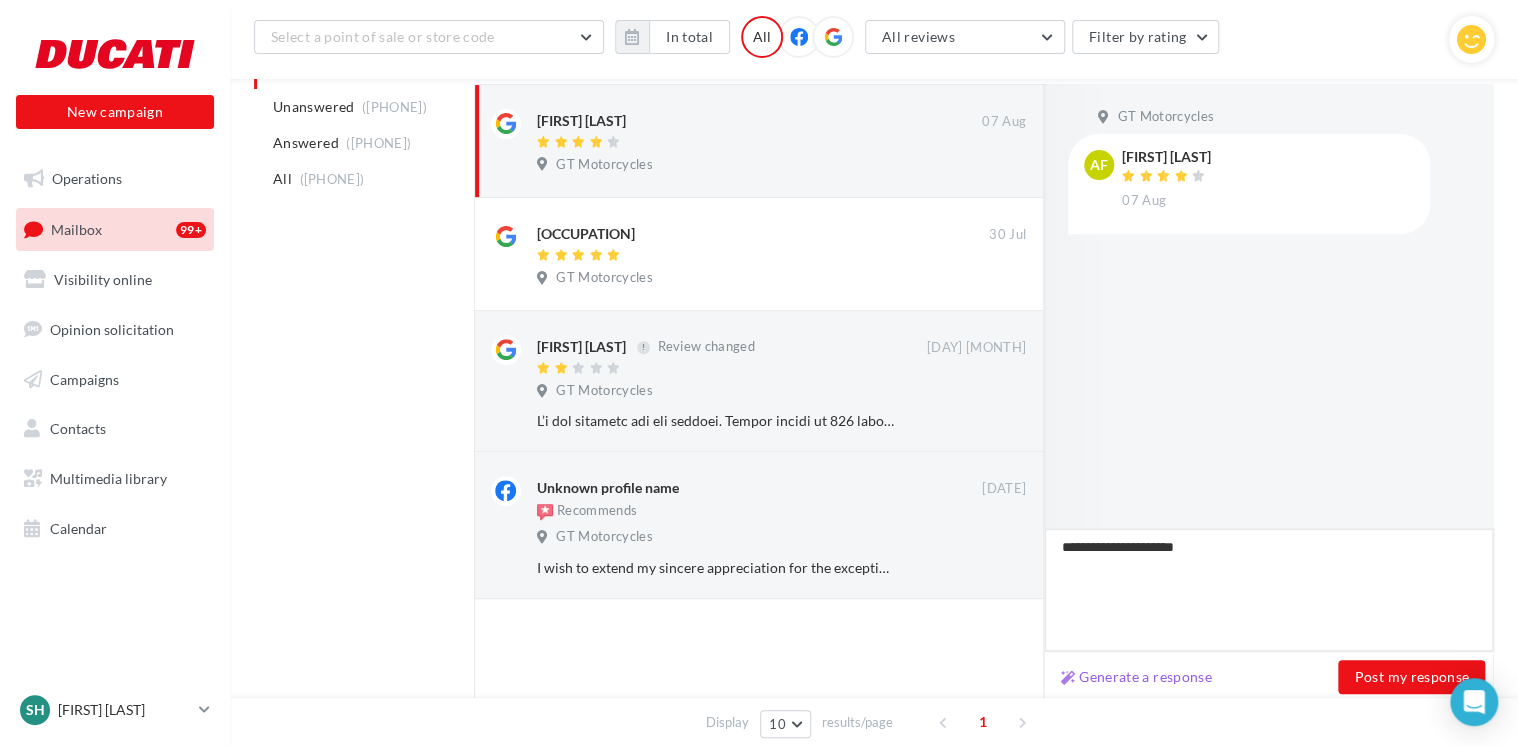 type on "**********" 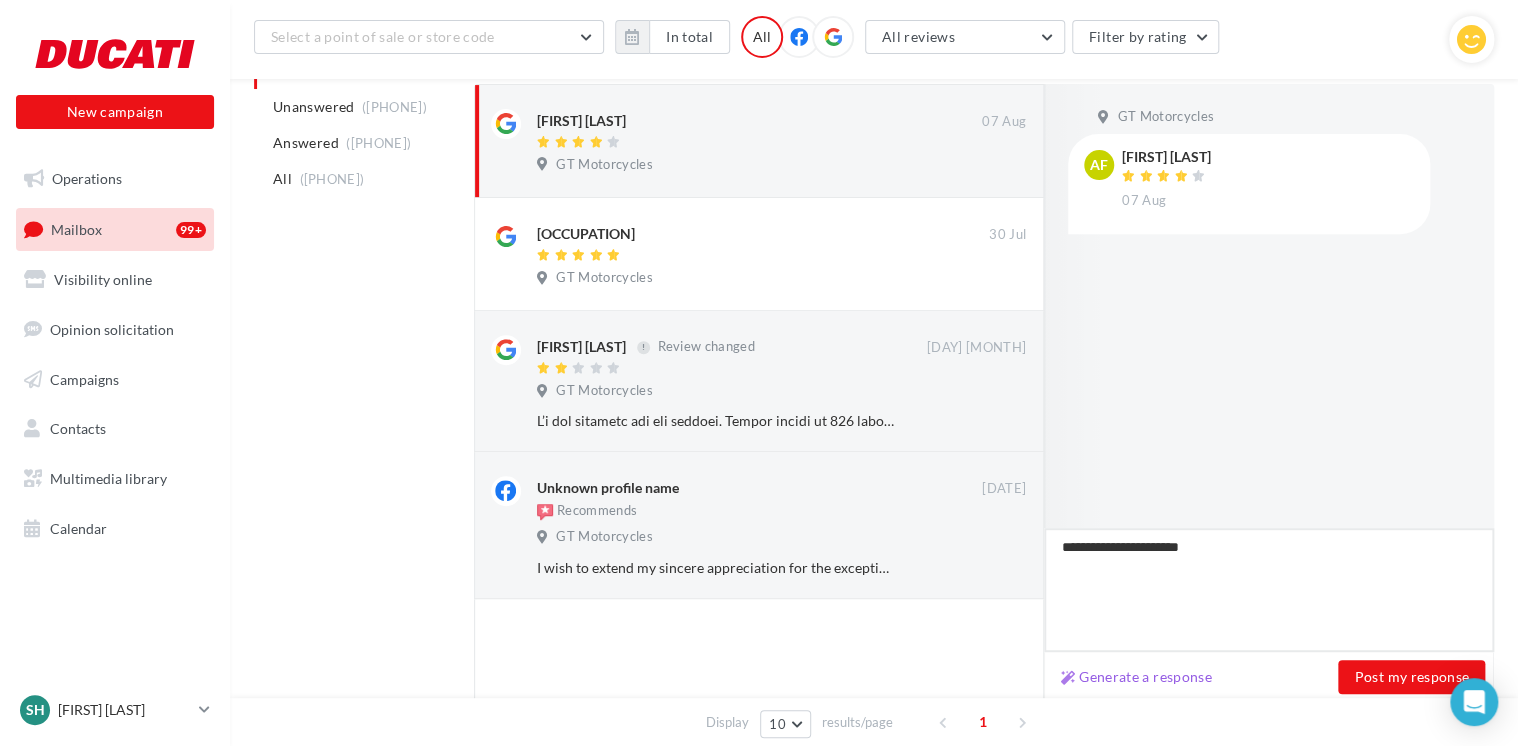type on "**********" 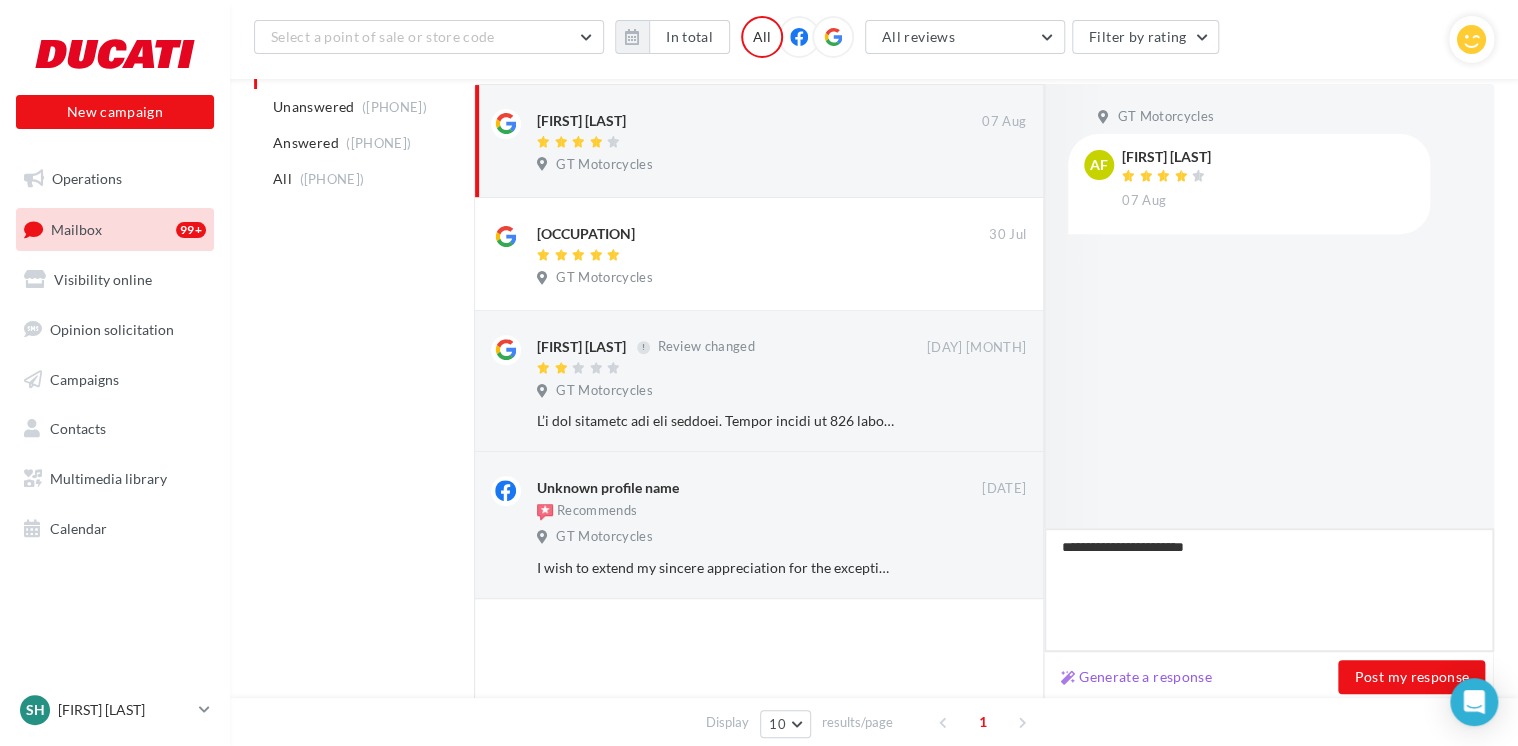type on "**********" 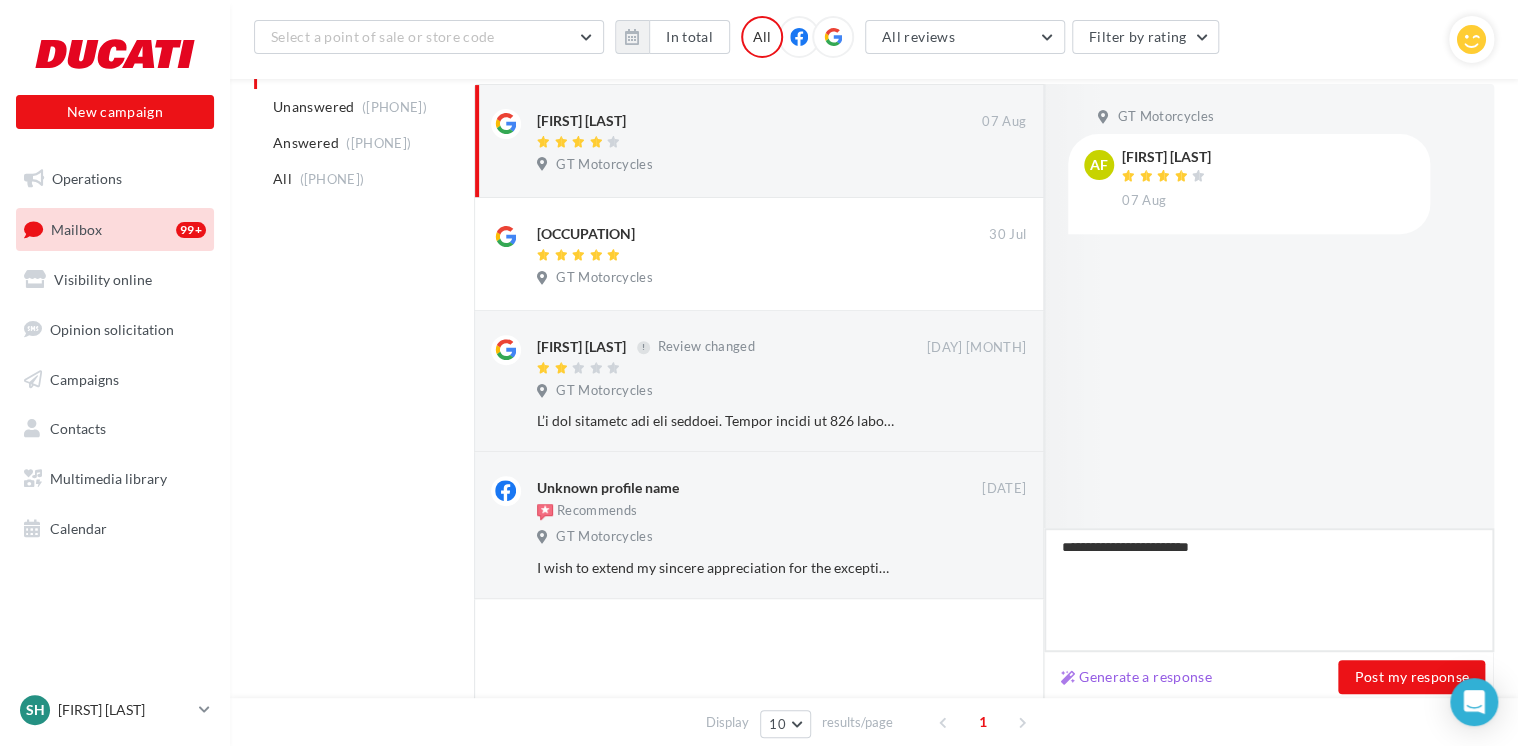 type on "**********" 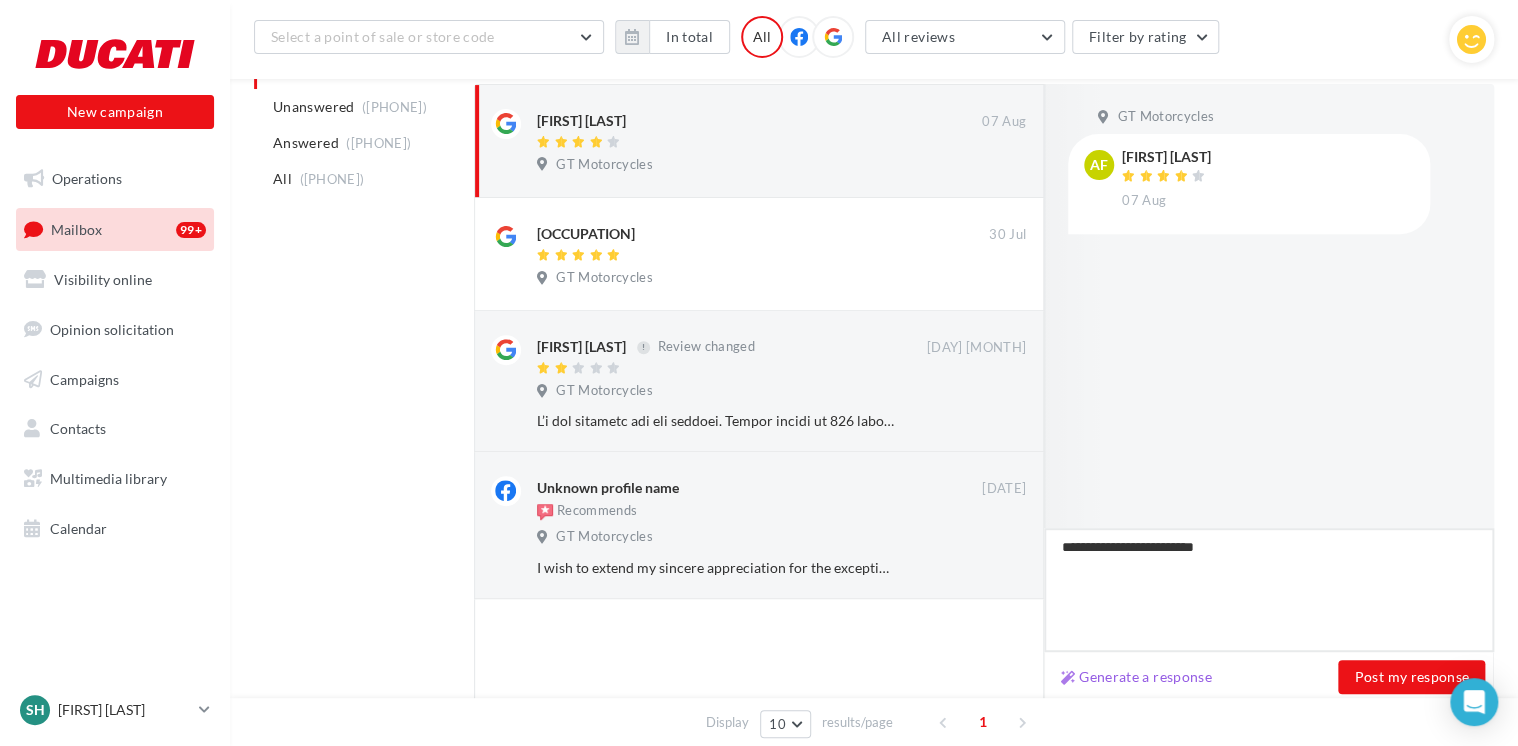 type on "**********" 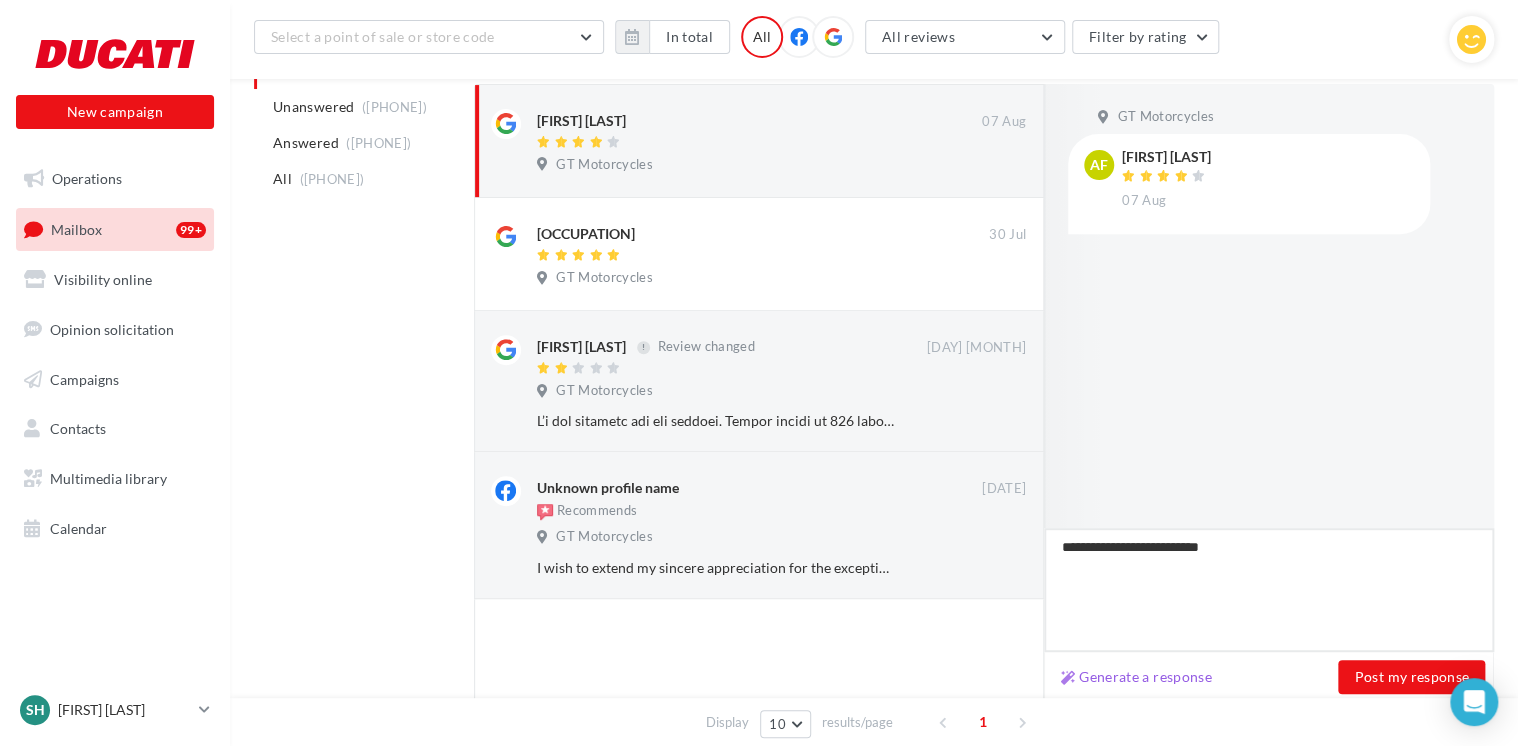 type on "**********" 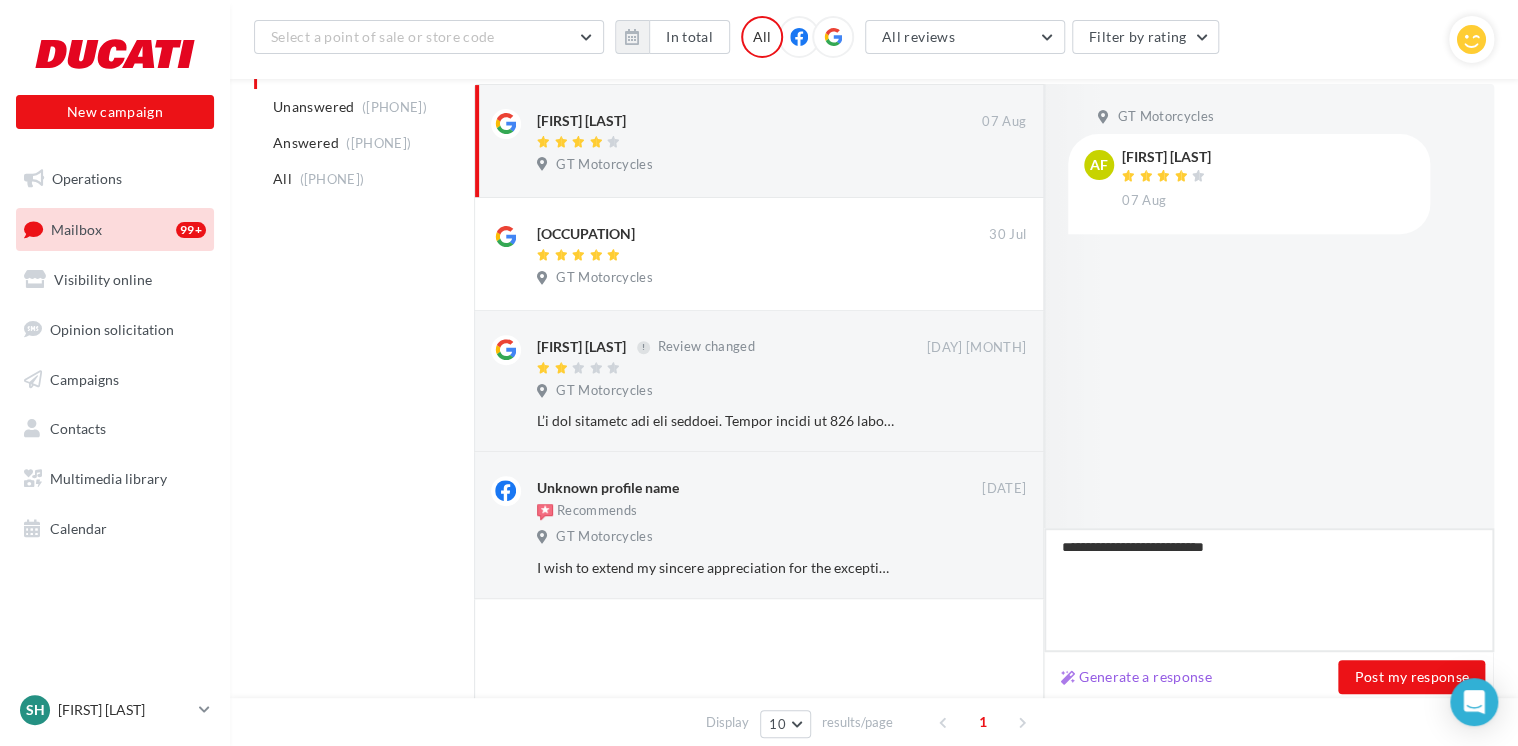 type on "**********" 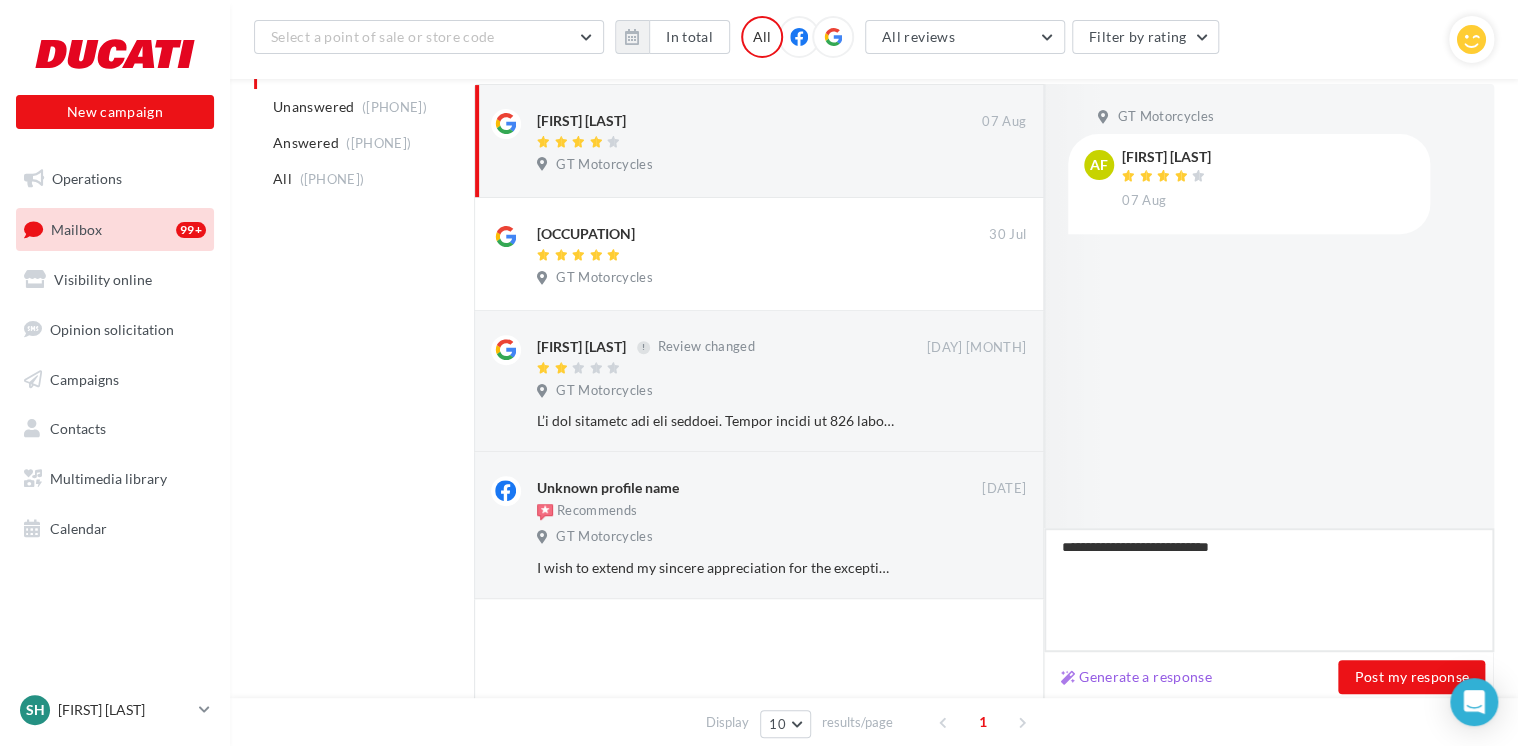 type on "**********" 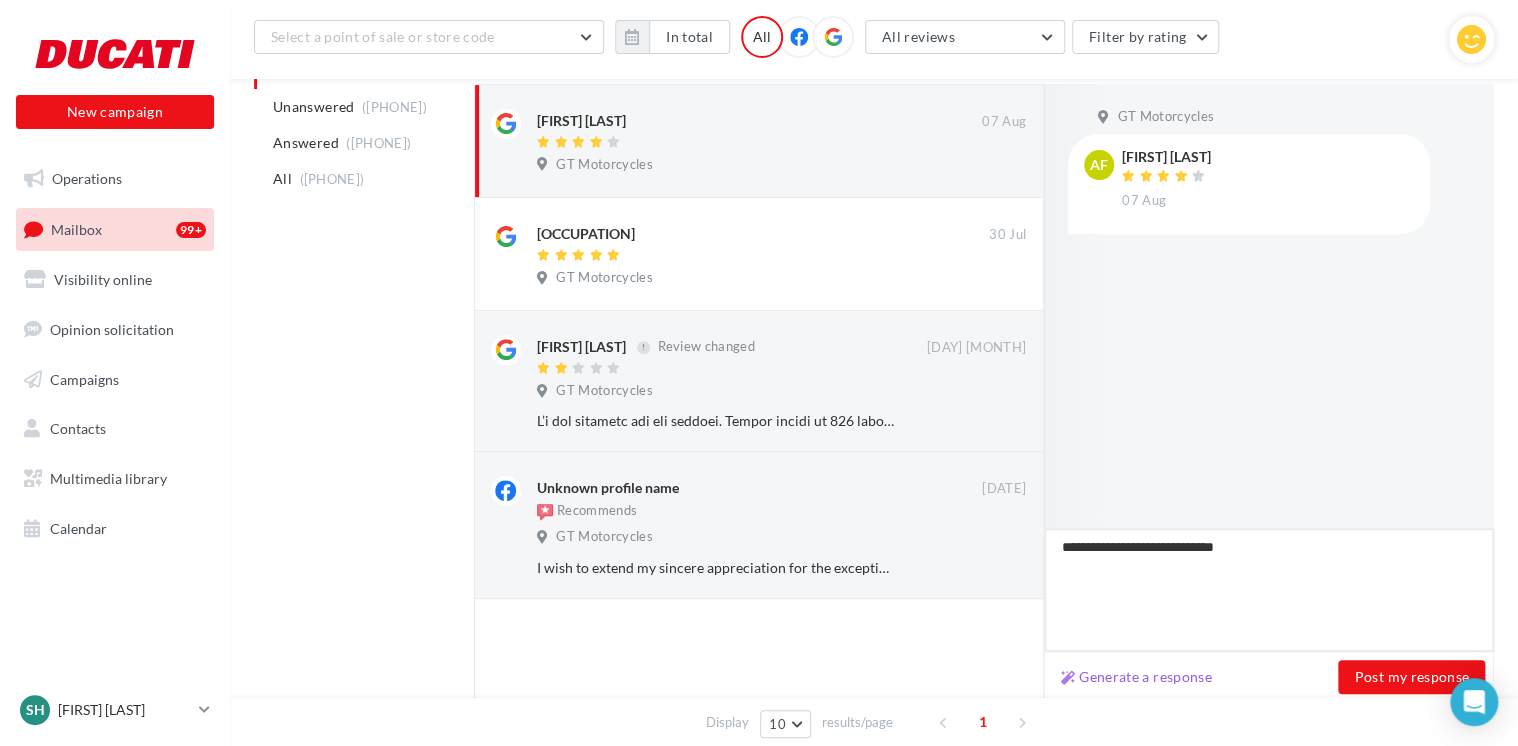 type on "**********" 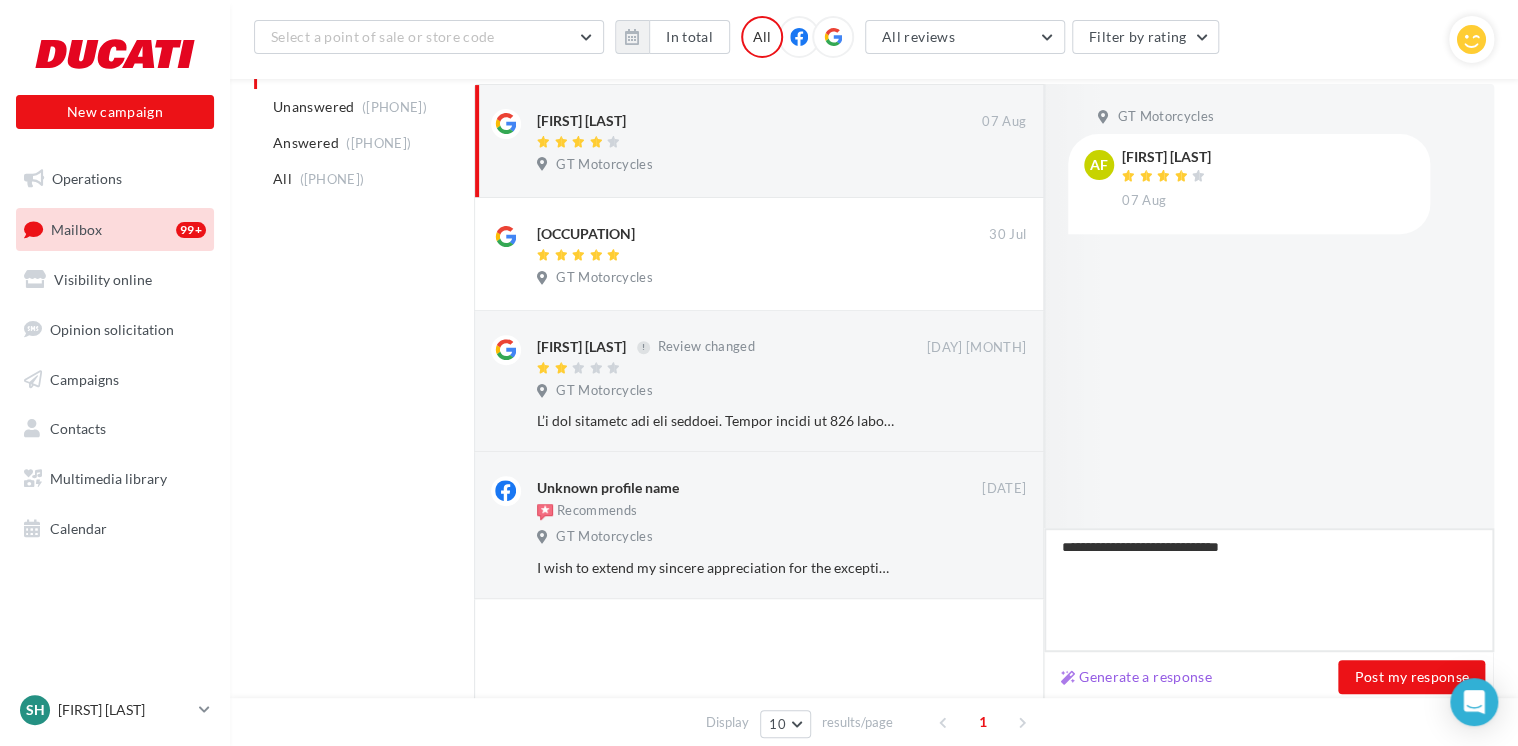 type on "**********" 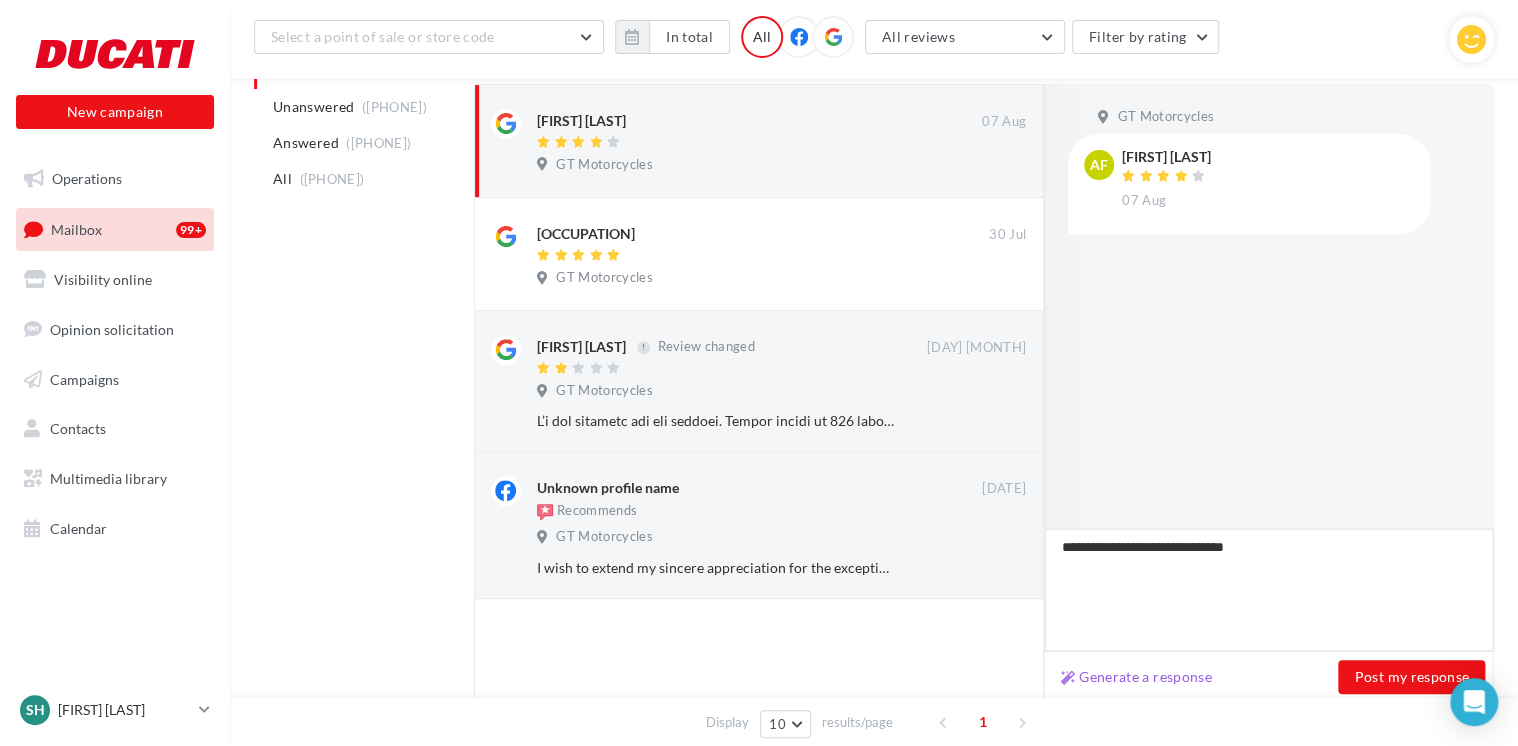 type on "**********" 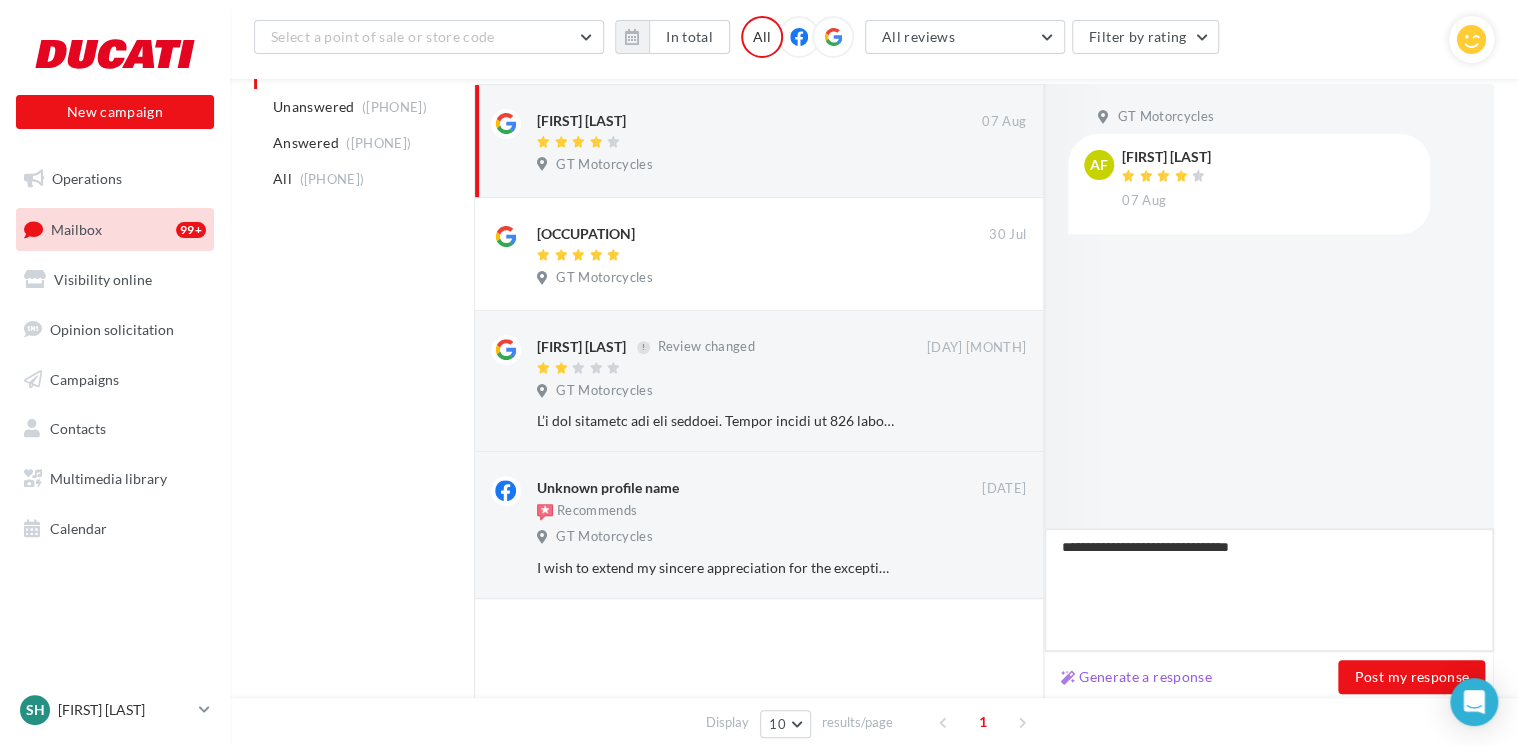 type on "**********" 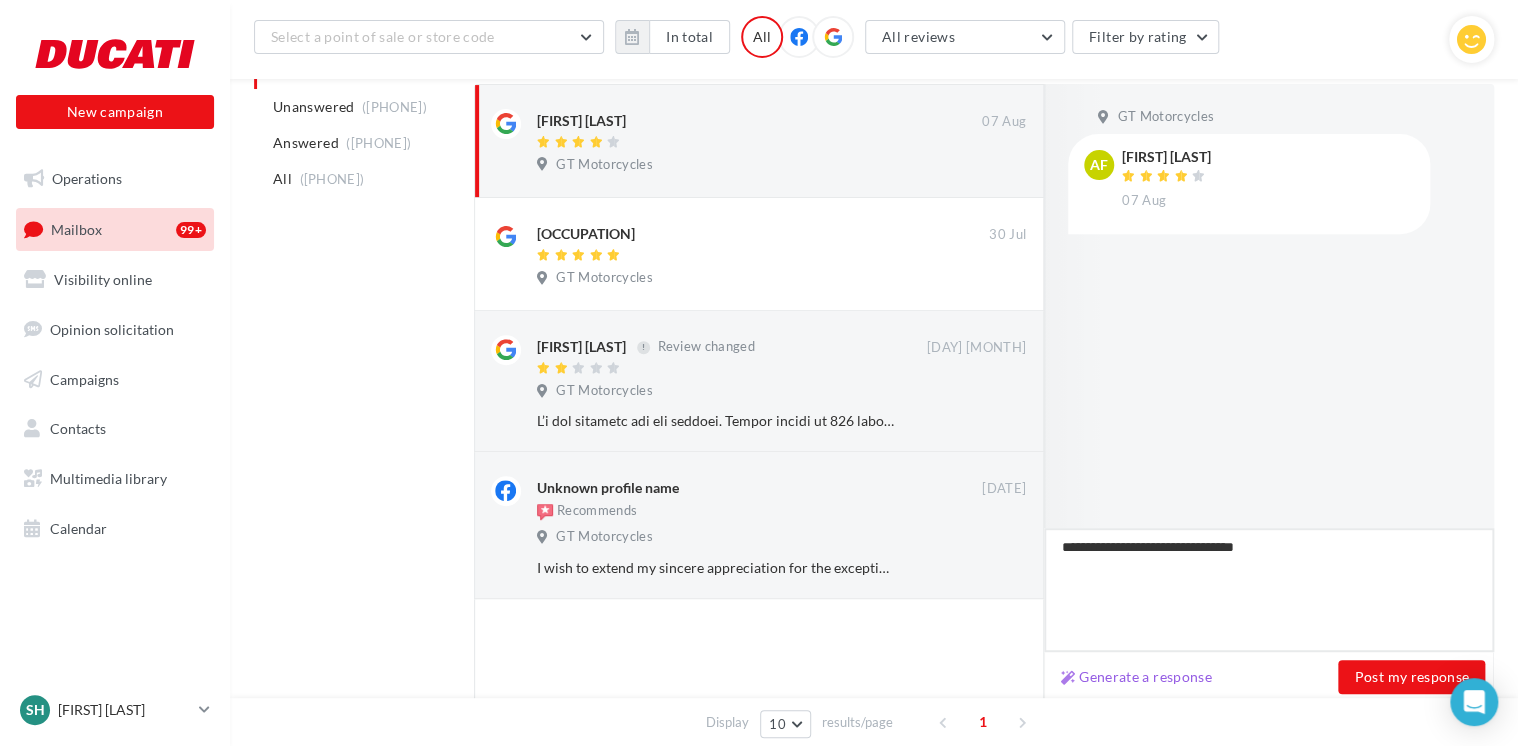type on "**********" 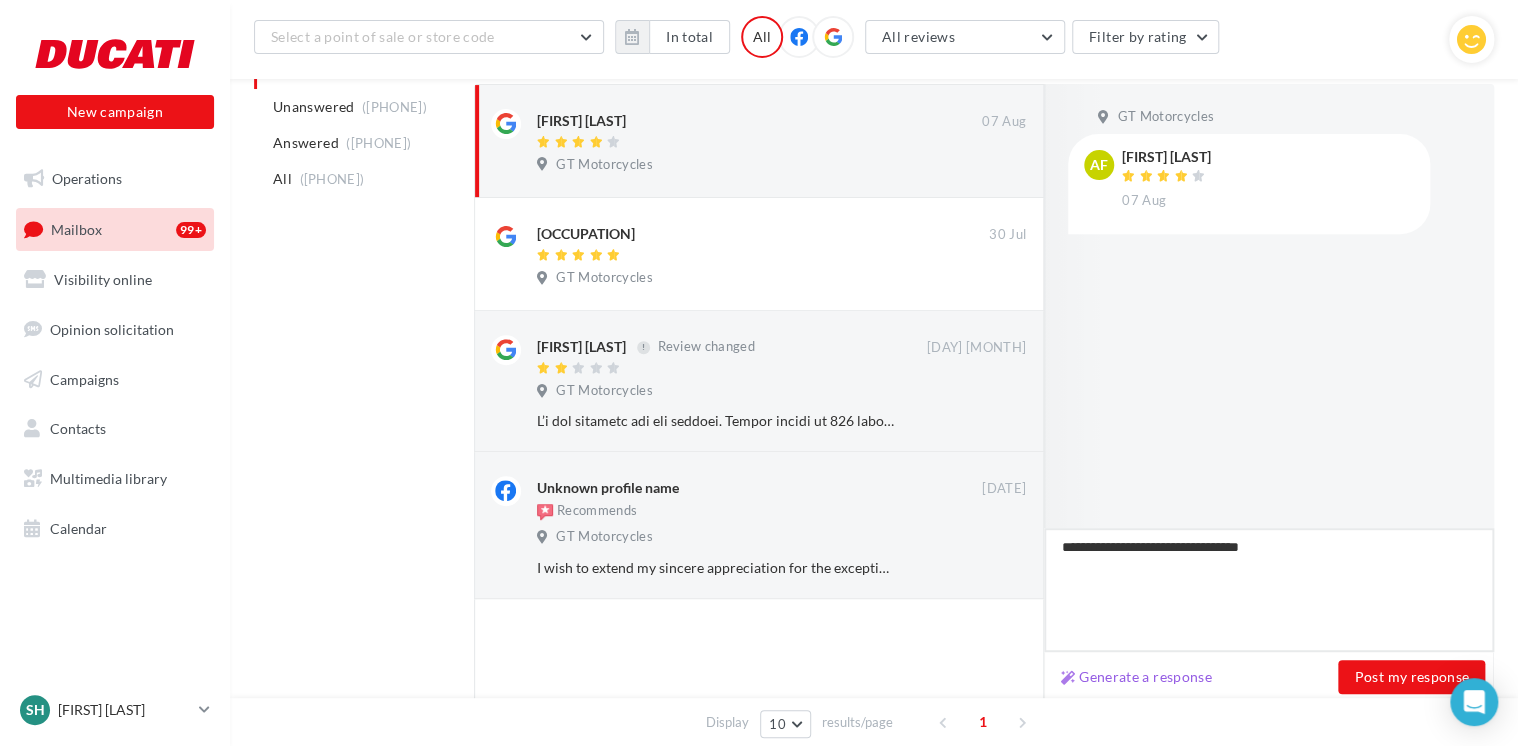 type on "**********" 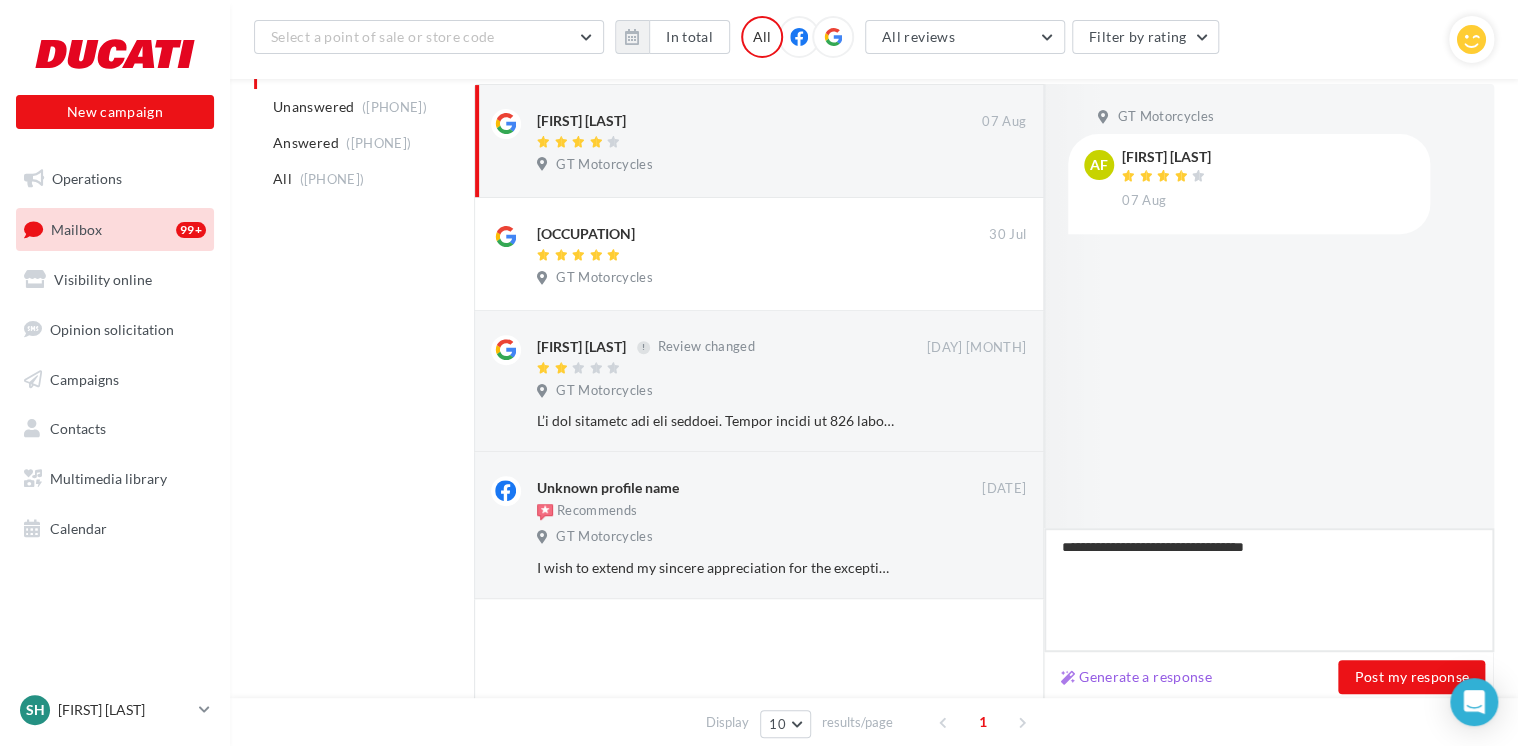type on "**********" 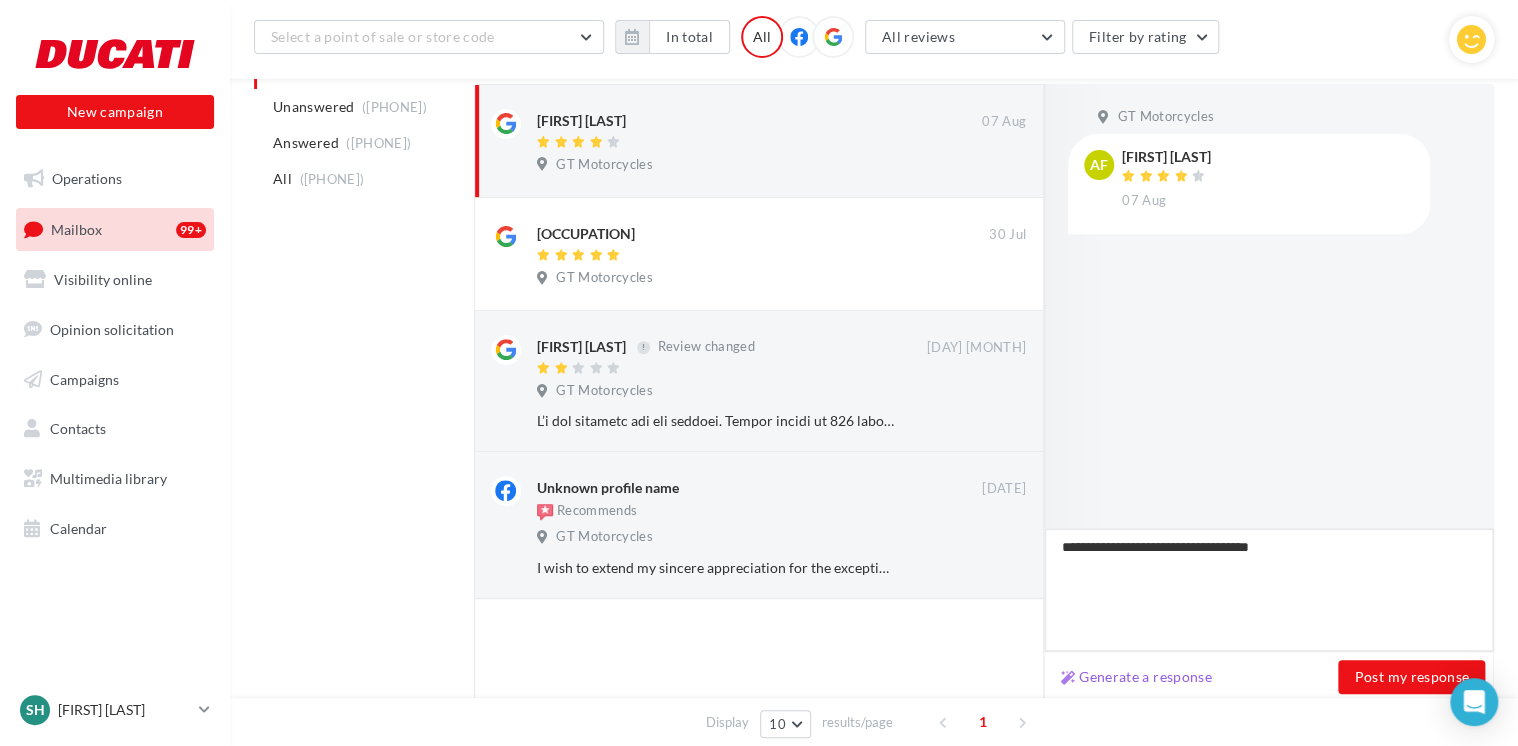 type on "**********" 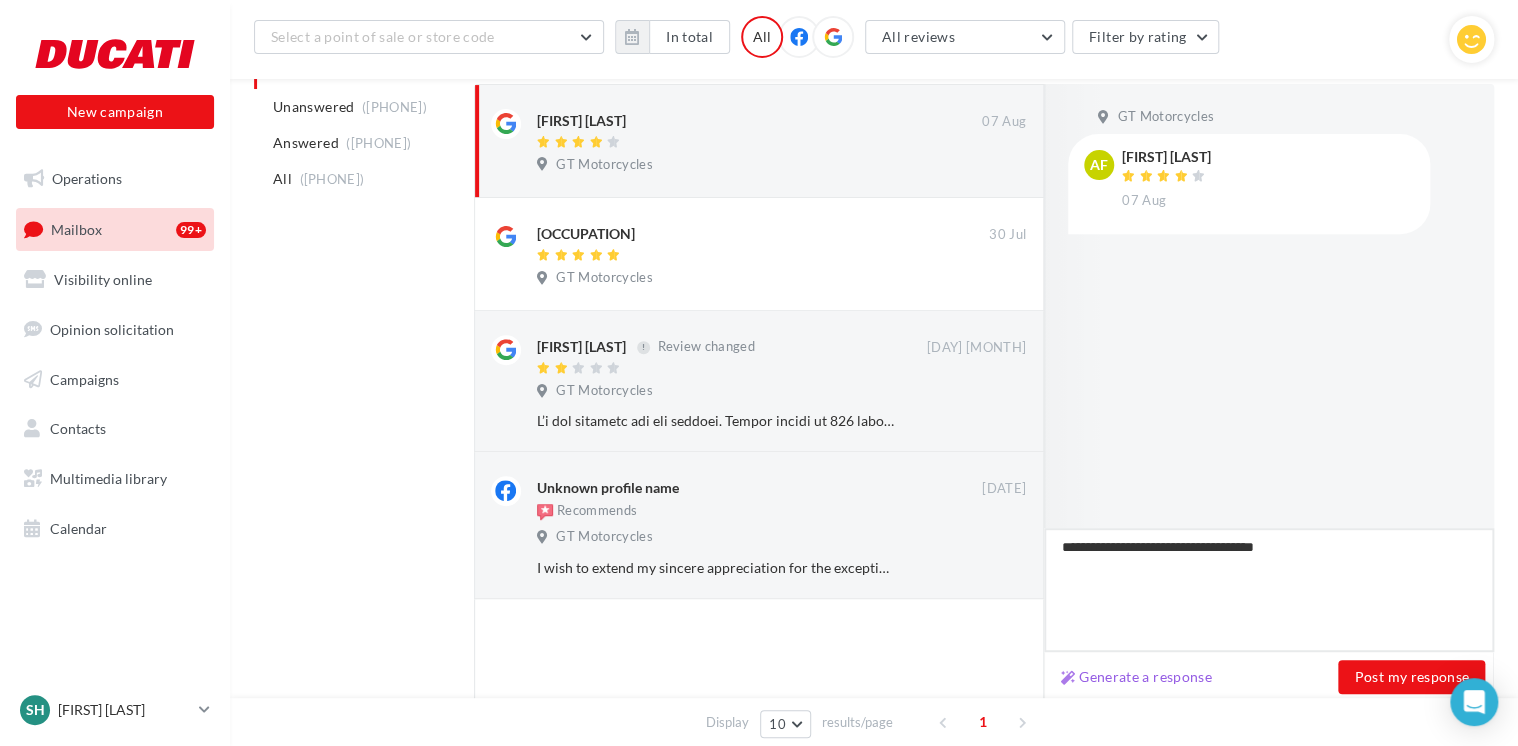 type on "**********" 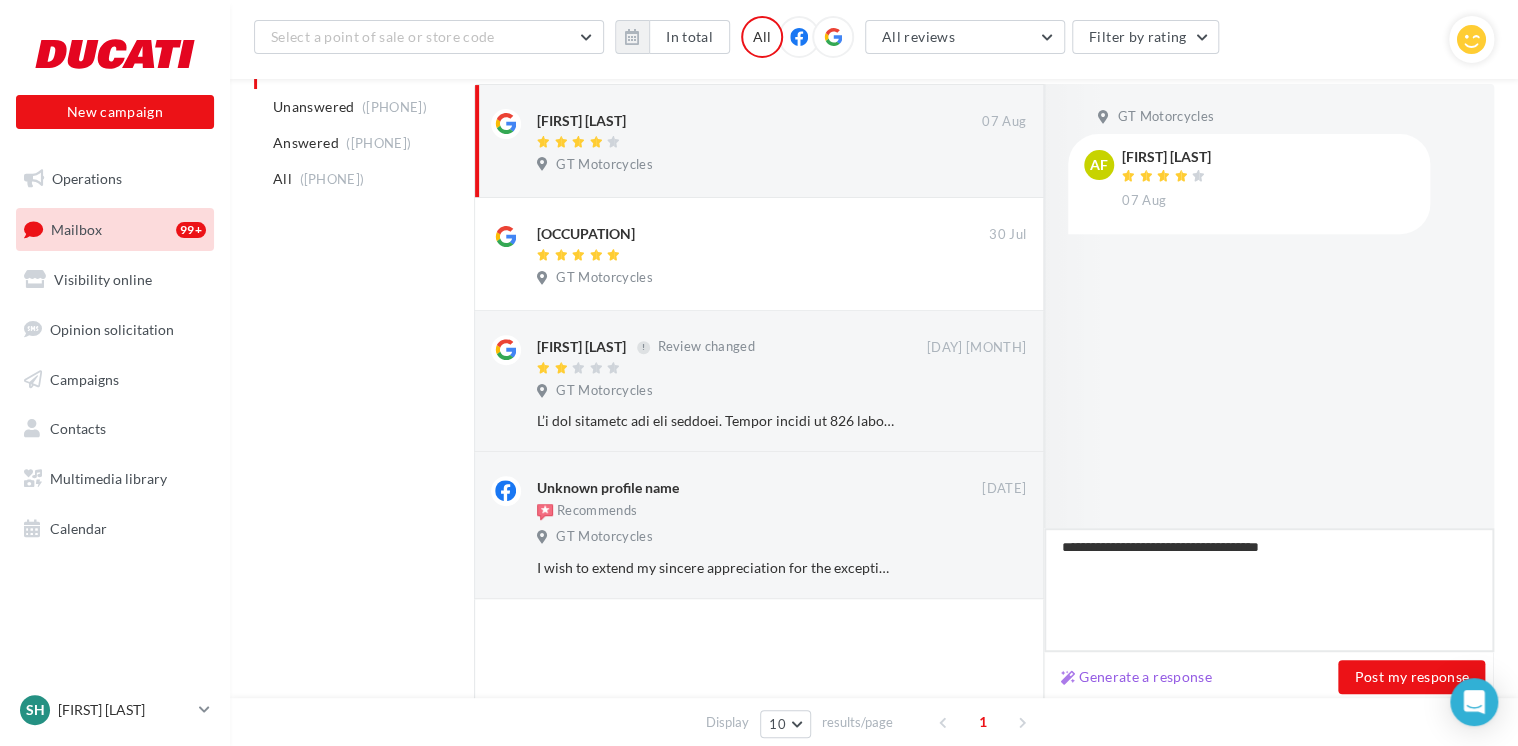 type on "**********" 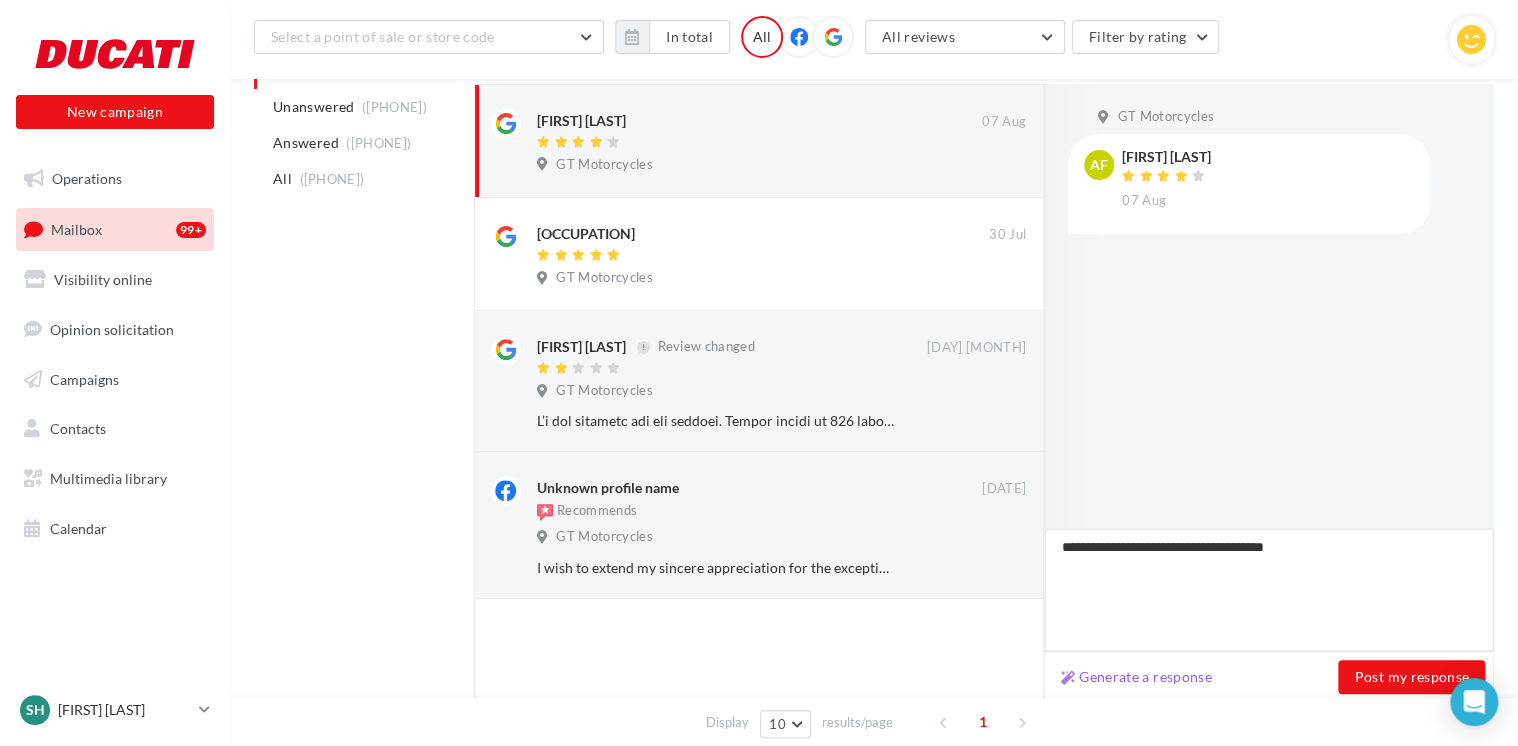 type on "**********" 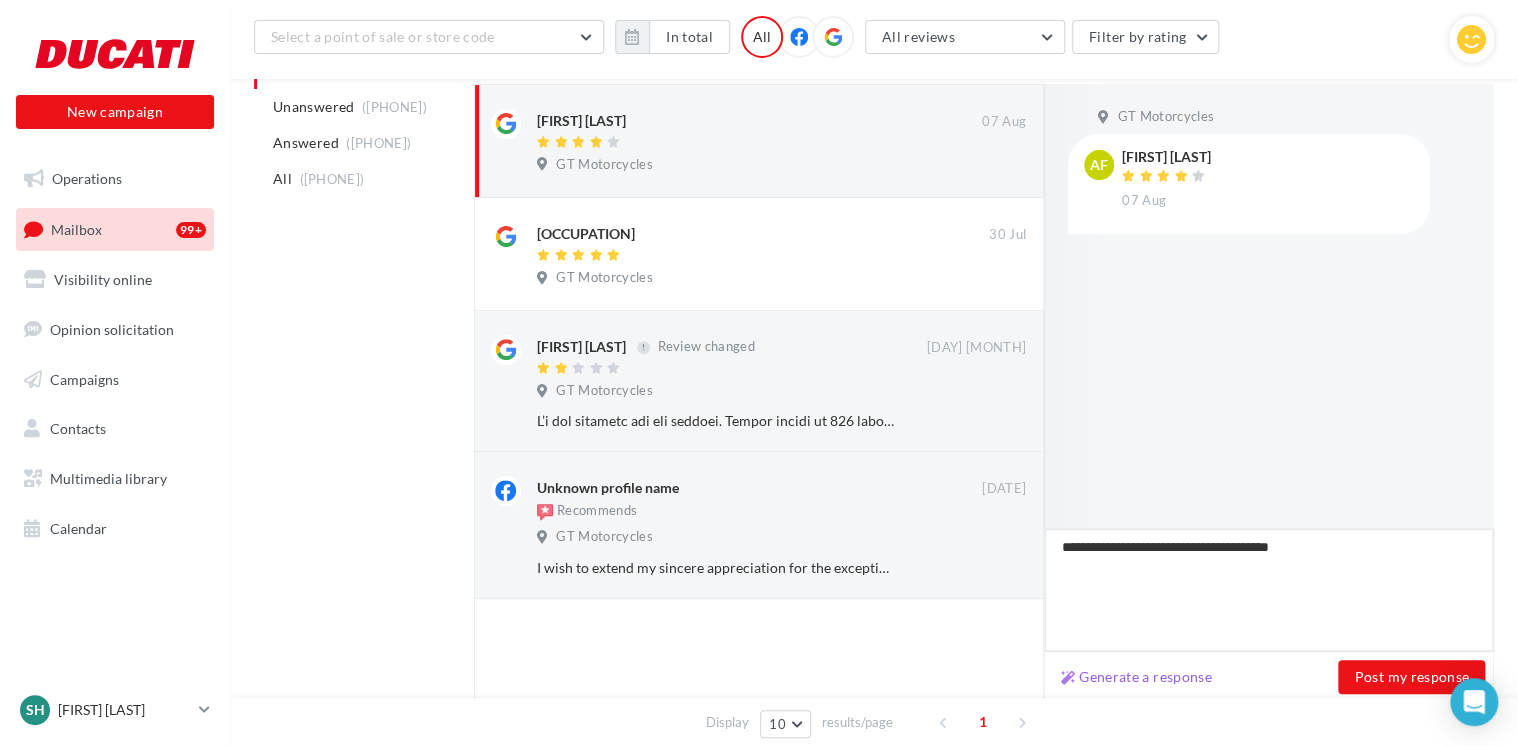 type on "**********" 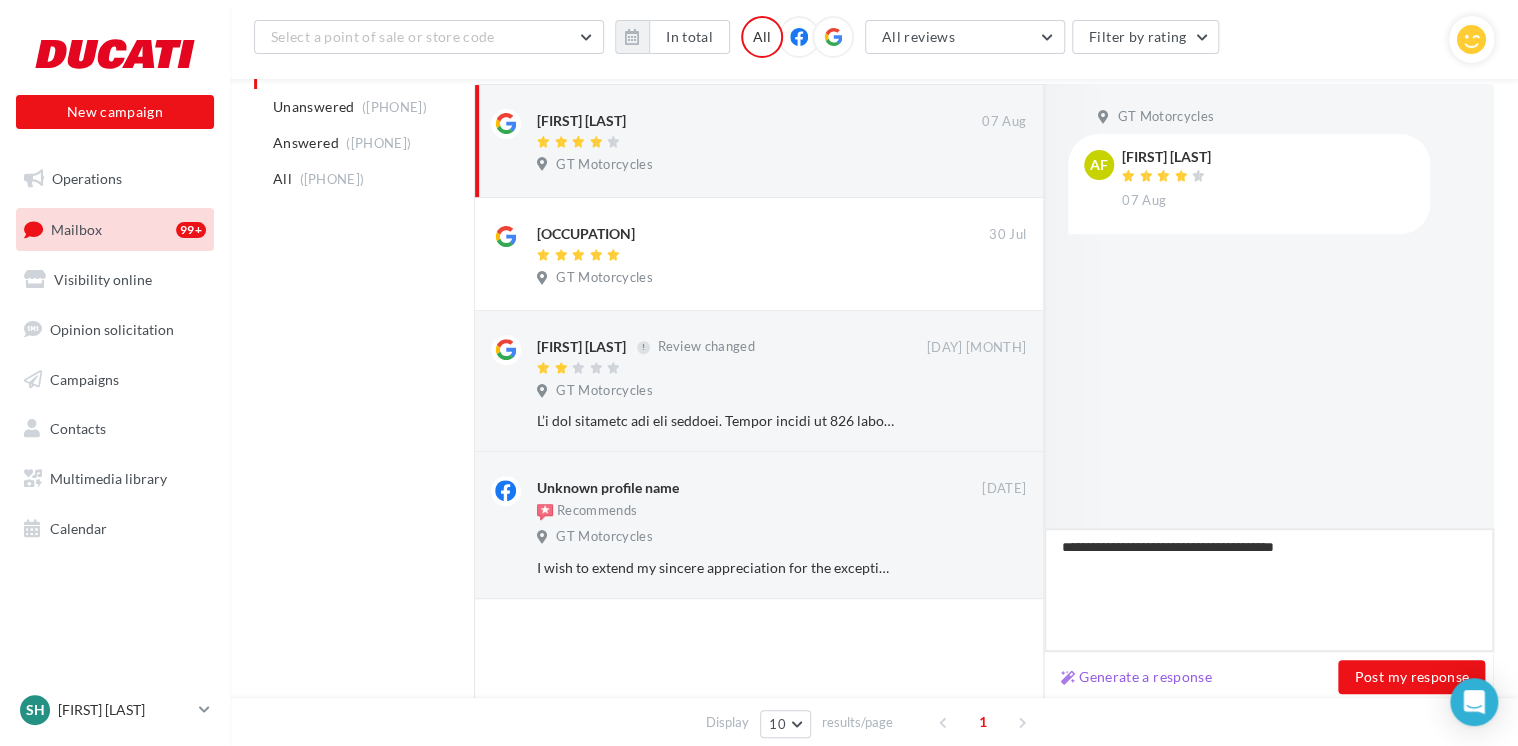 type on "**********" 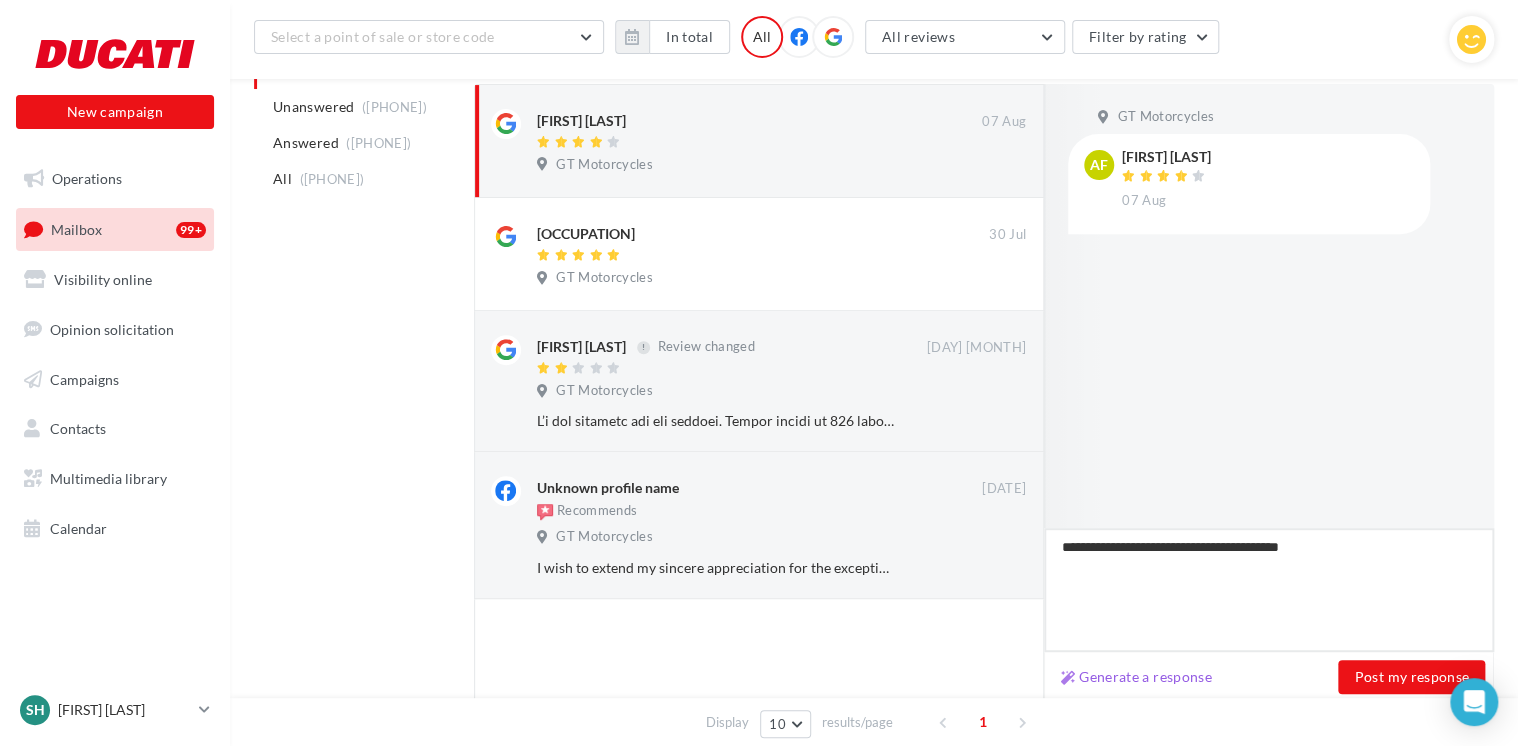 type on "**********" 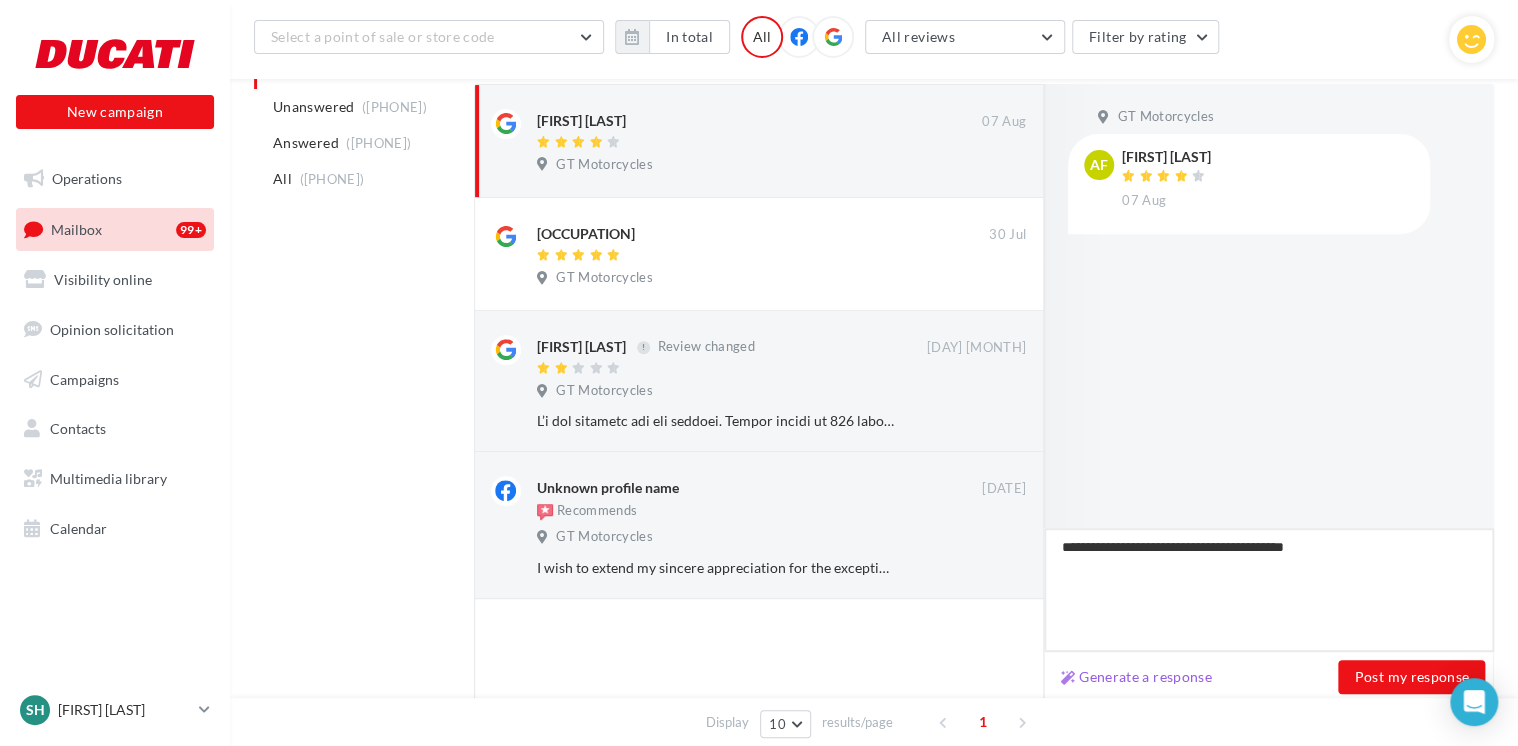 type on "**********" 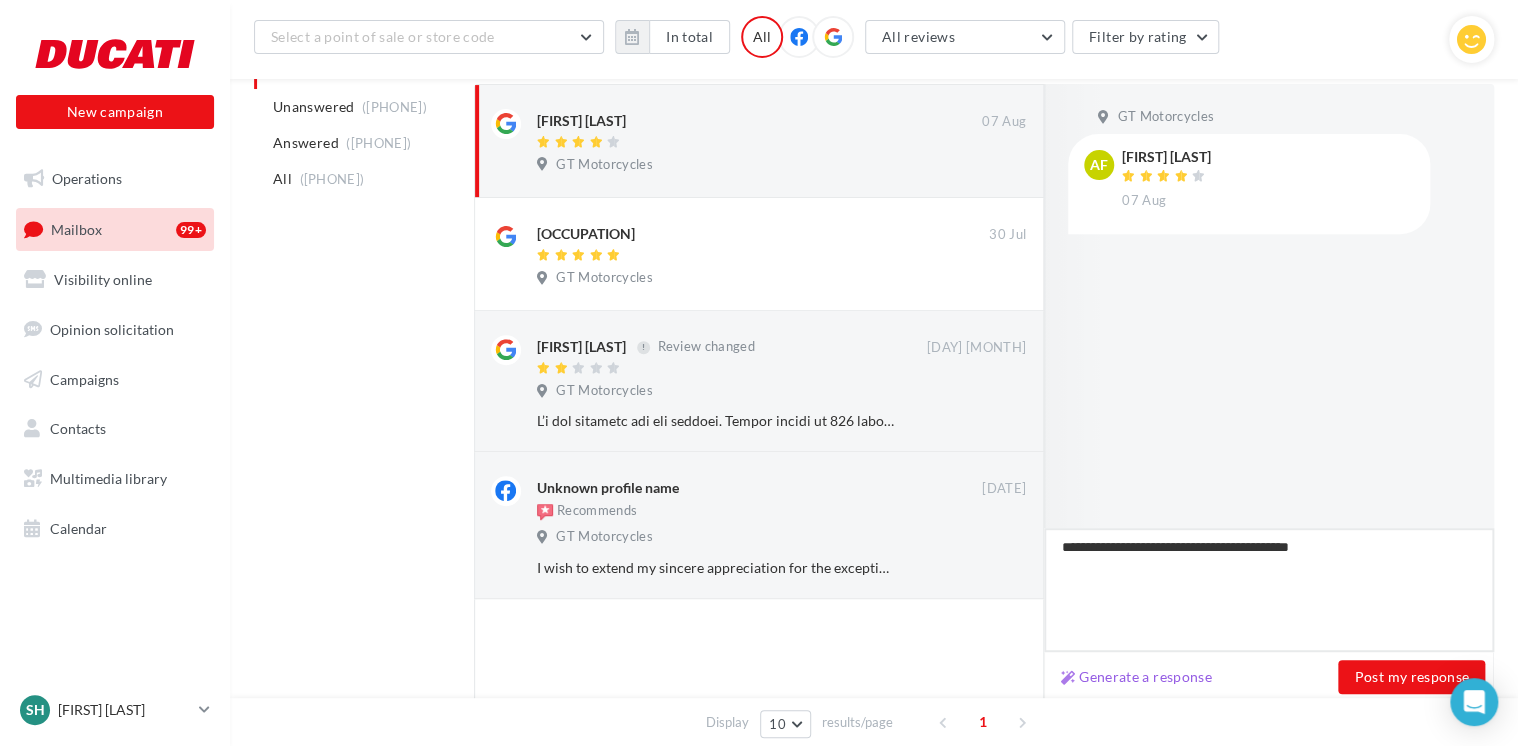 type on "**********" 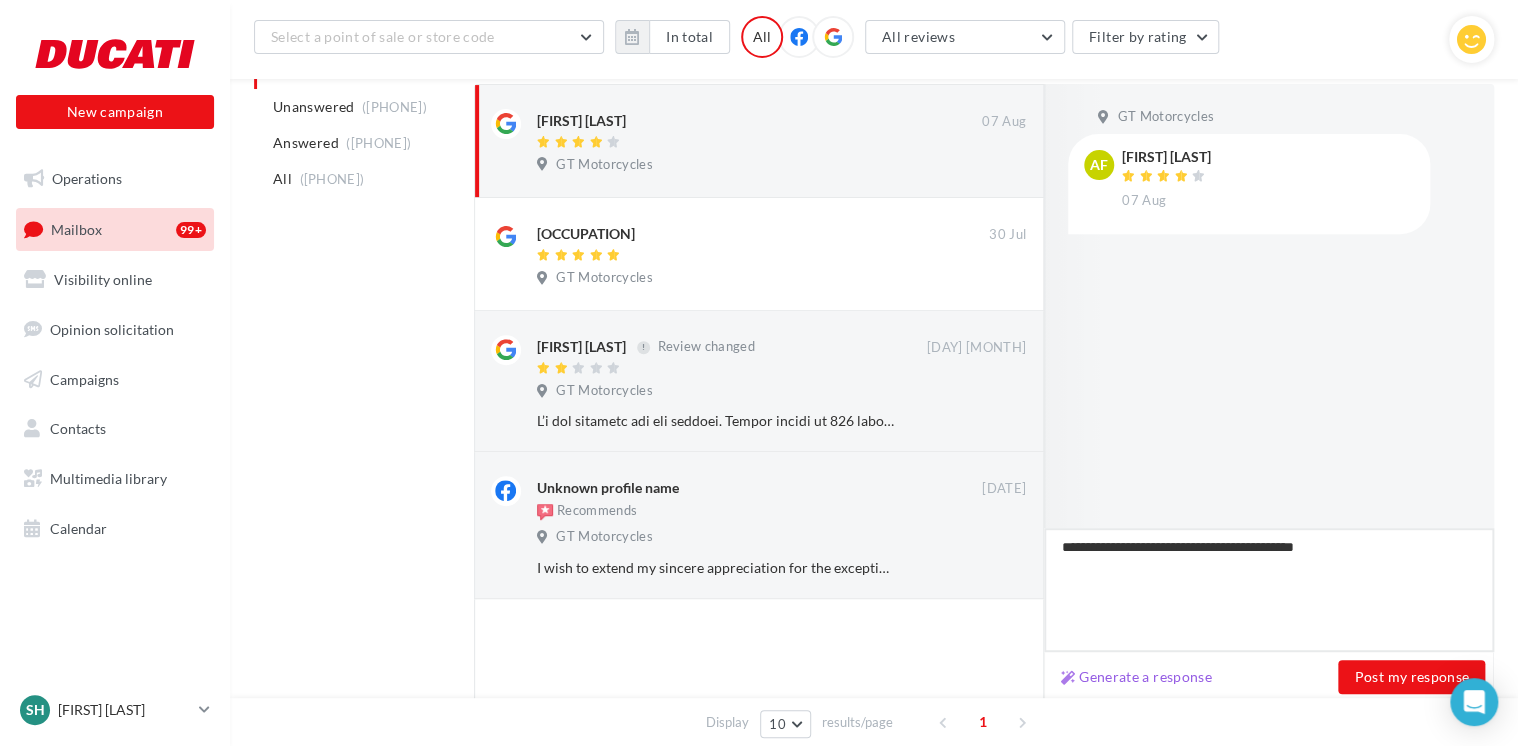 type on "**********" 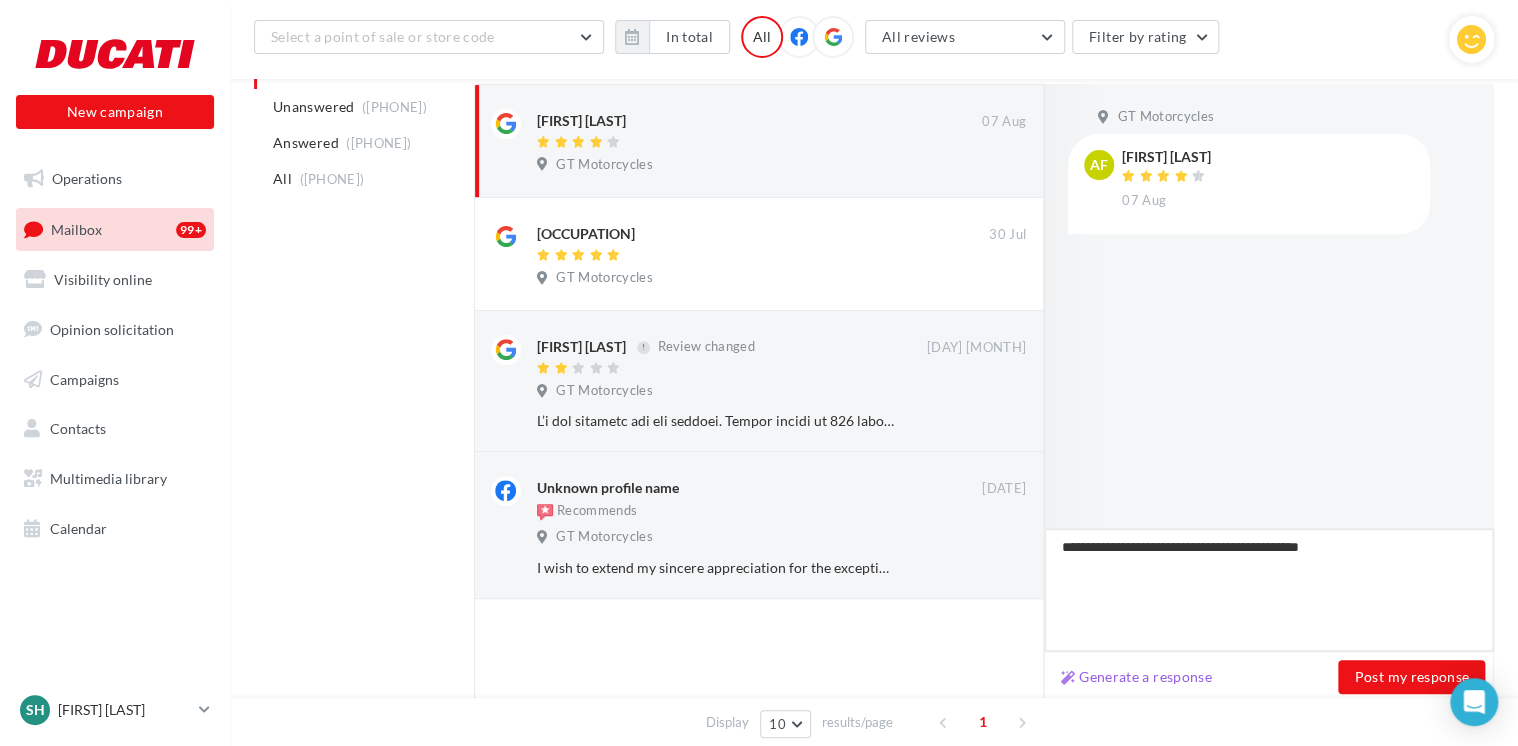 type on "**********" 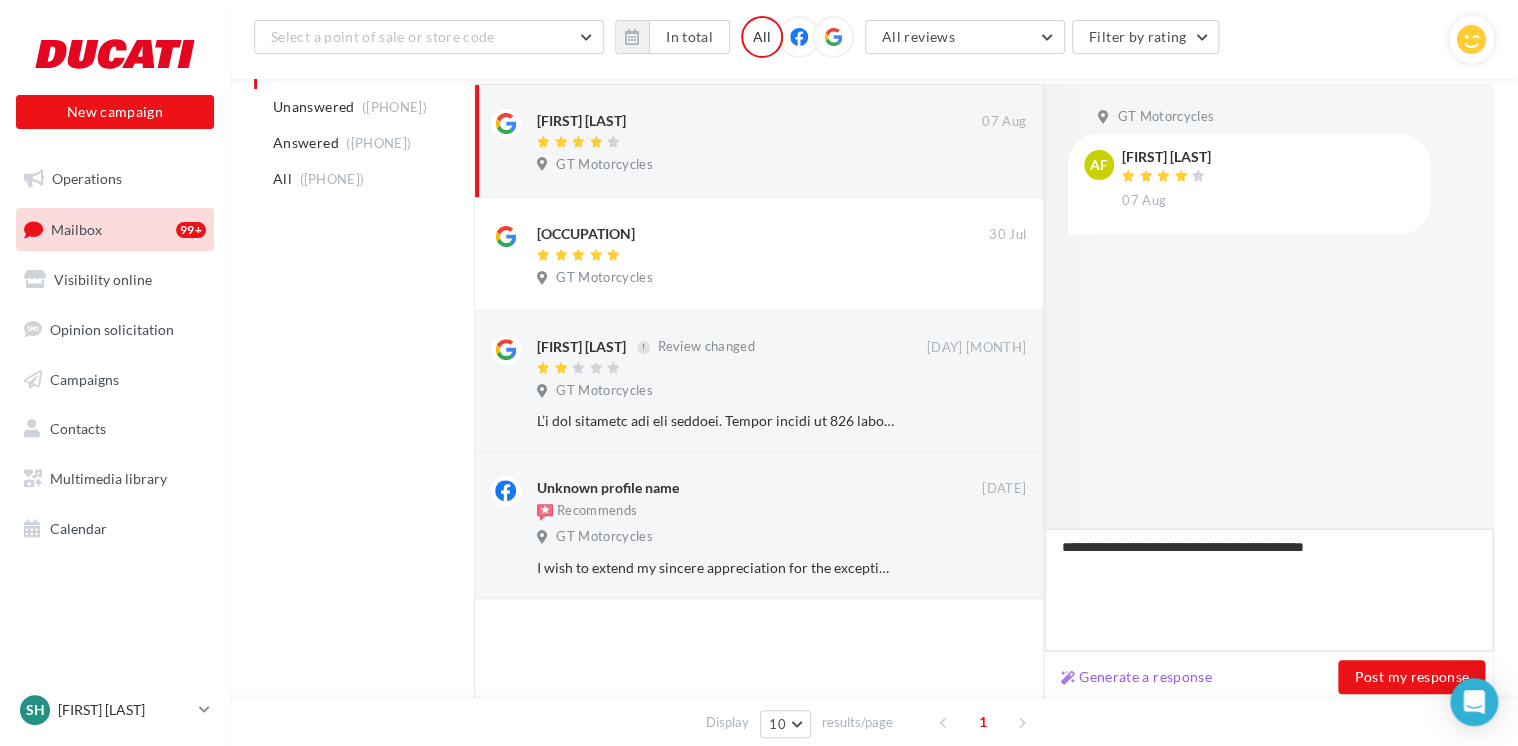 type on "**********" 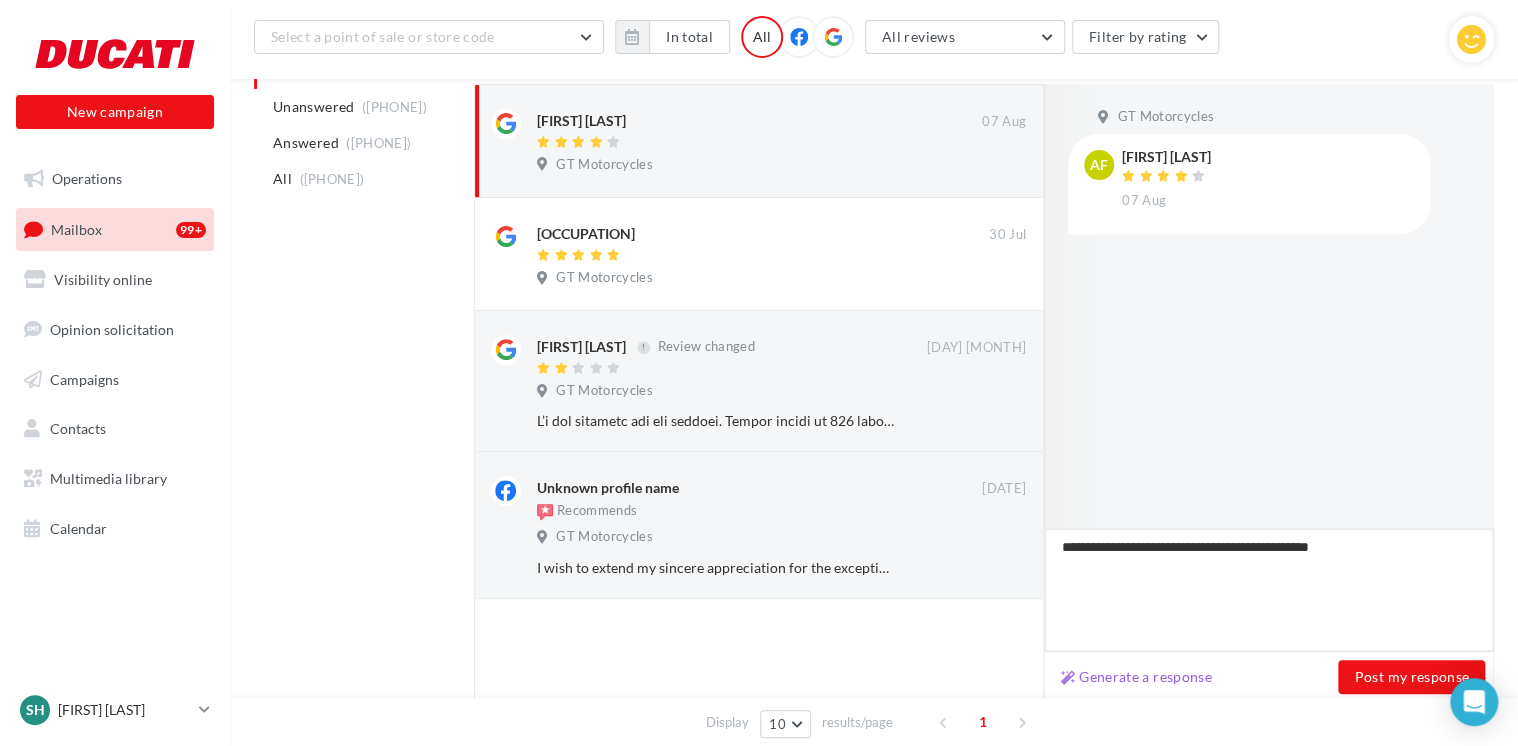 type on "**********" 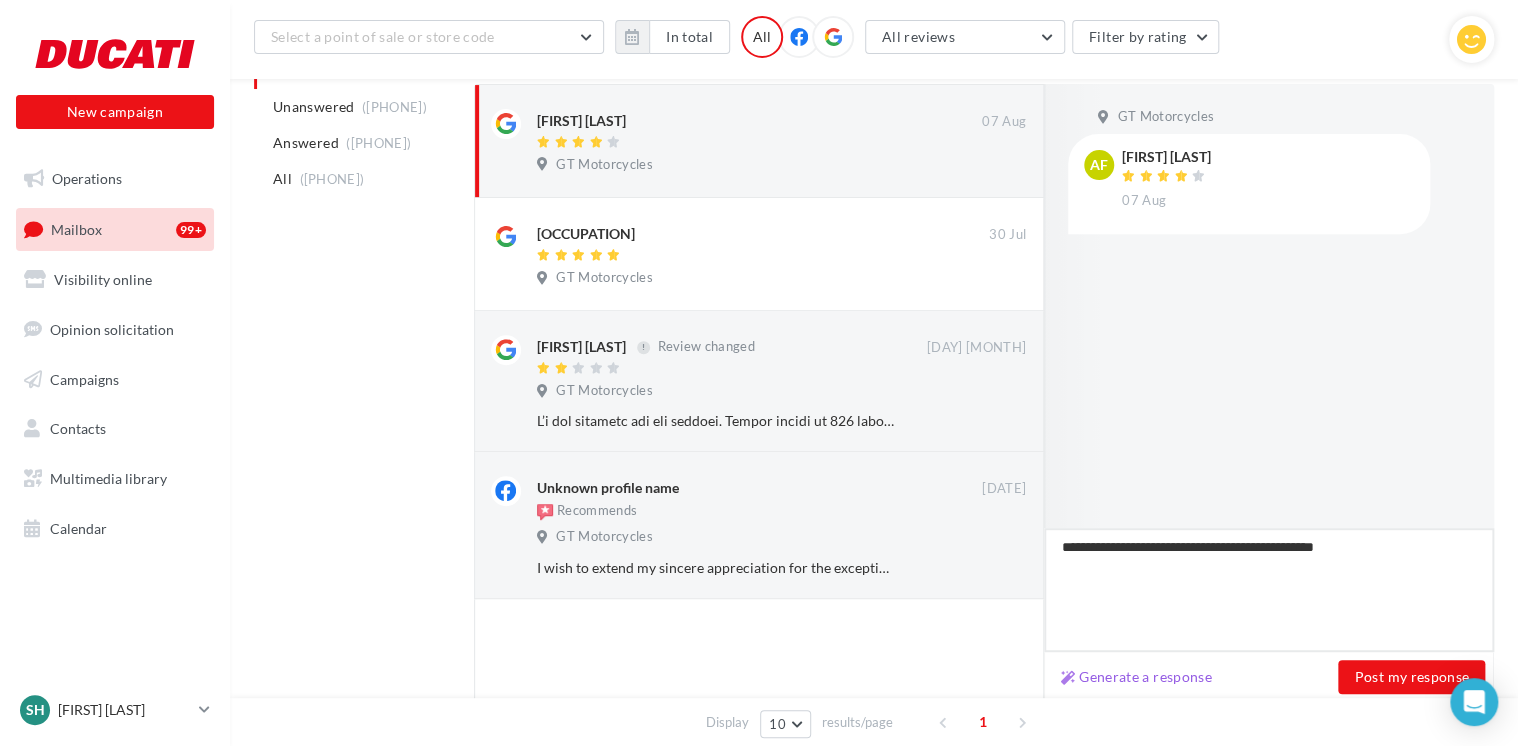 type on "**********" 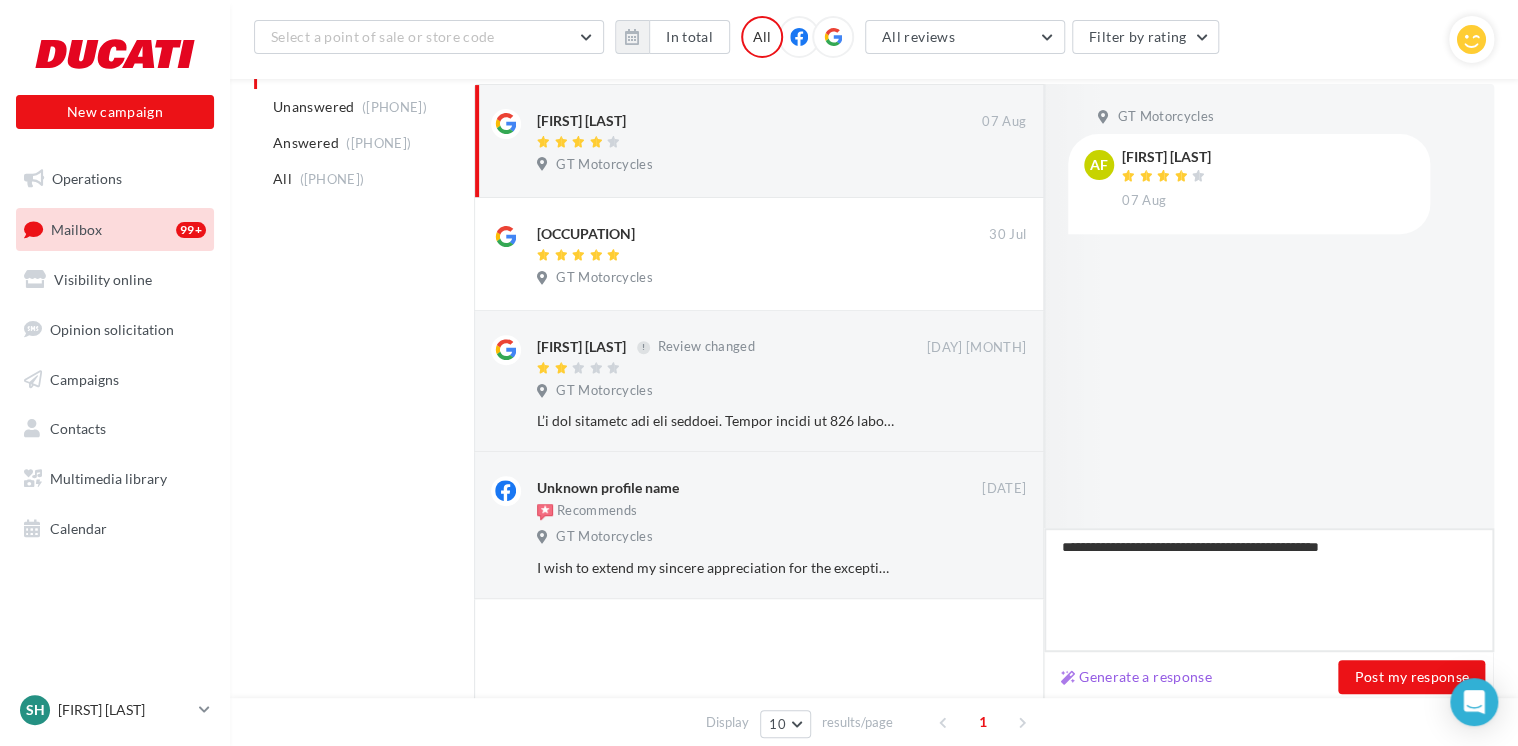 type on "**********" 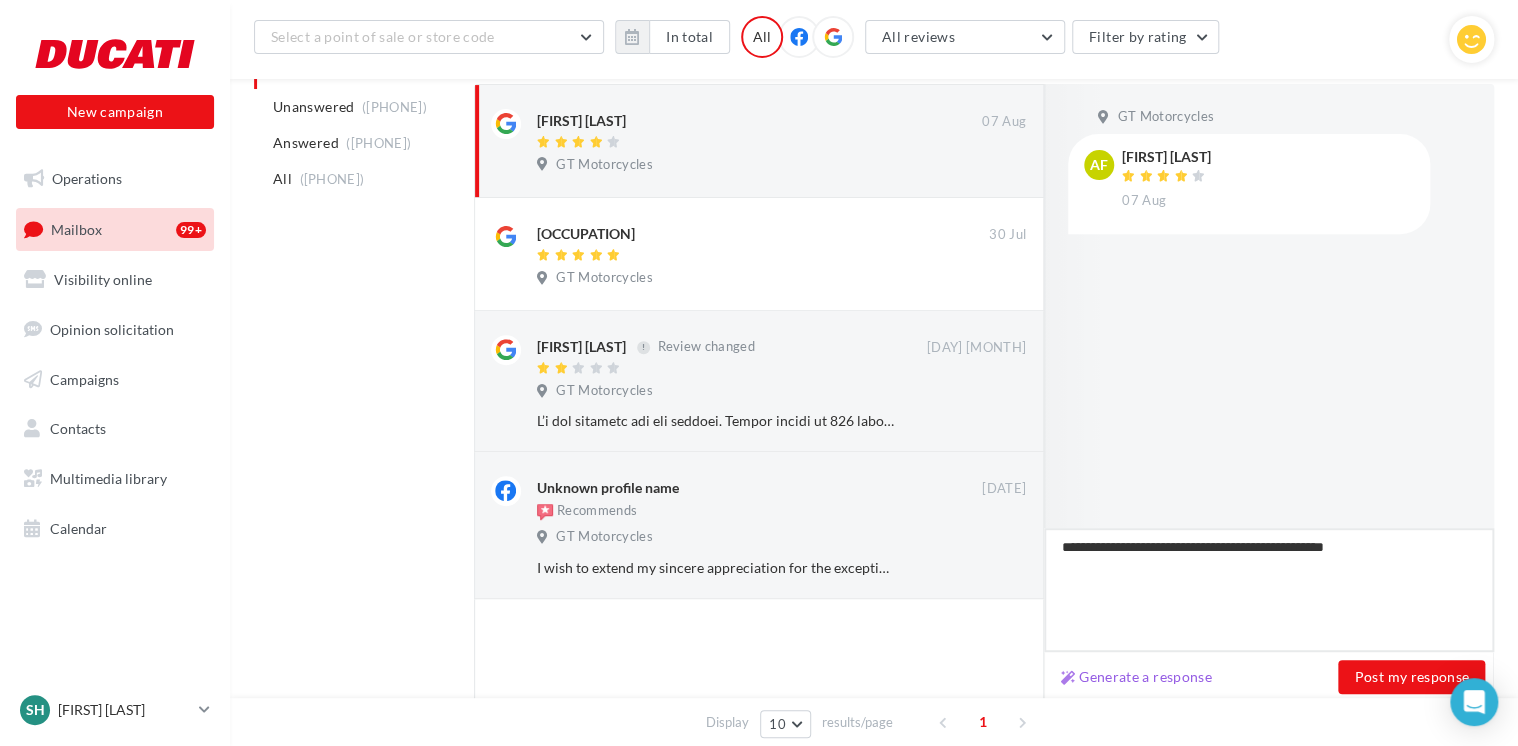 type on "**********" 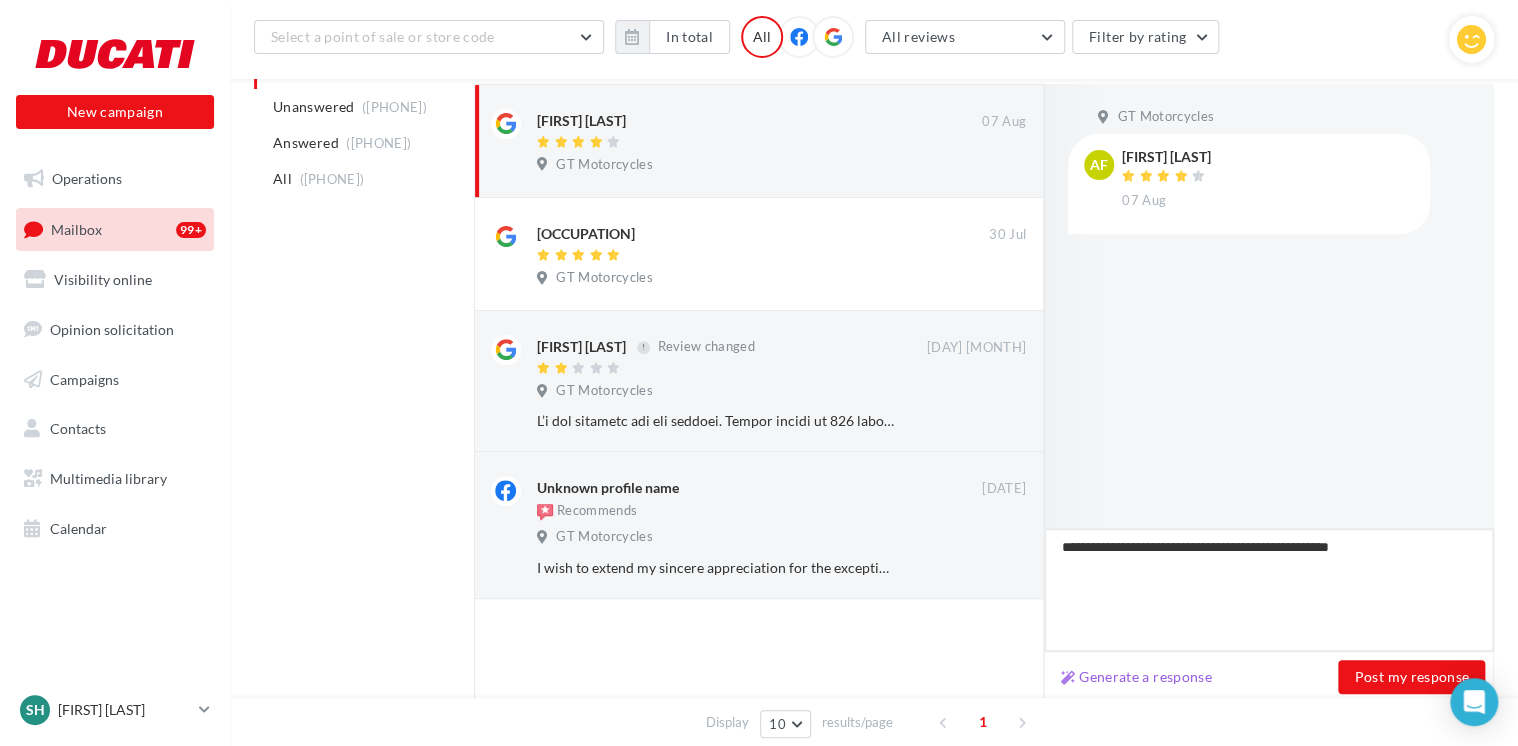 type on "**********" 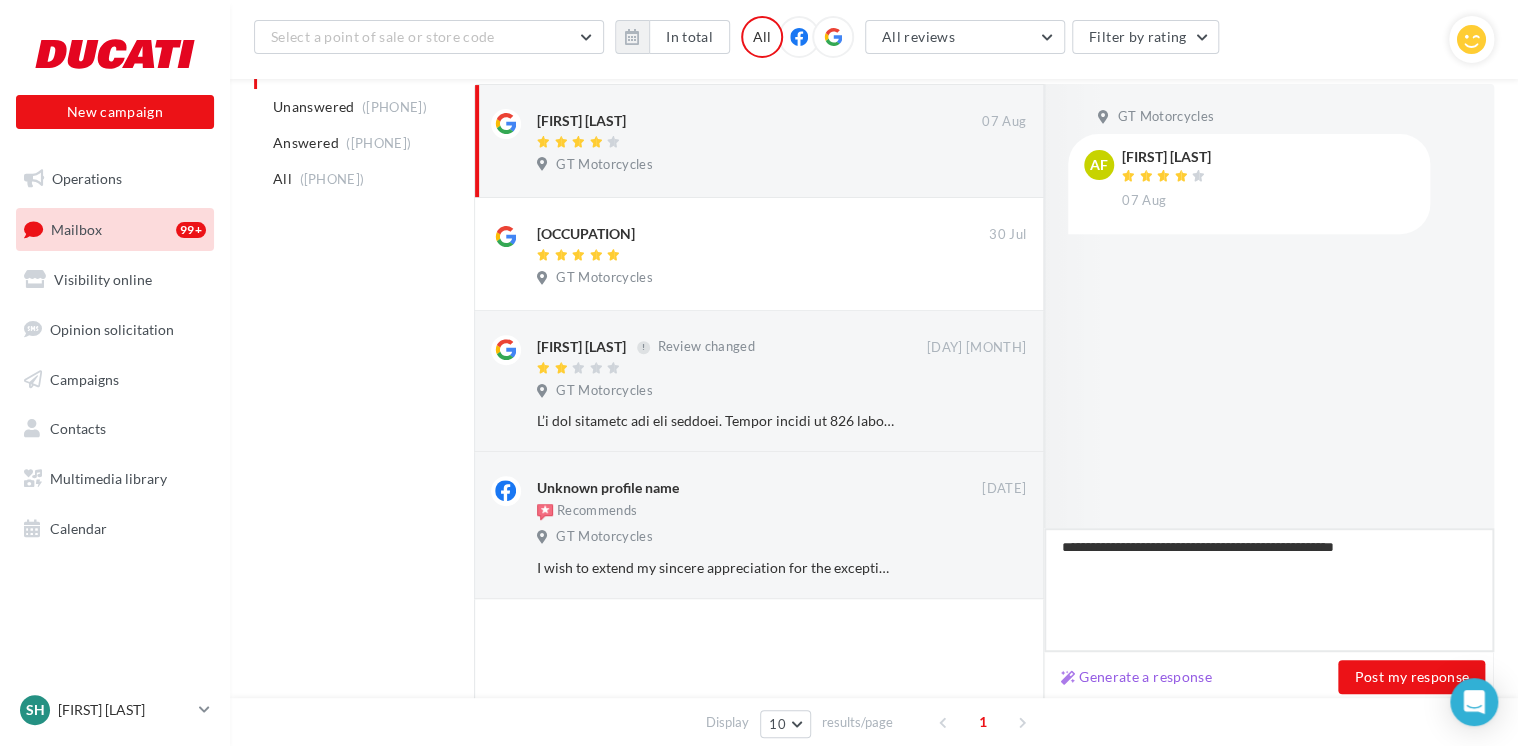 type on "**********" 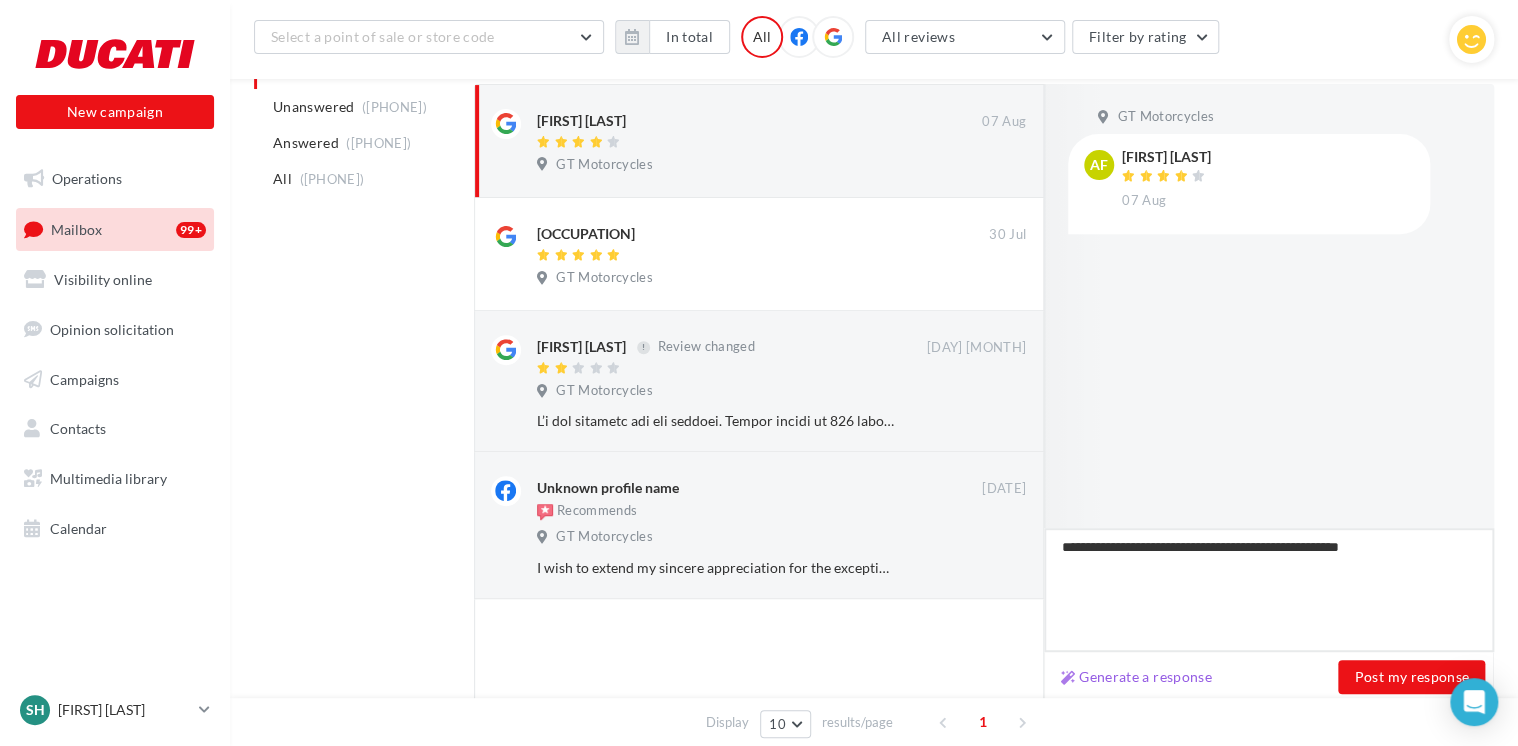 type on "**********" 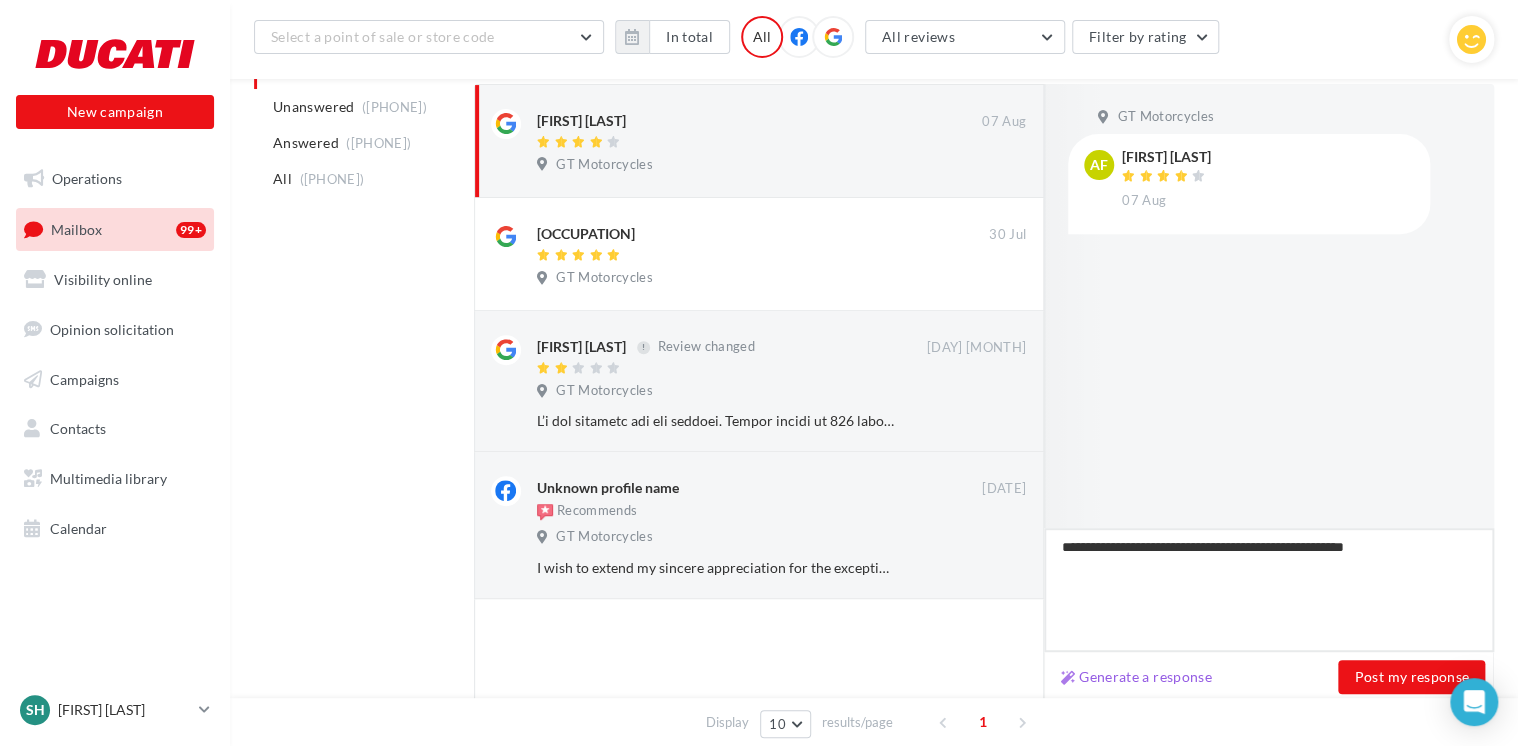 type on "**********" 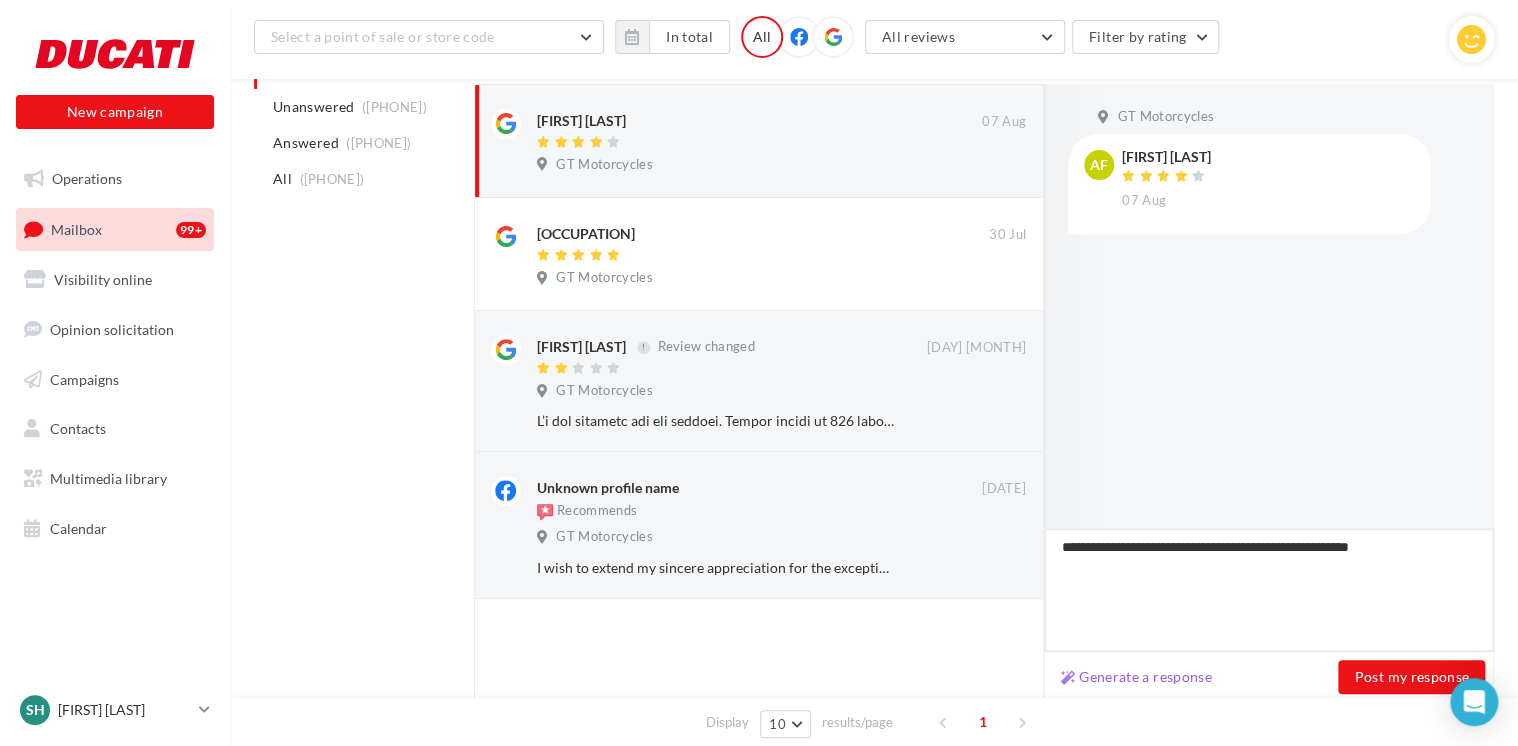 type on "**********" 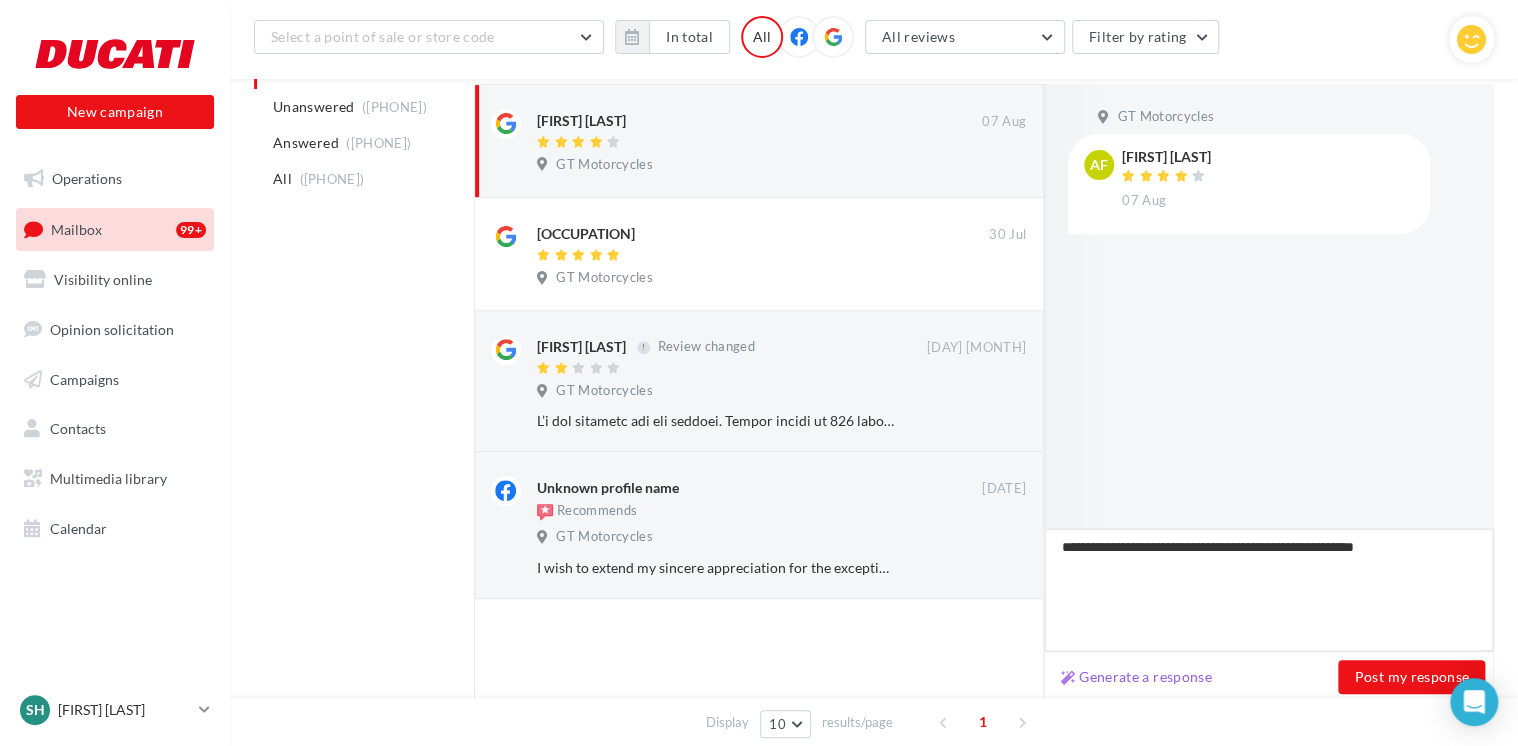 type on "**********" 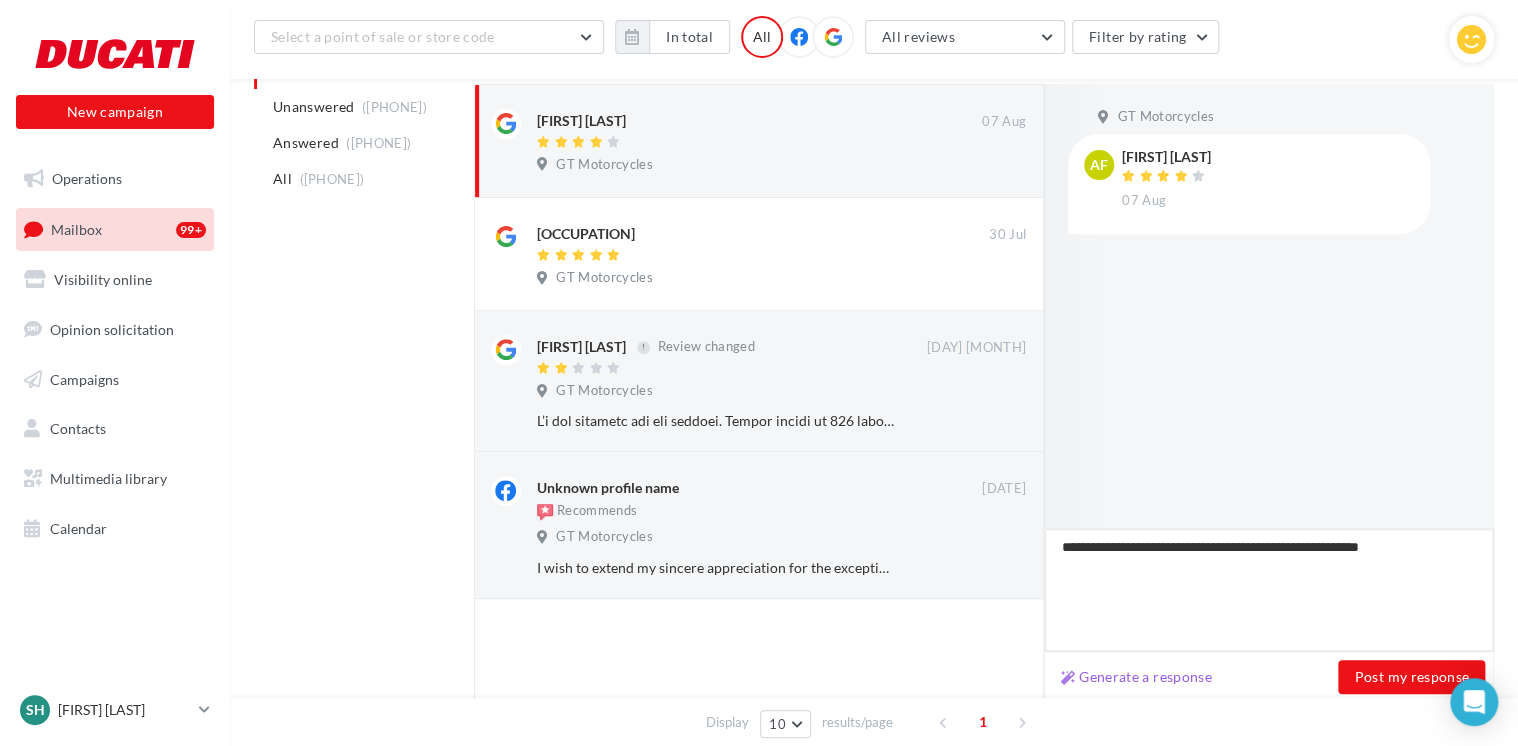 type on "**********" 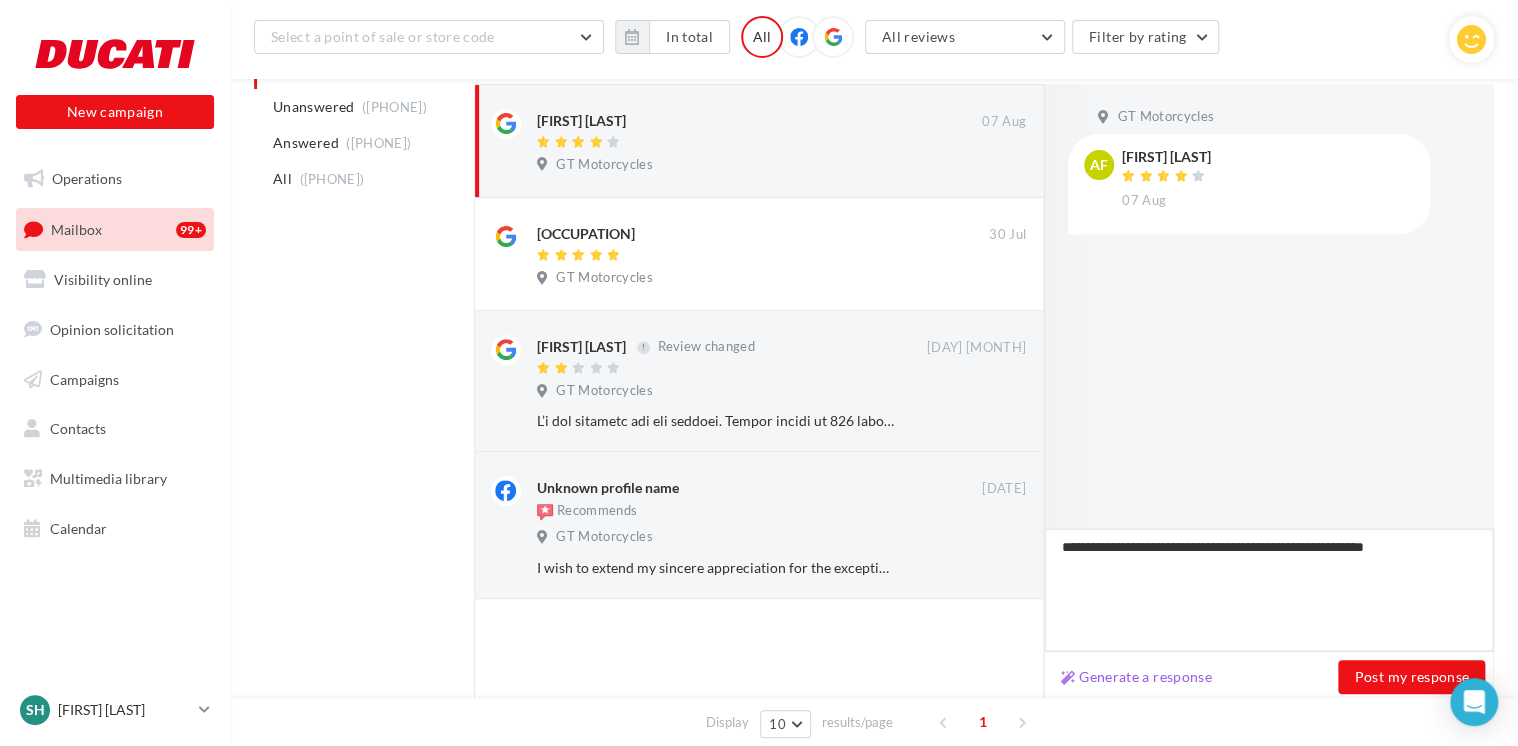 type on "**********" 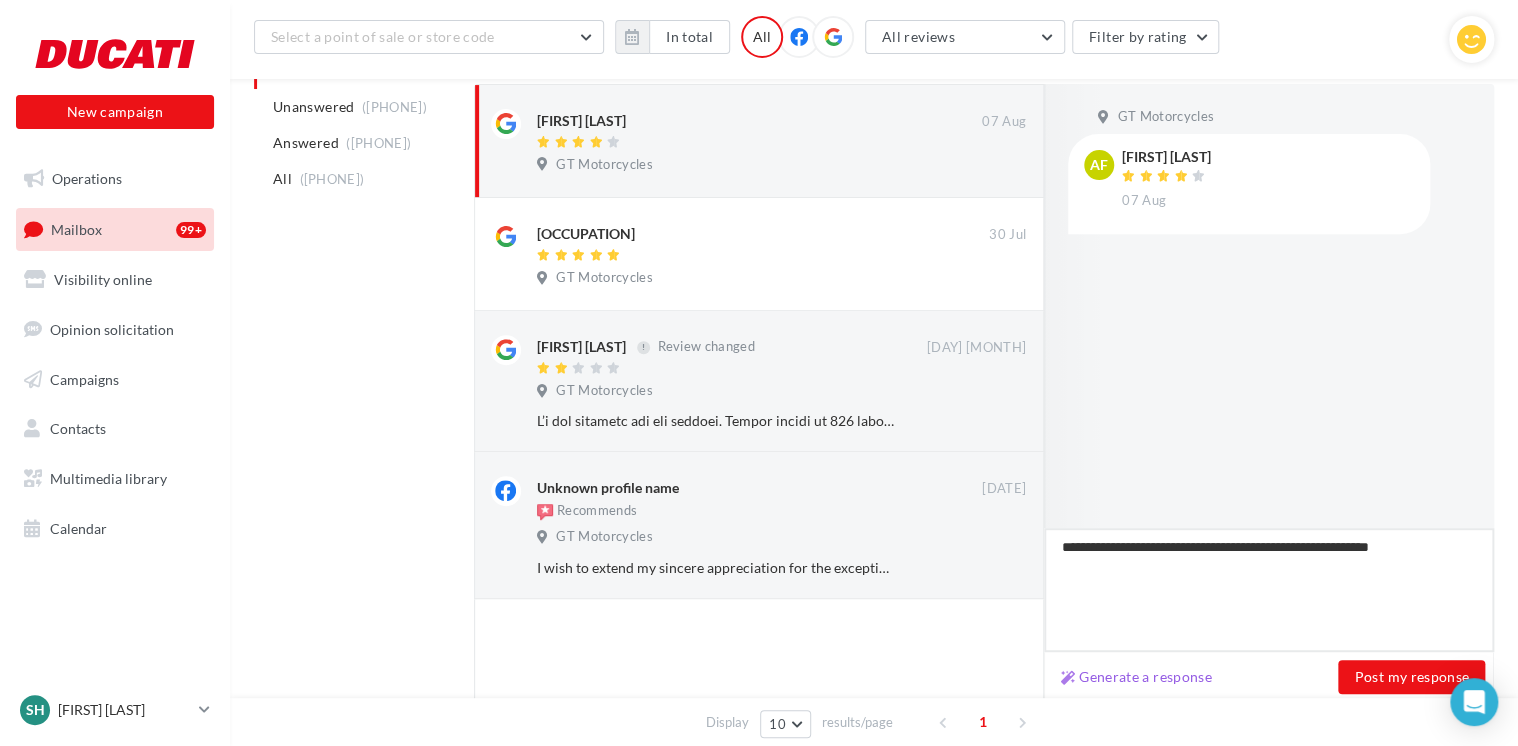 type on "**********" 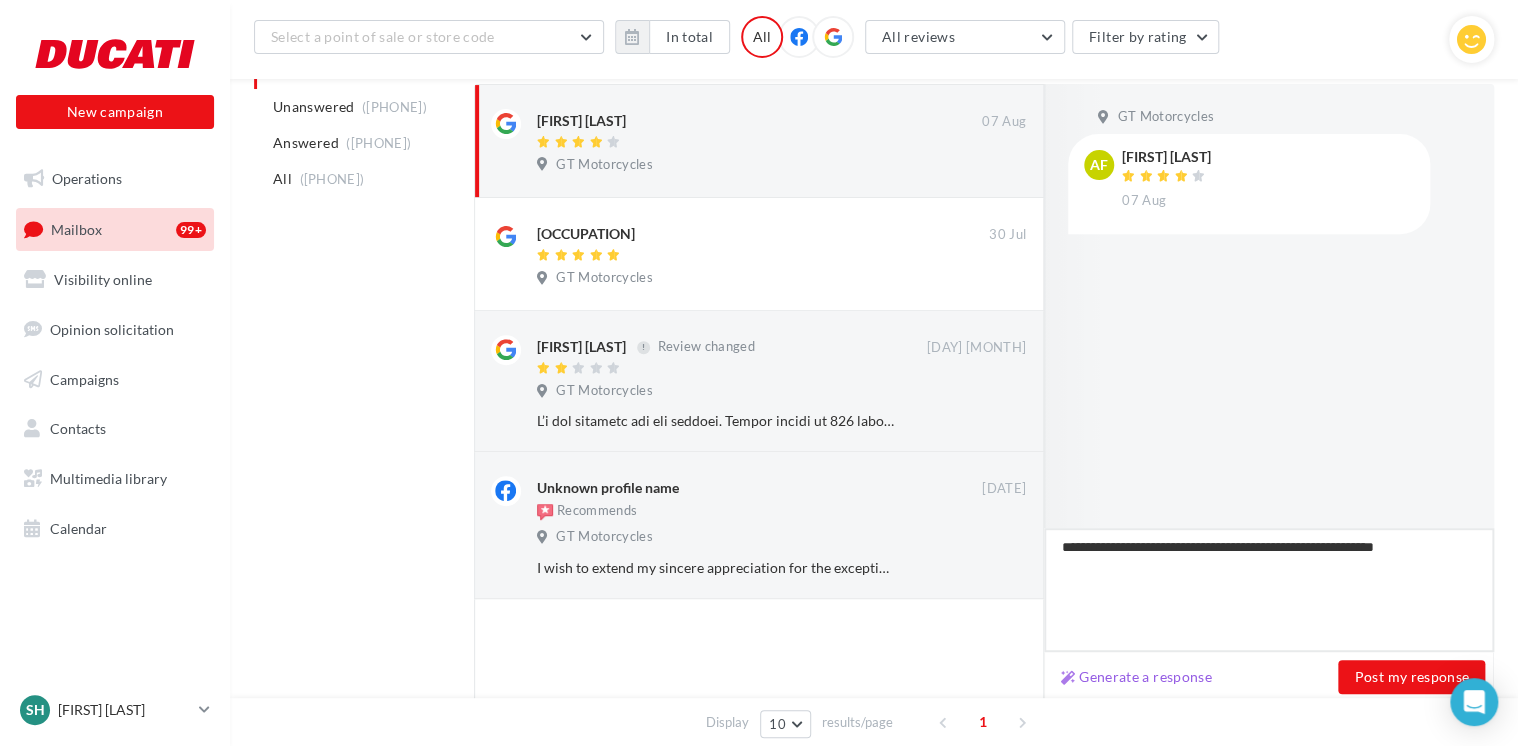 type on "**********" 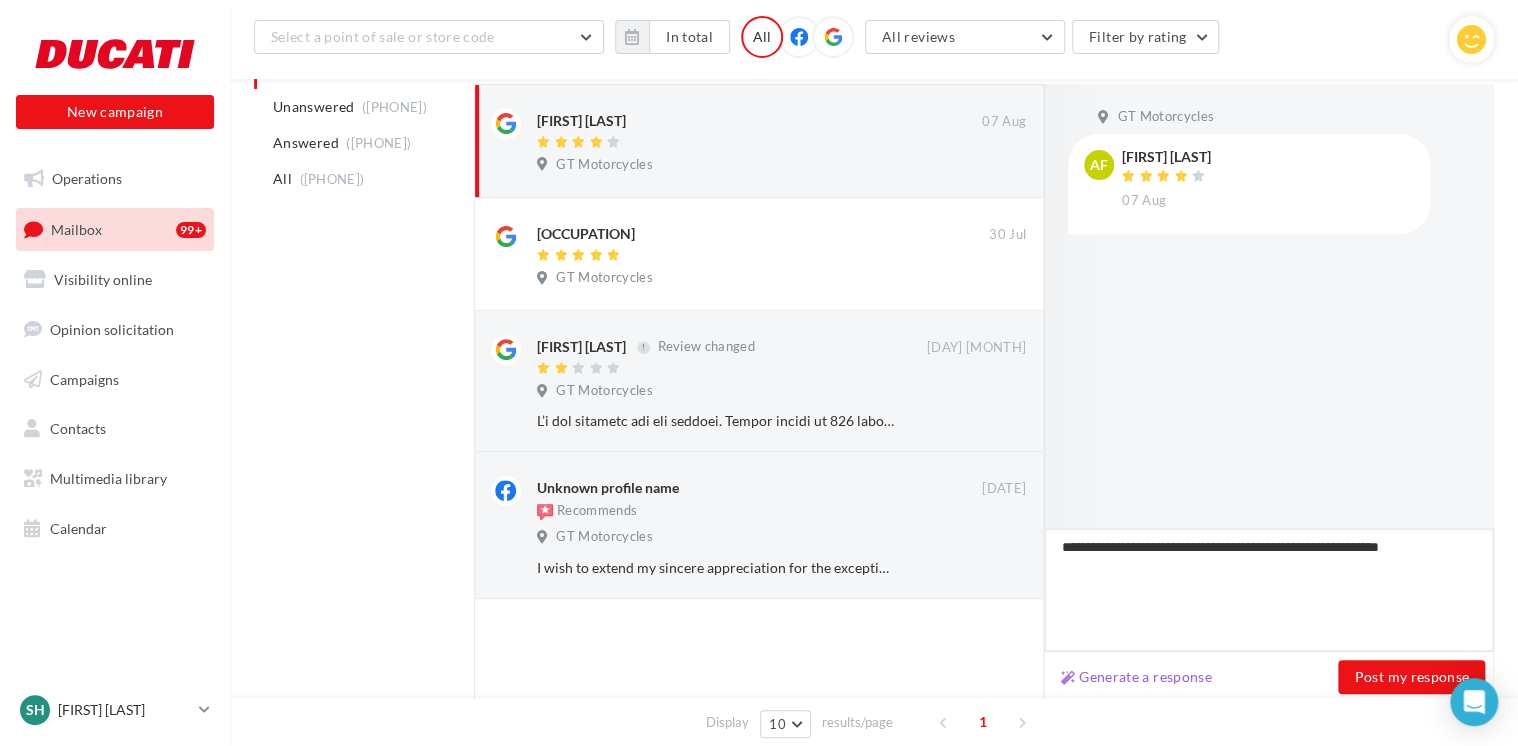 type on "**********" 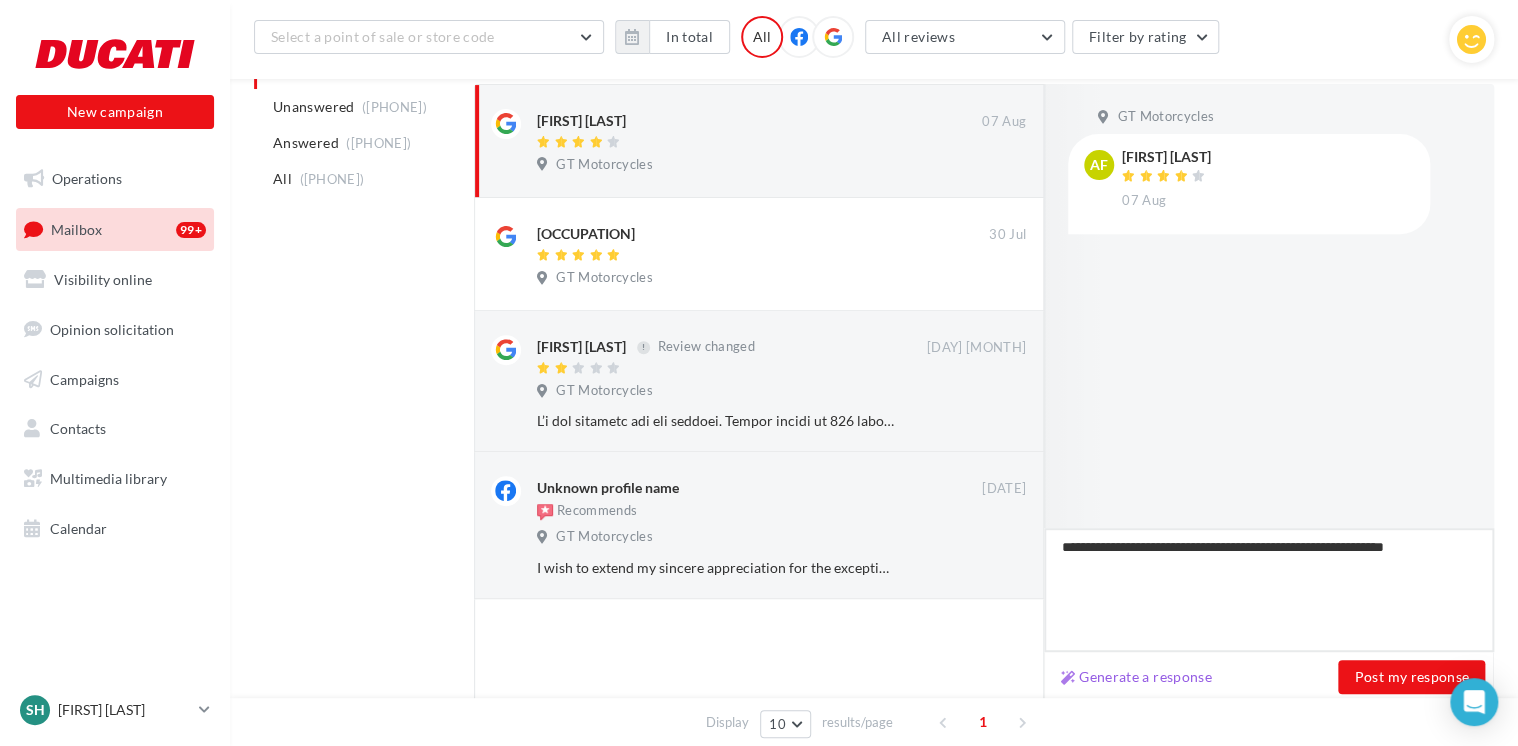 type on "**********" 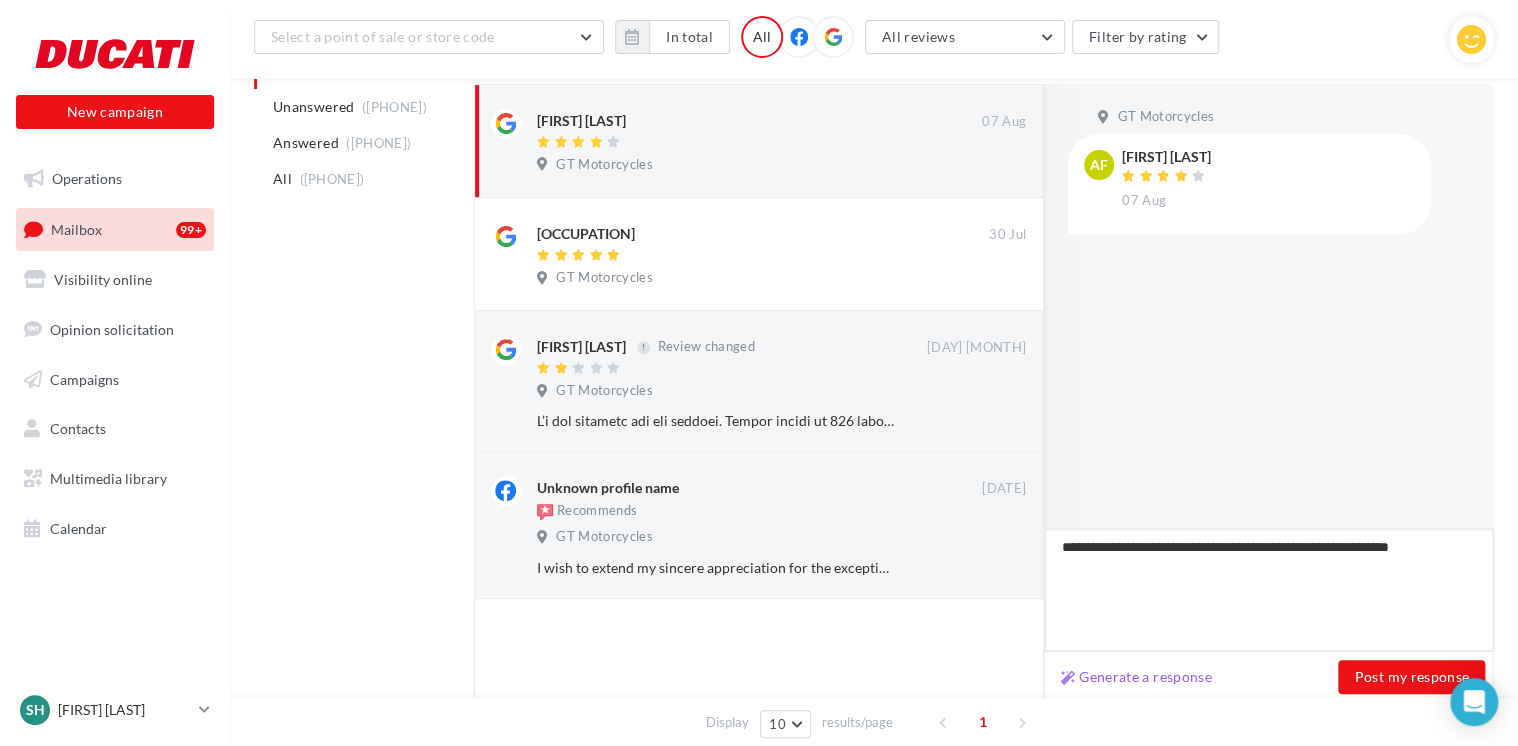 type on "**********" 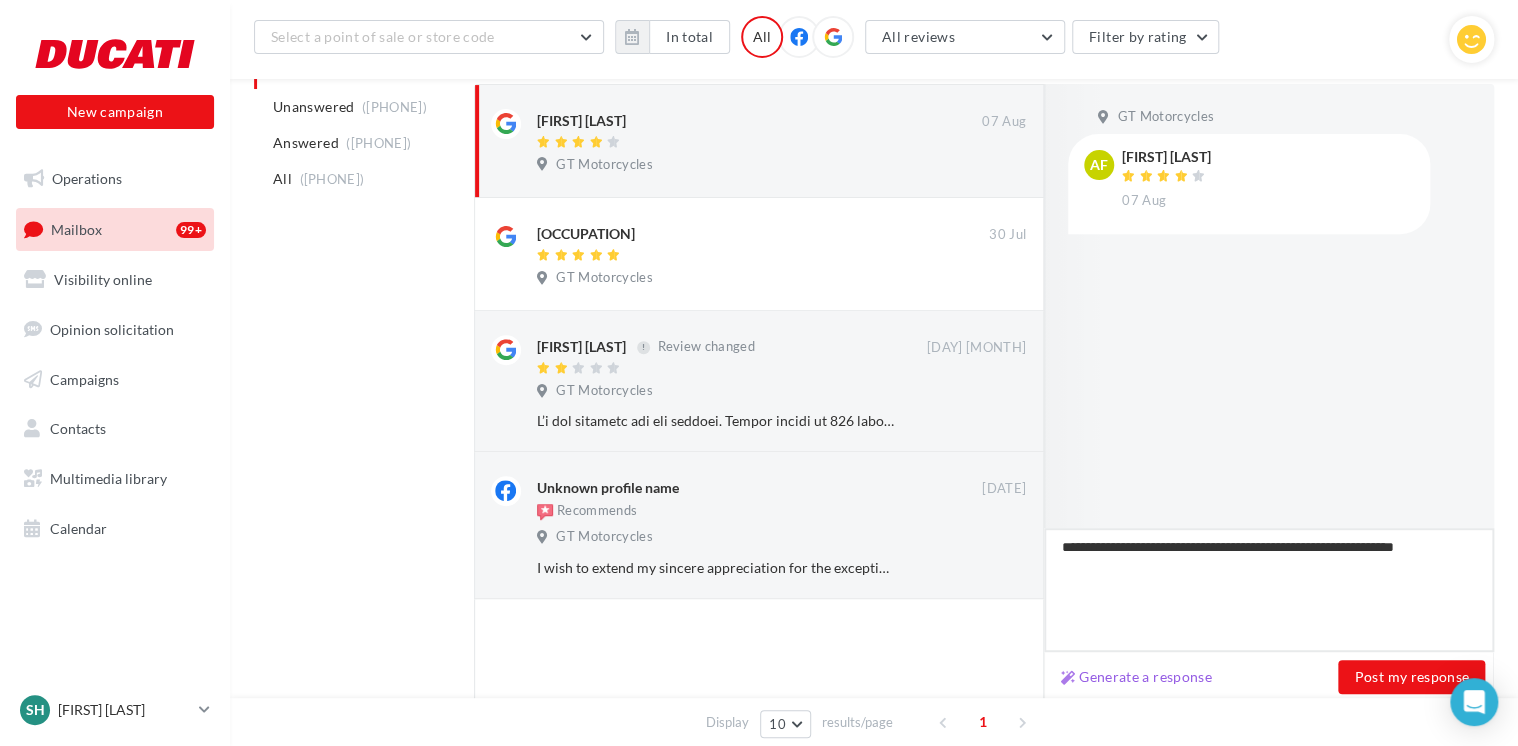 type on "**********" 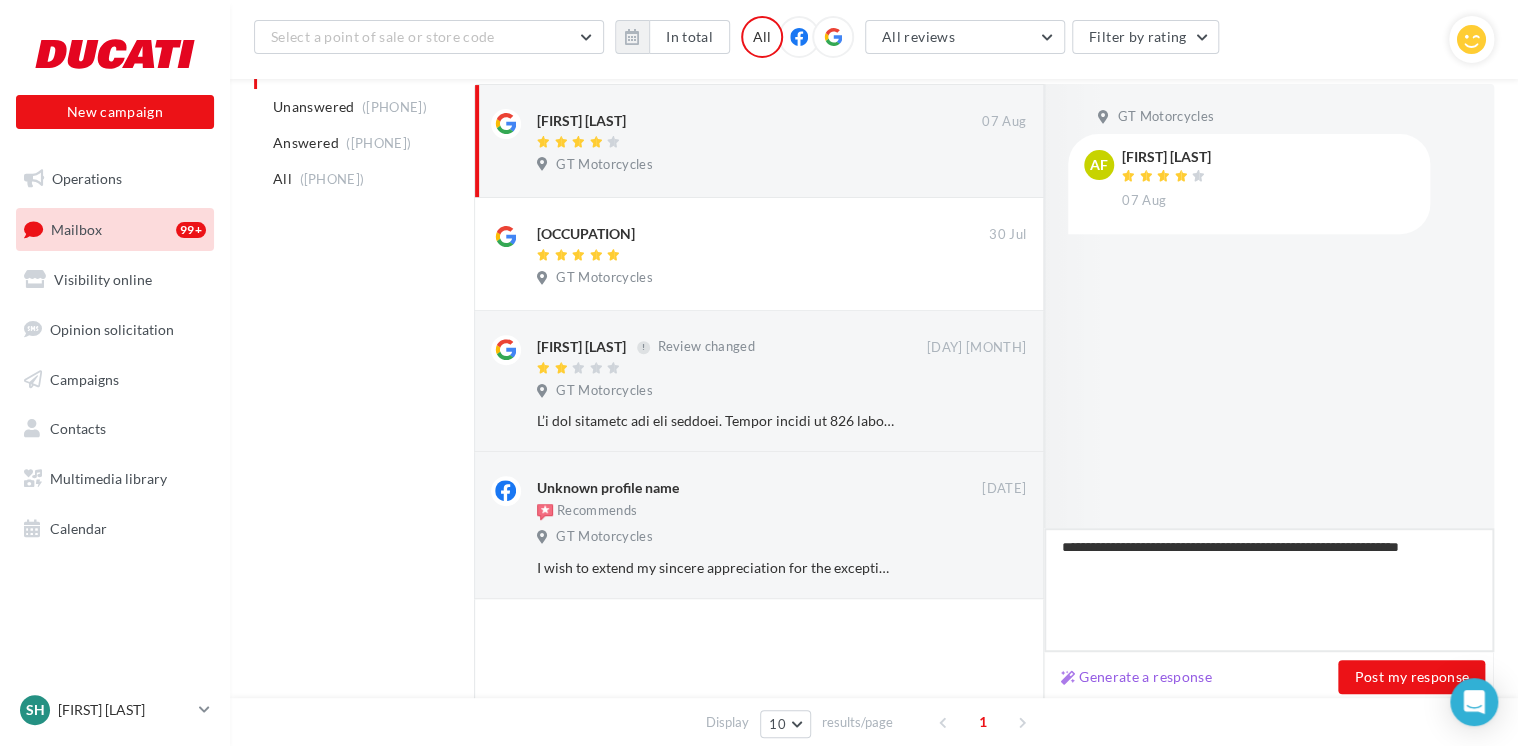type on "**********" 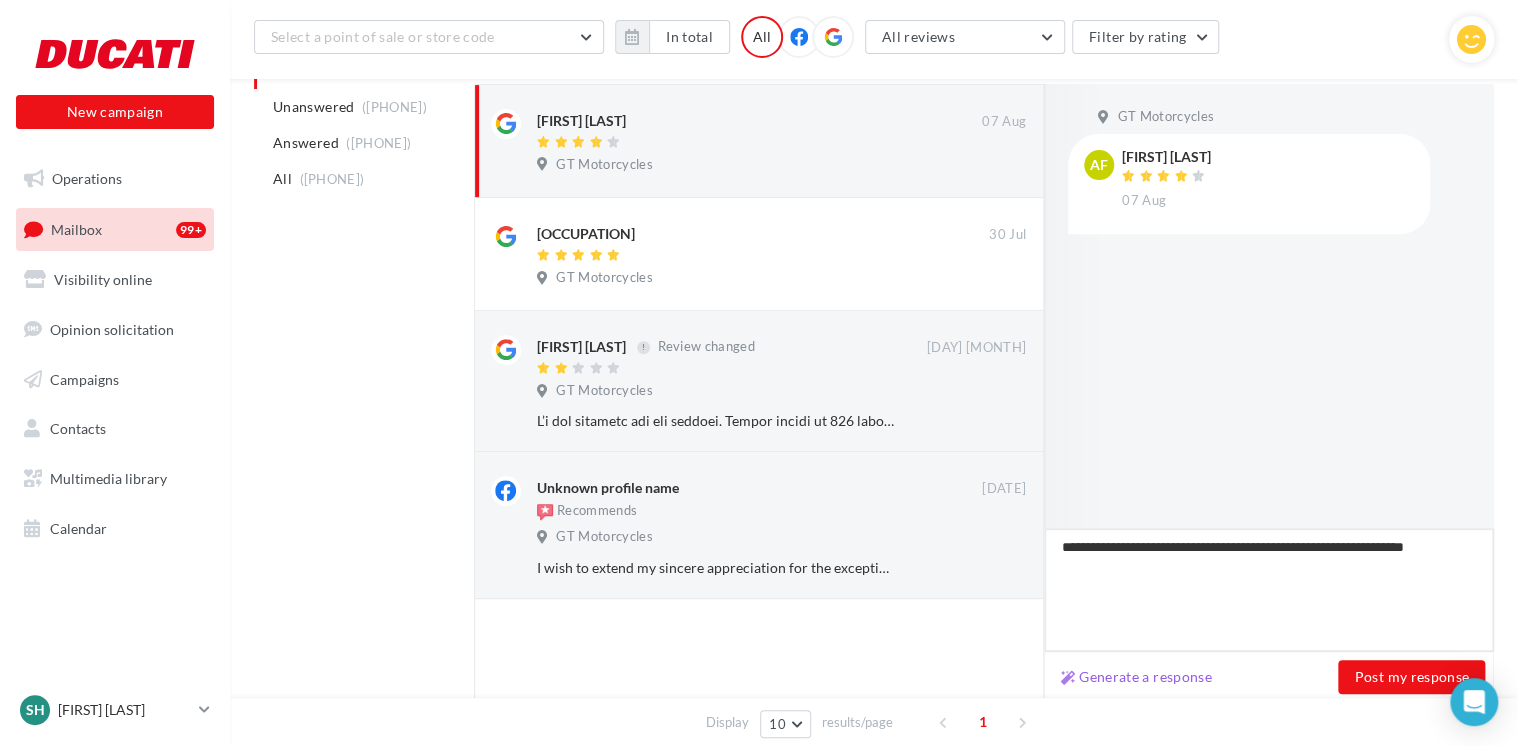 type on "**********" 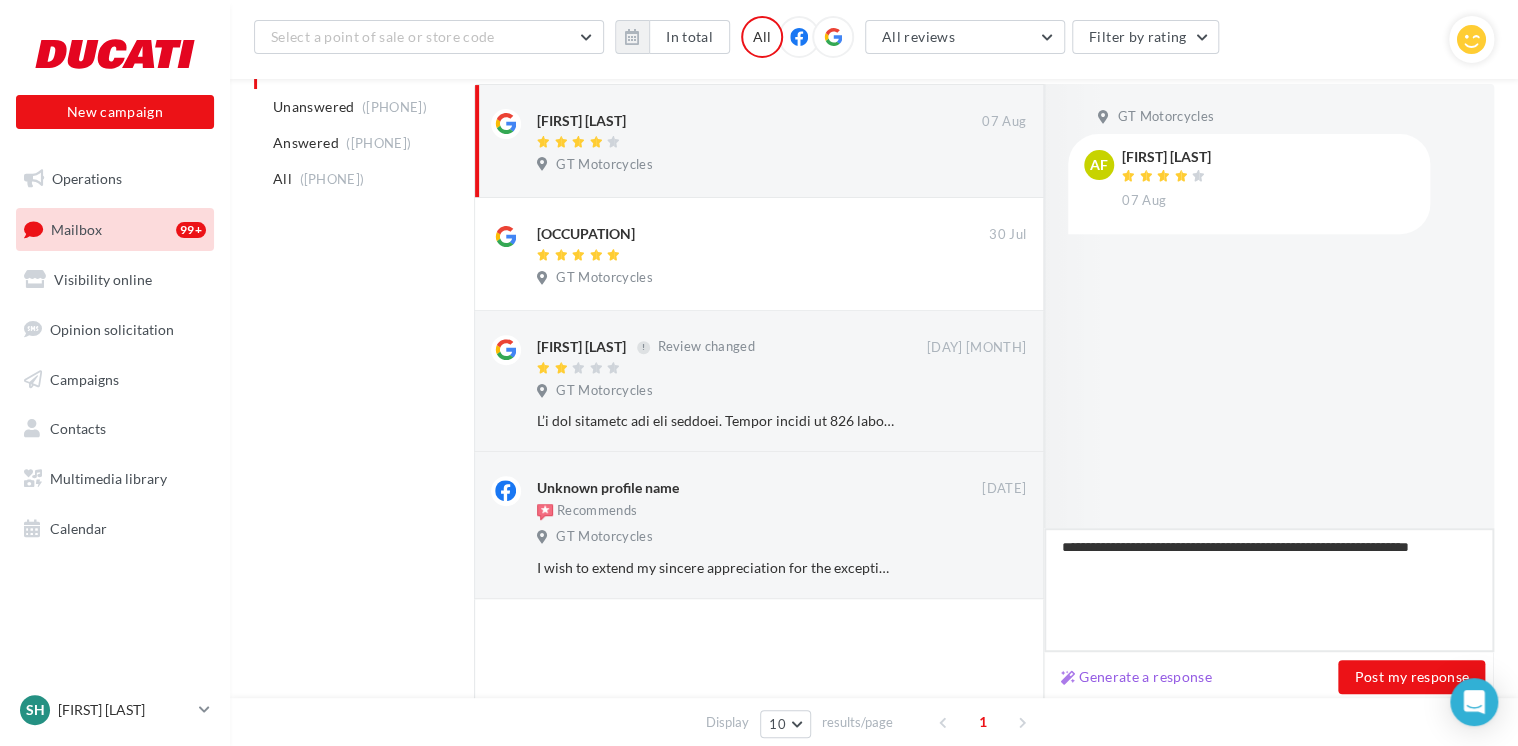 type on "**********" 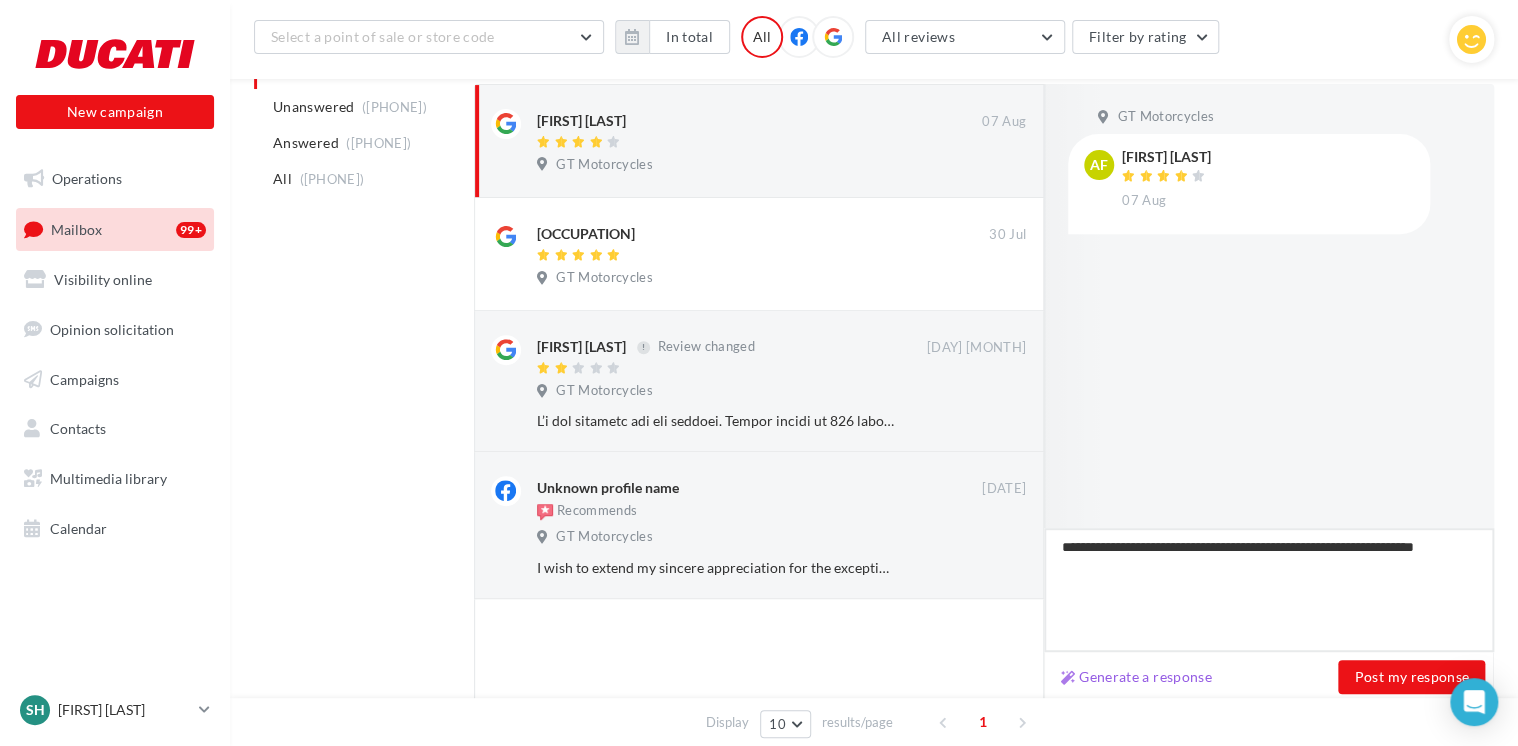 type on "**********" 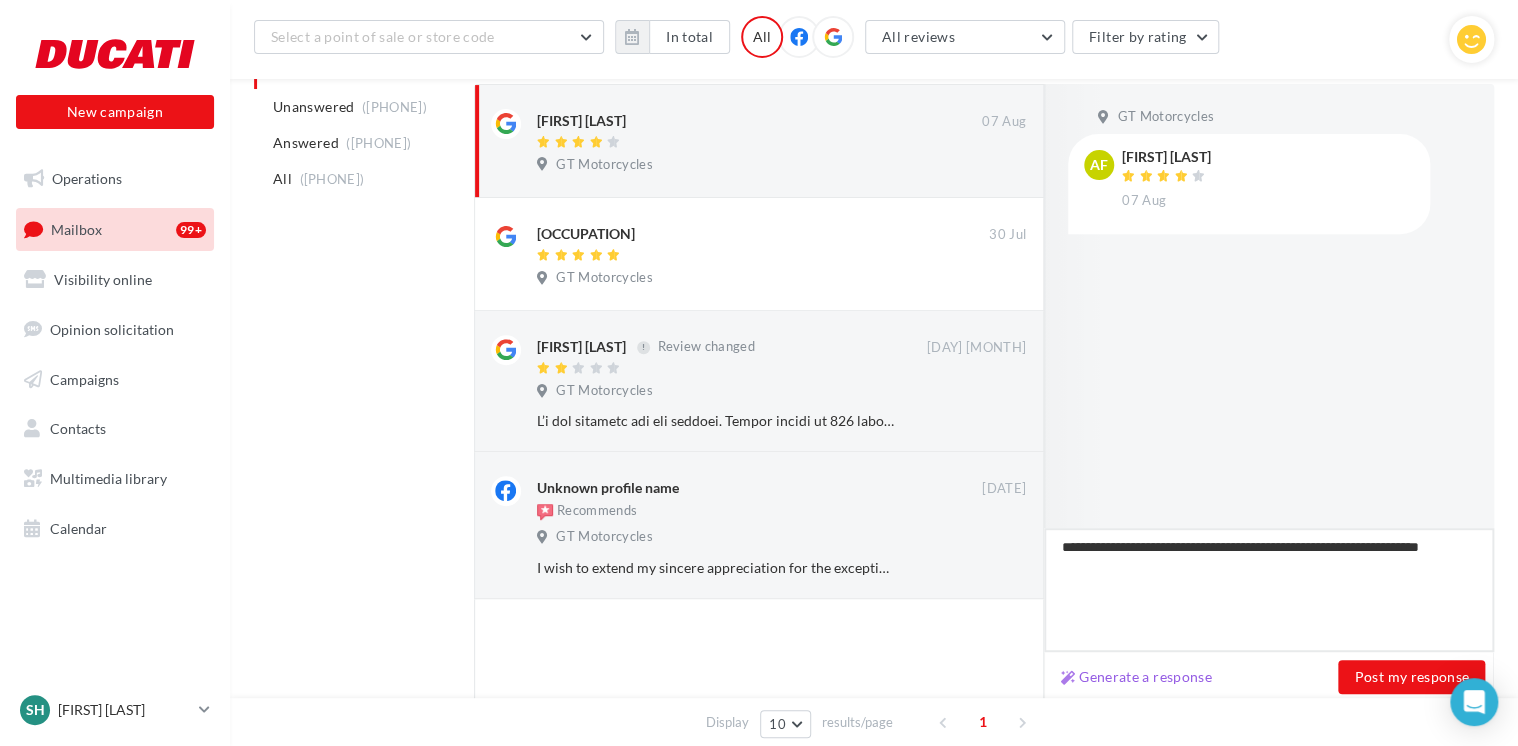 type on "**********" 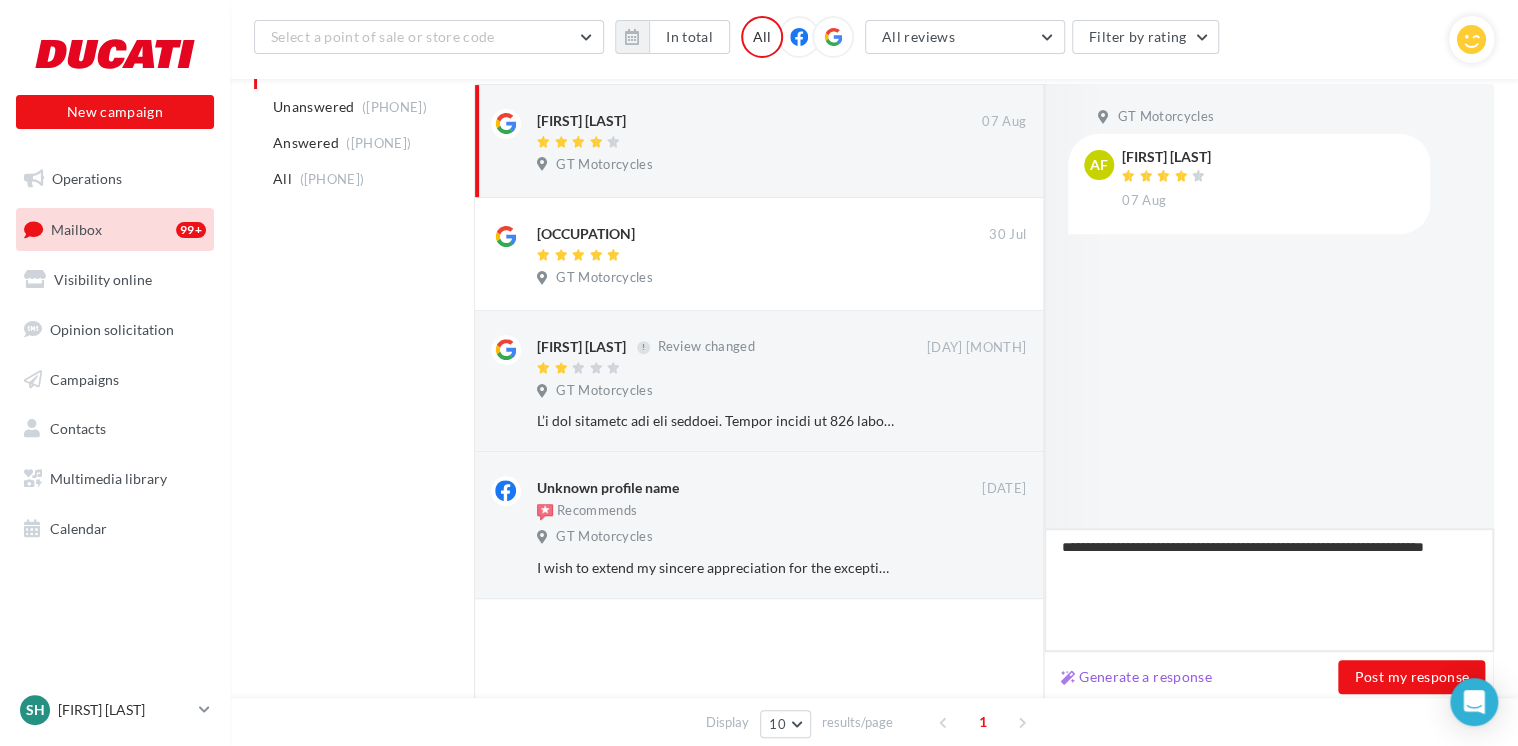 type on "**********" 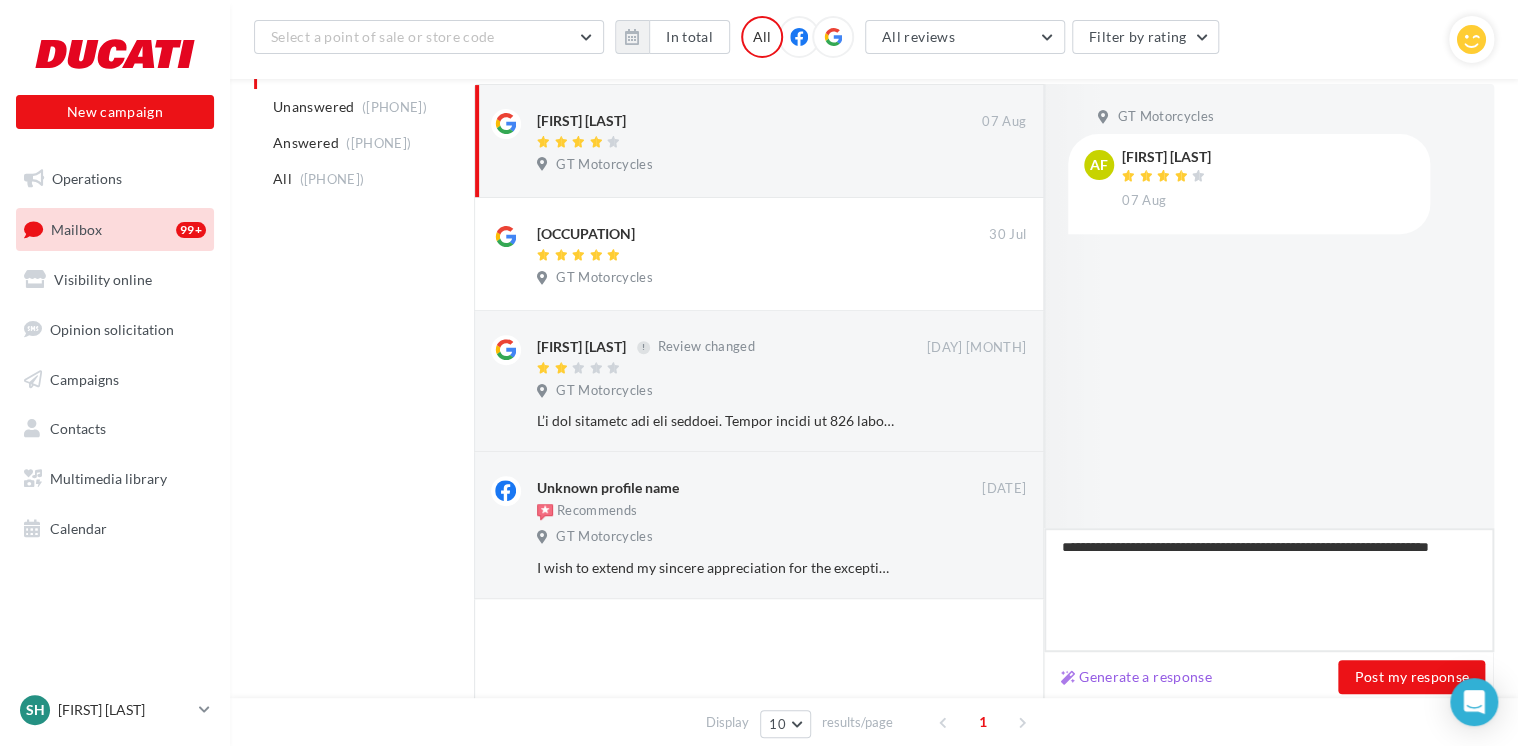 type on "**********" 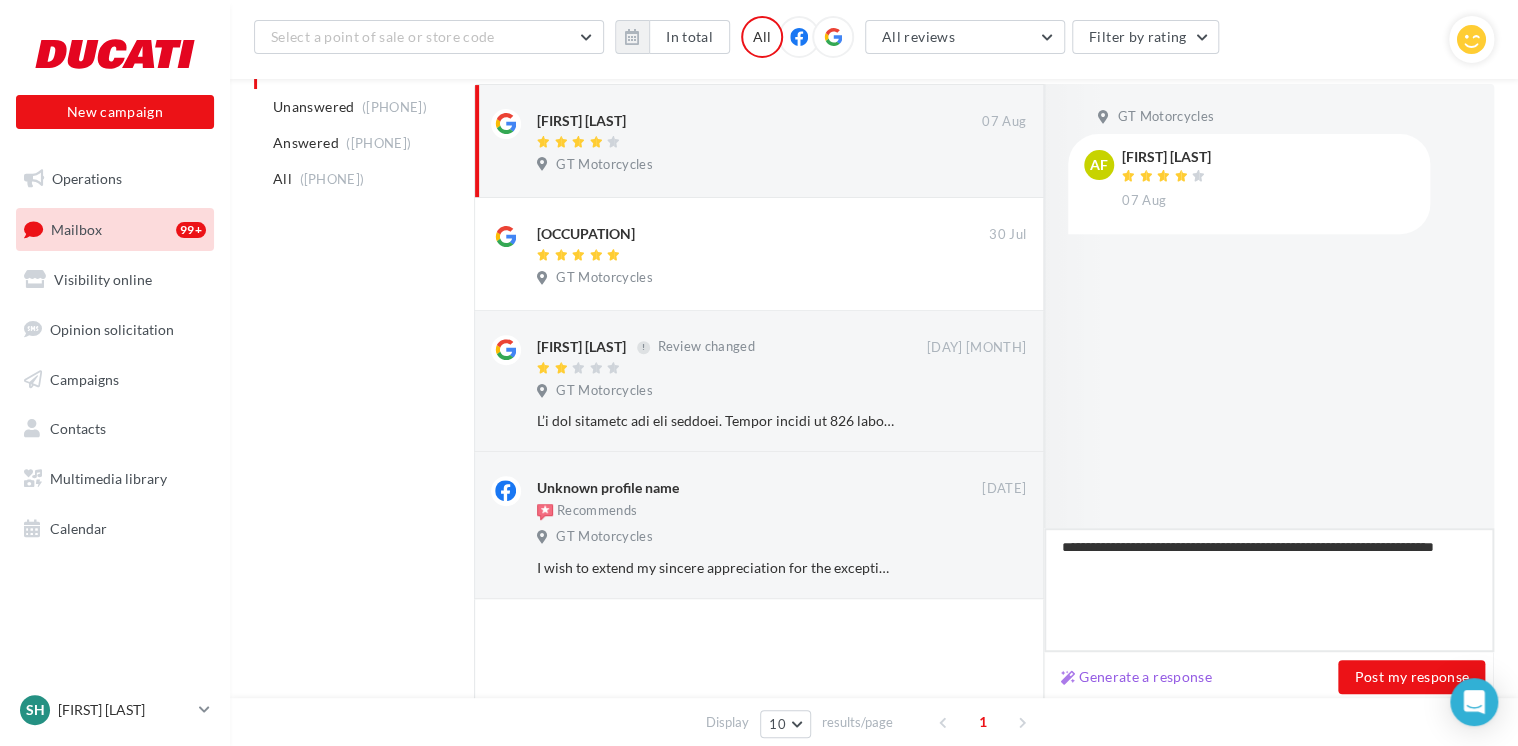 type on "**********" 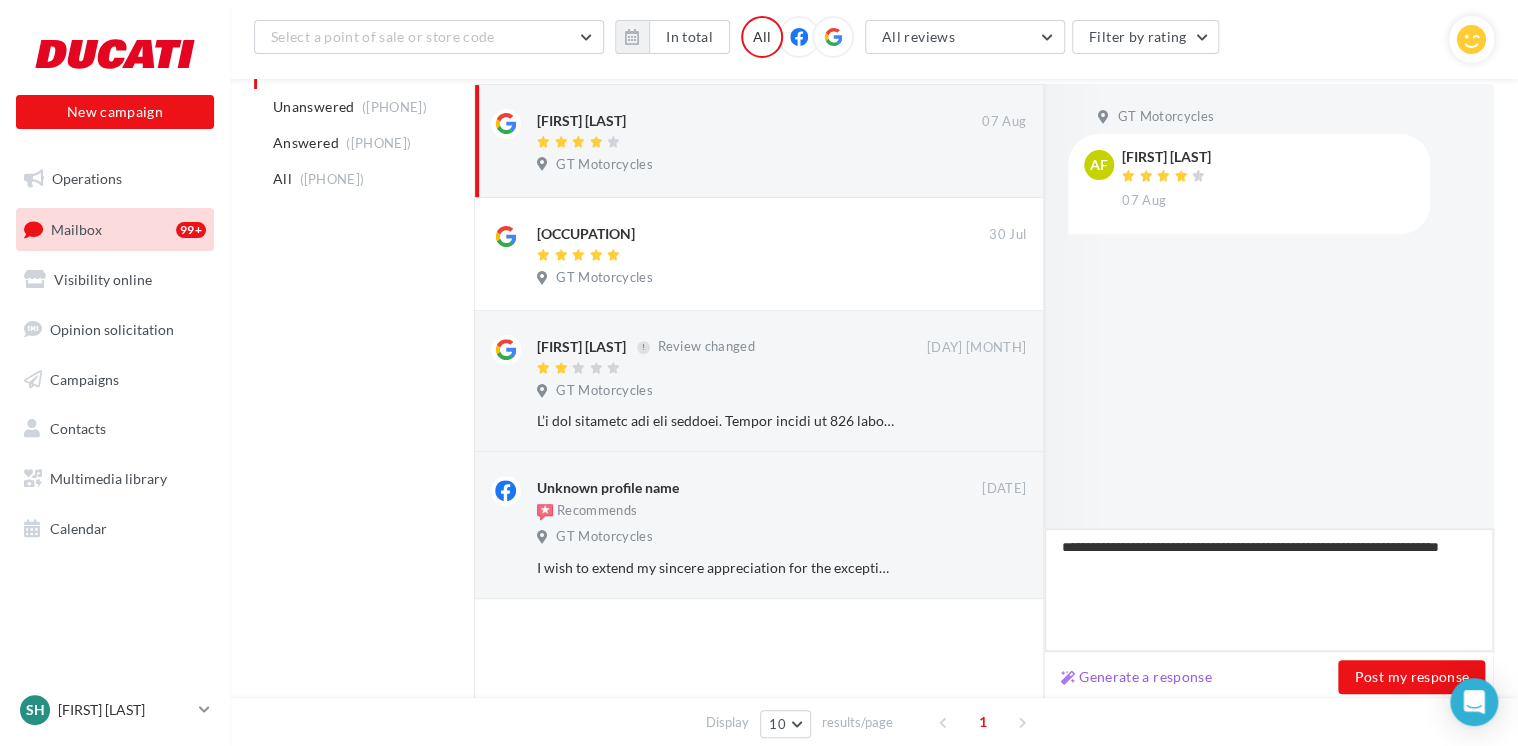 type on "**********" 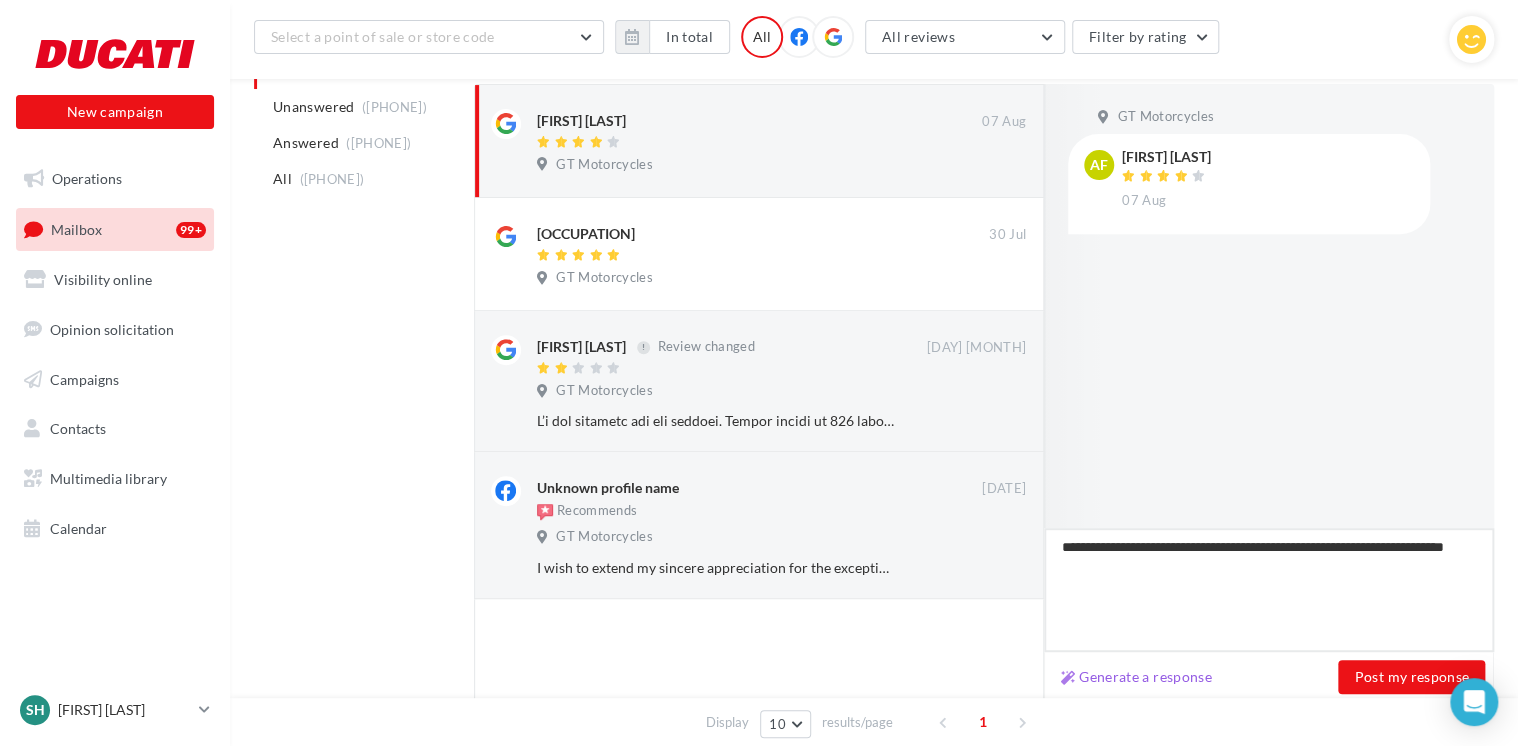 type on "**********" 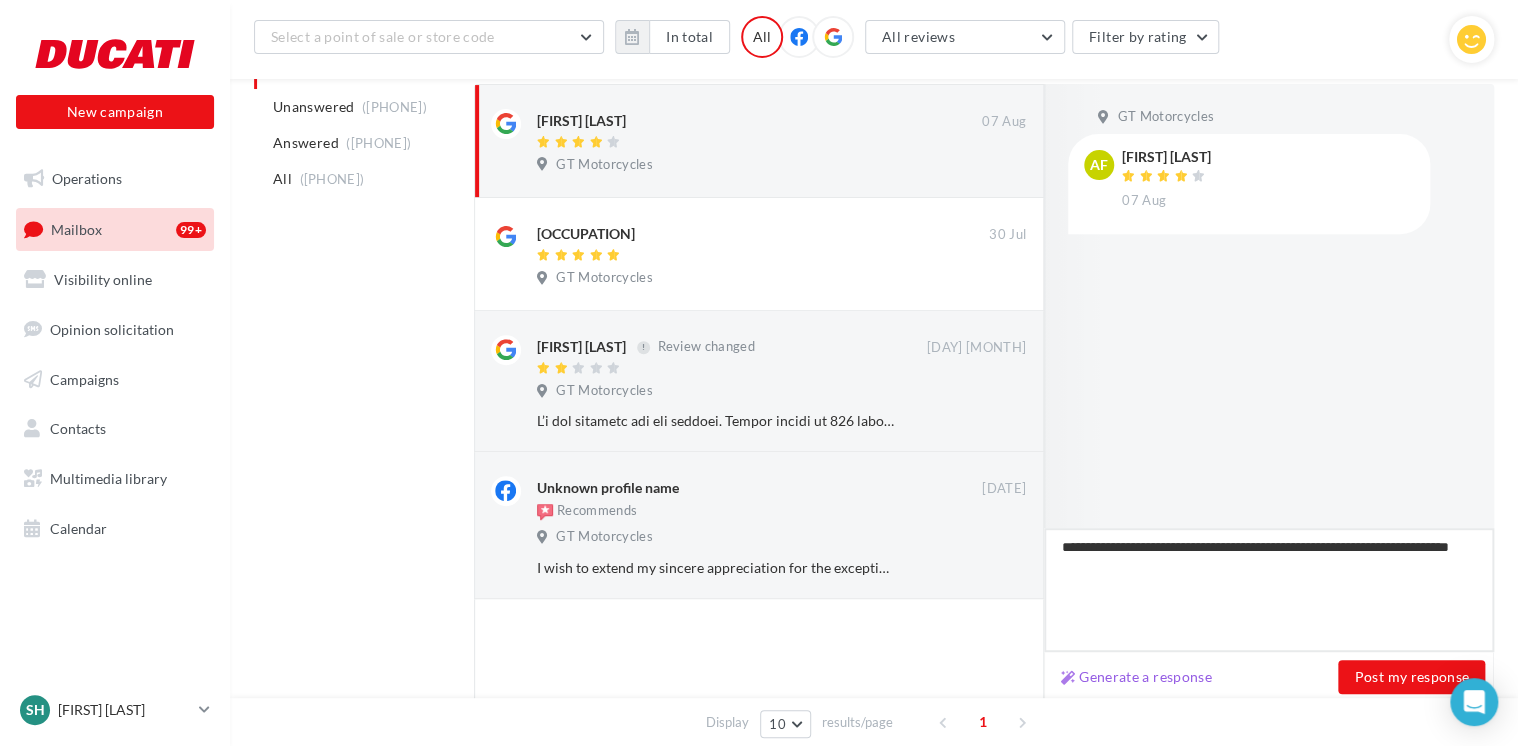 type on "**********" 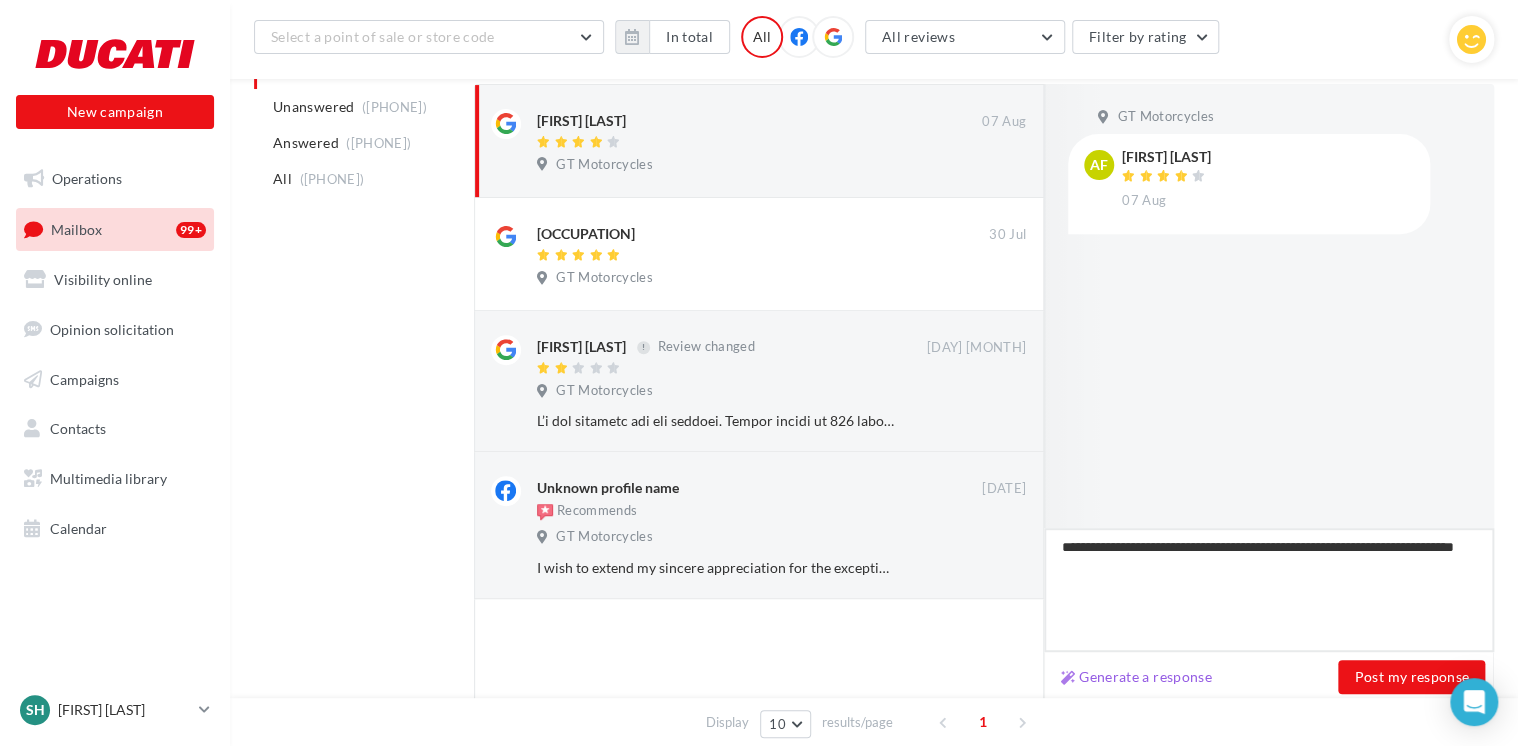 type on "**********" 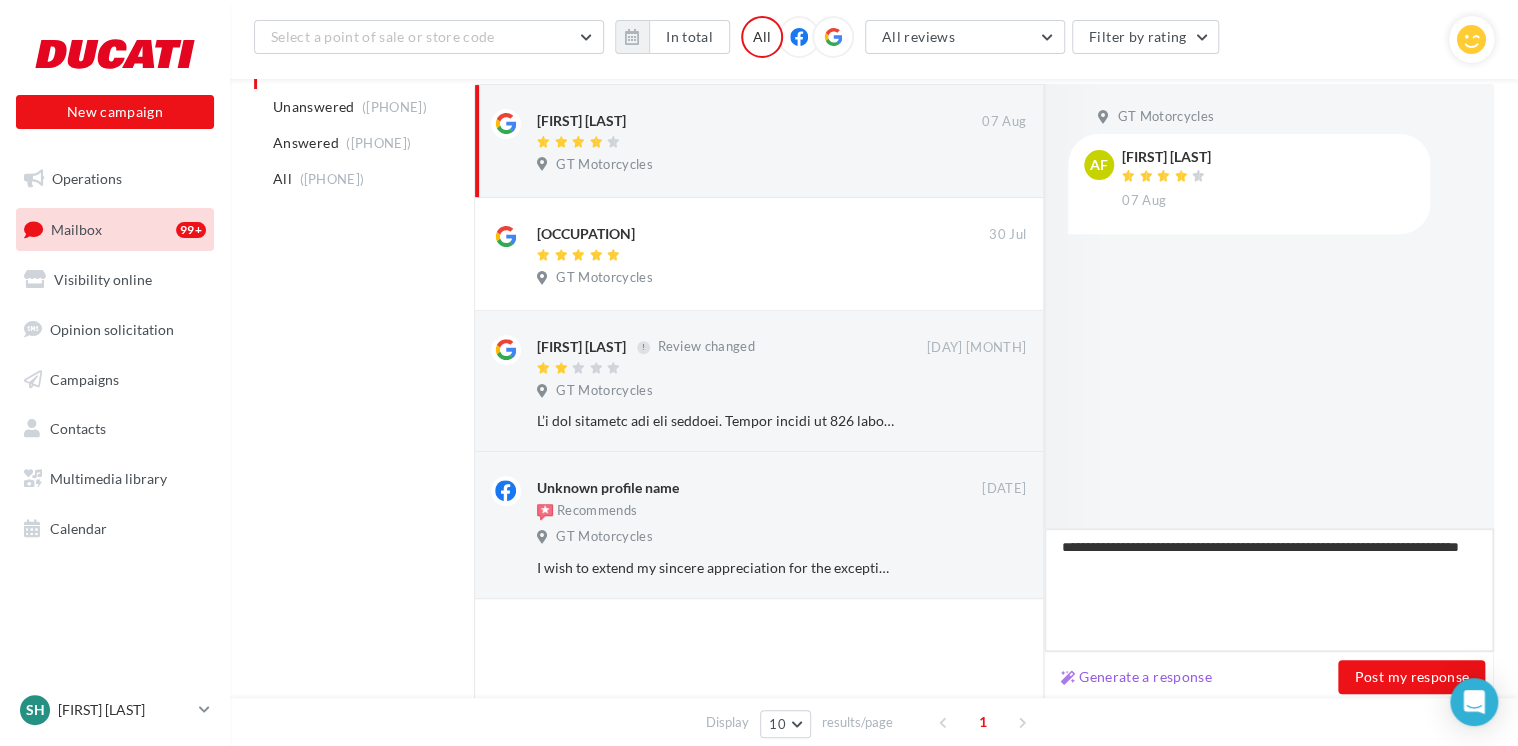 type on "**********" 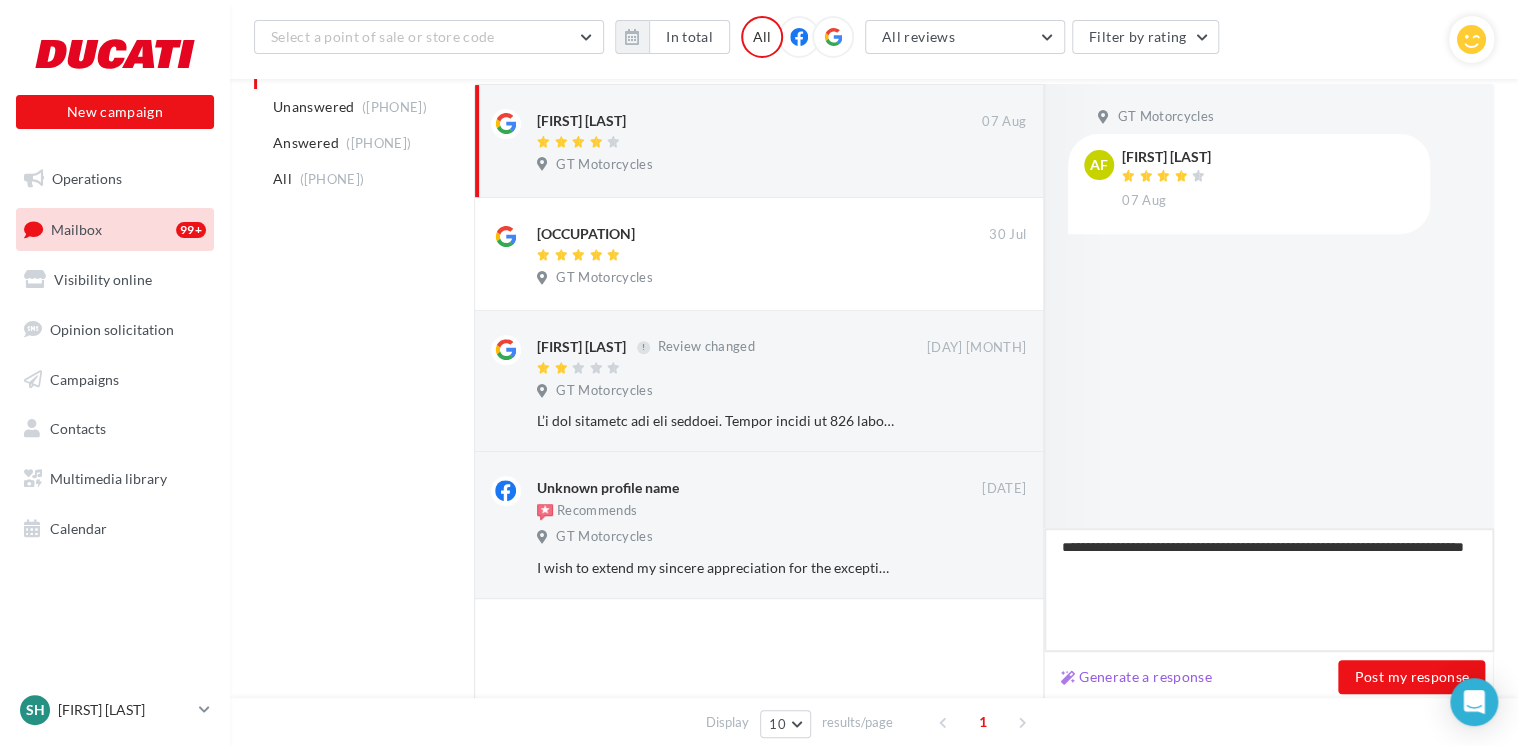 type on "**********" 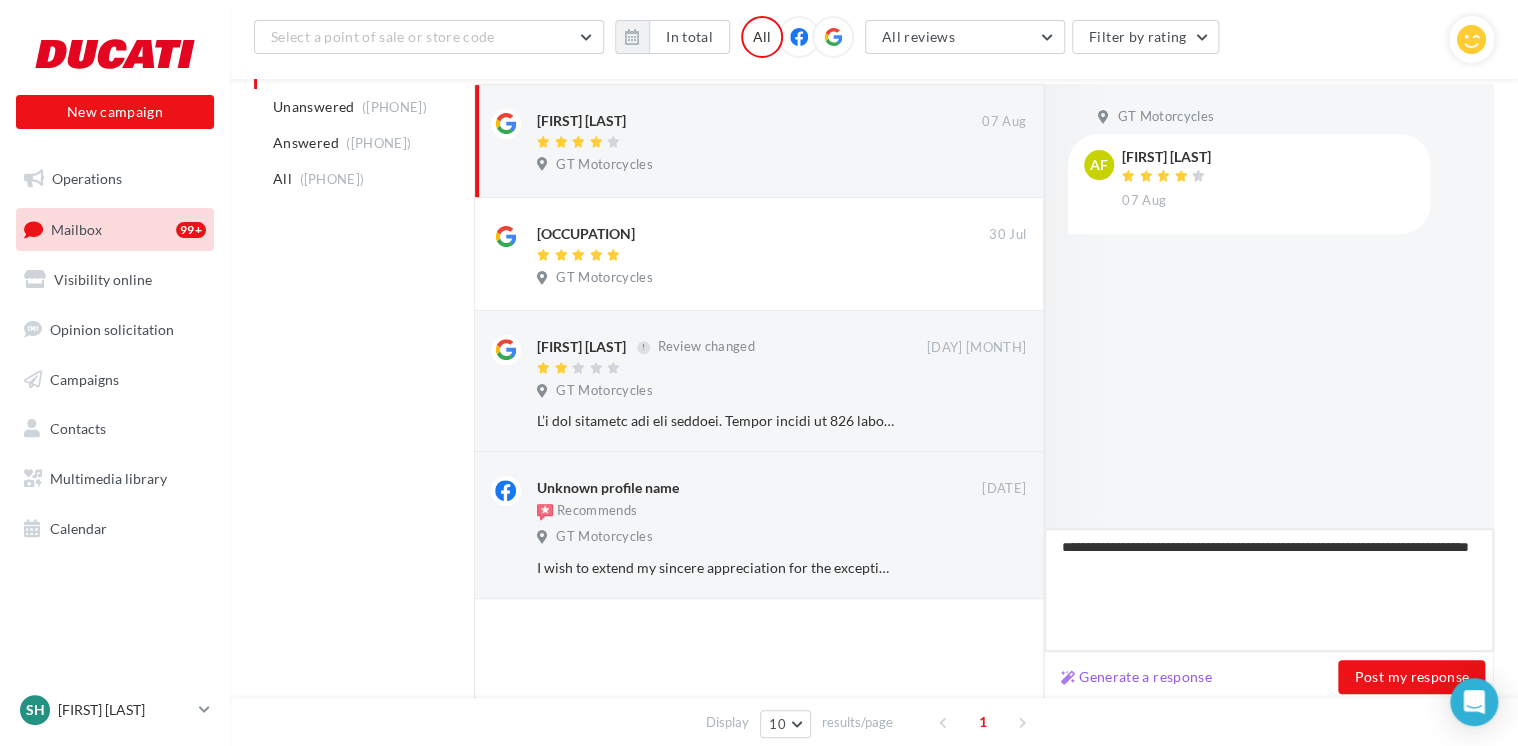 type on "**********" 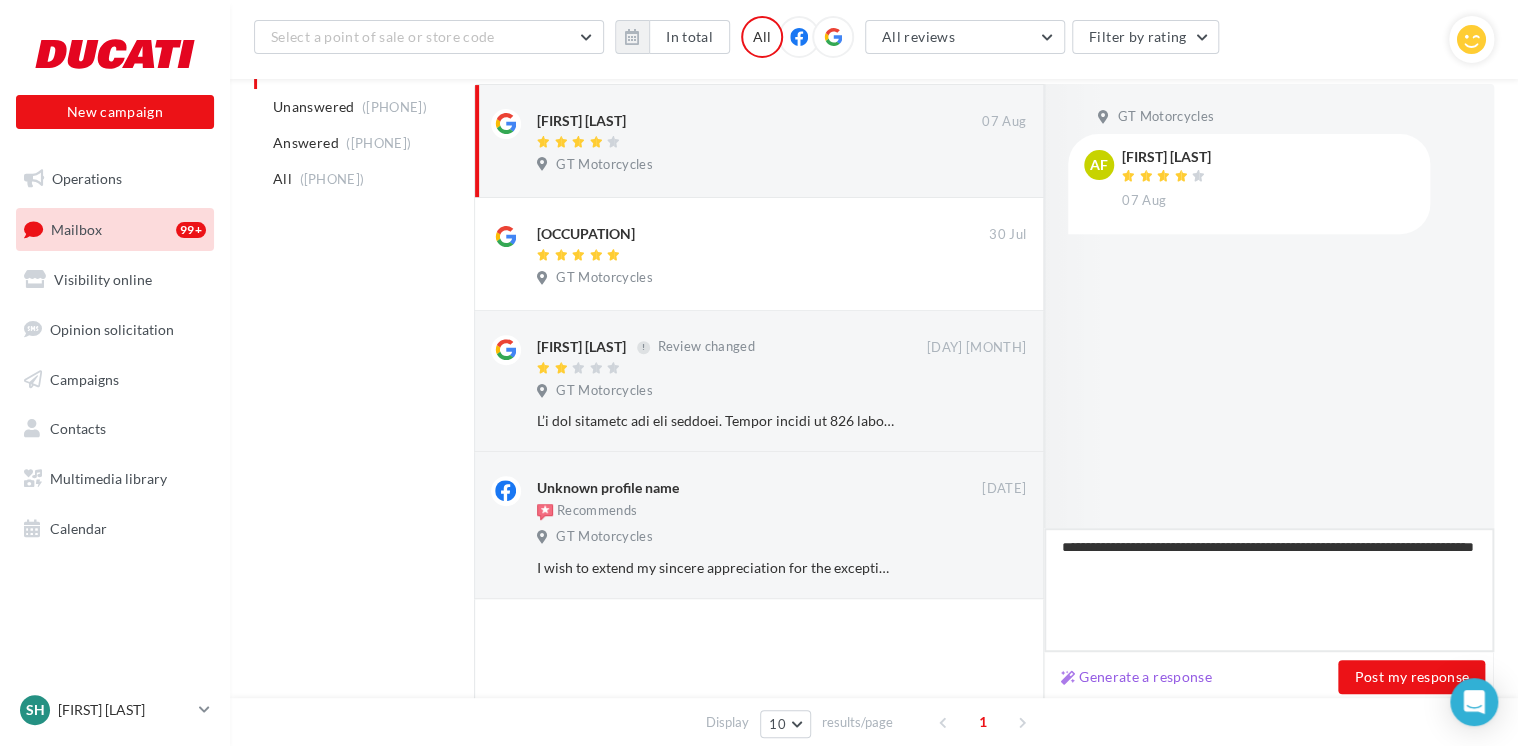 type on "**********" 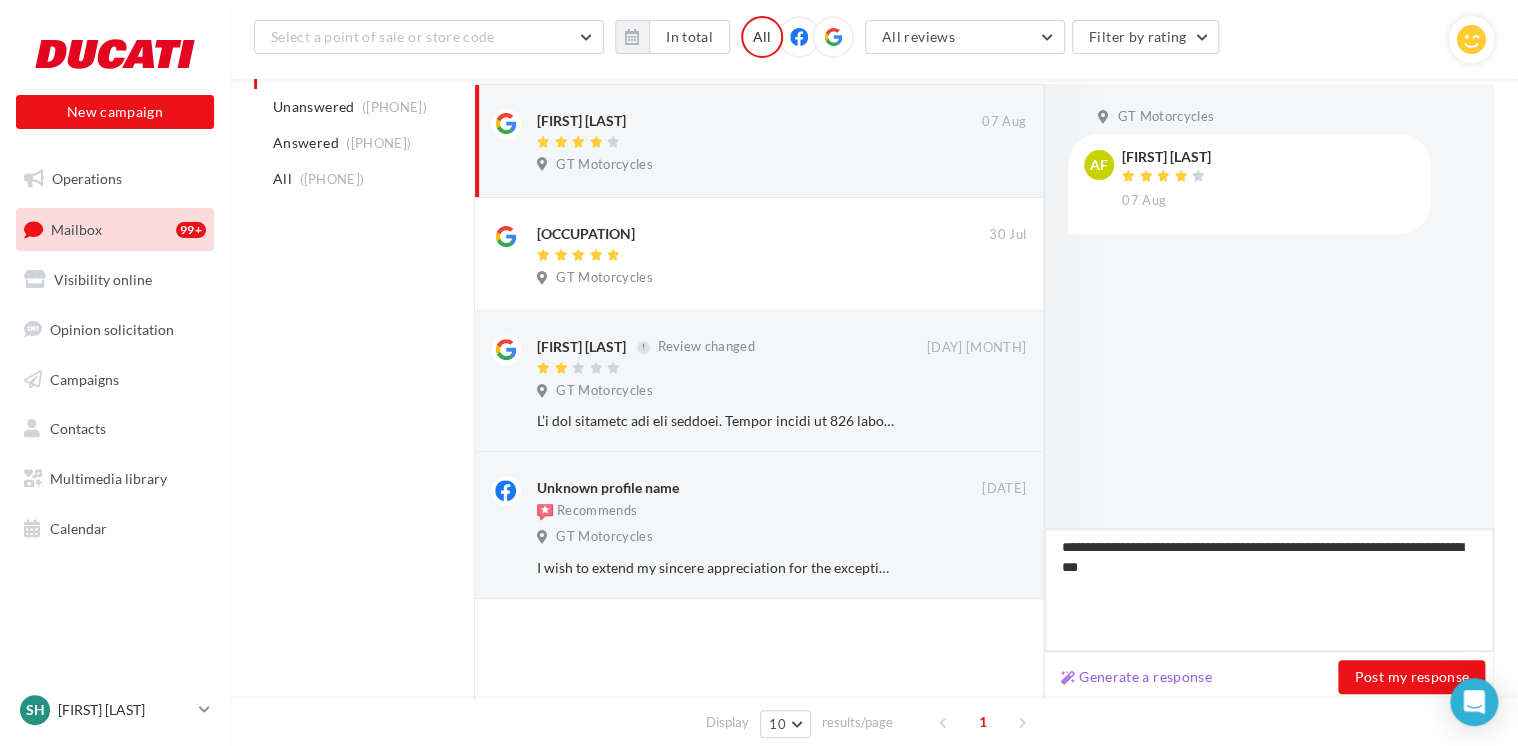 type on "**********" 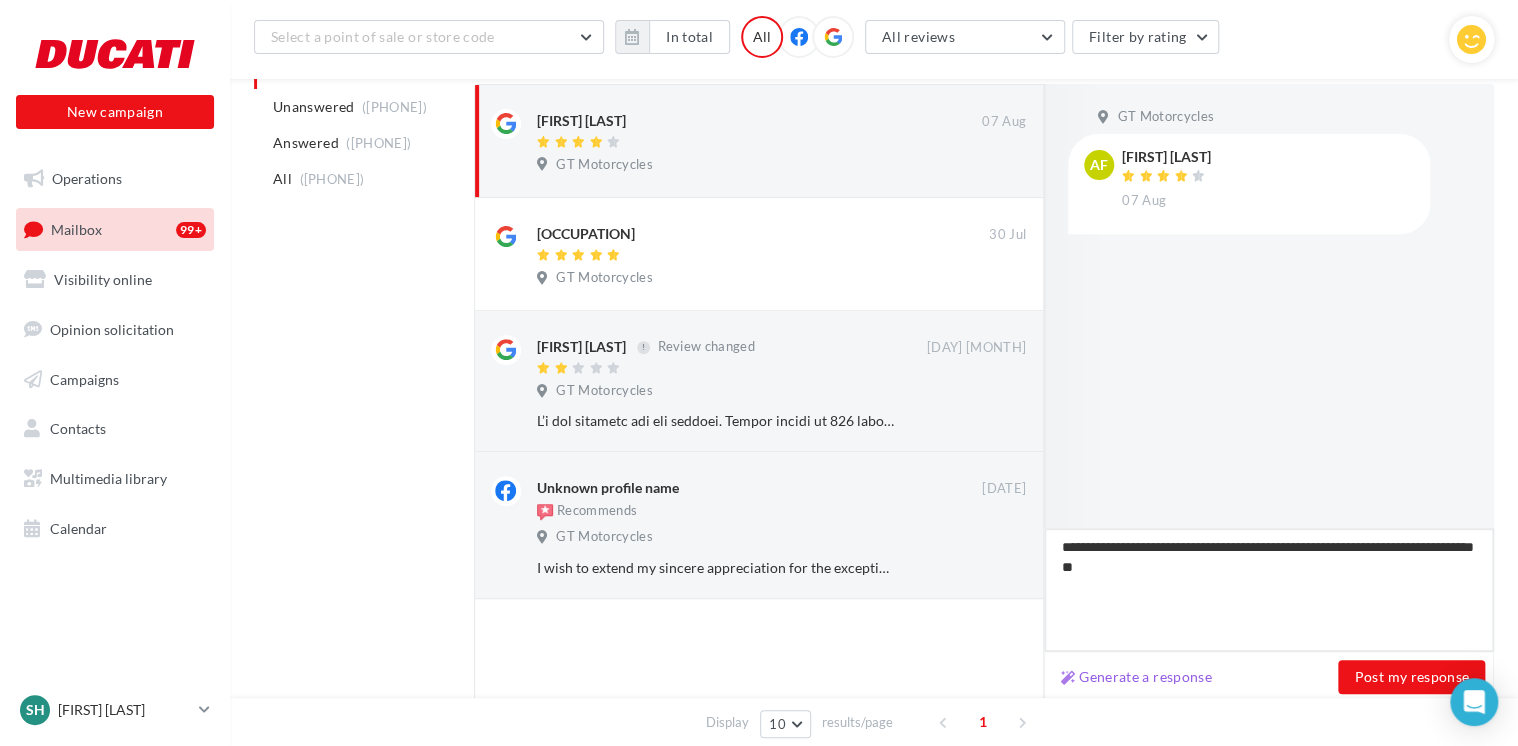 type on "**********" 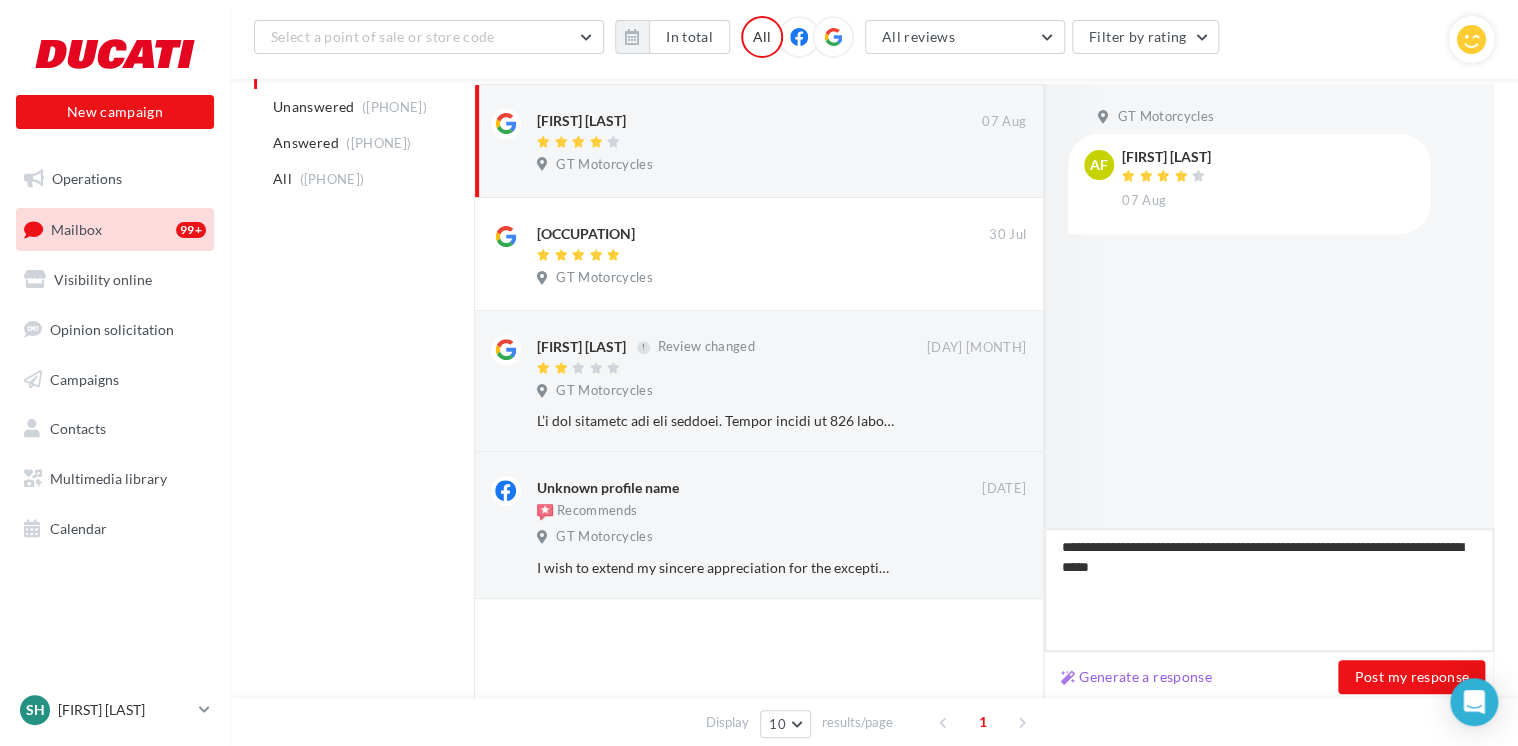 type on "**********" 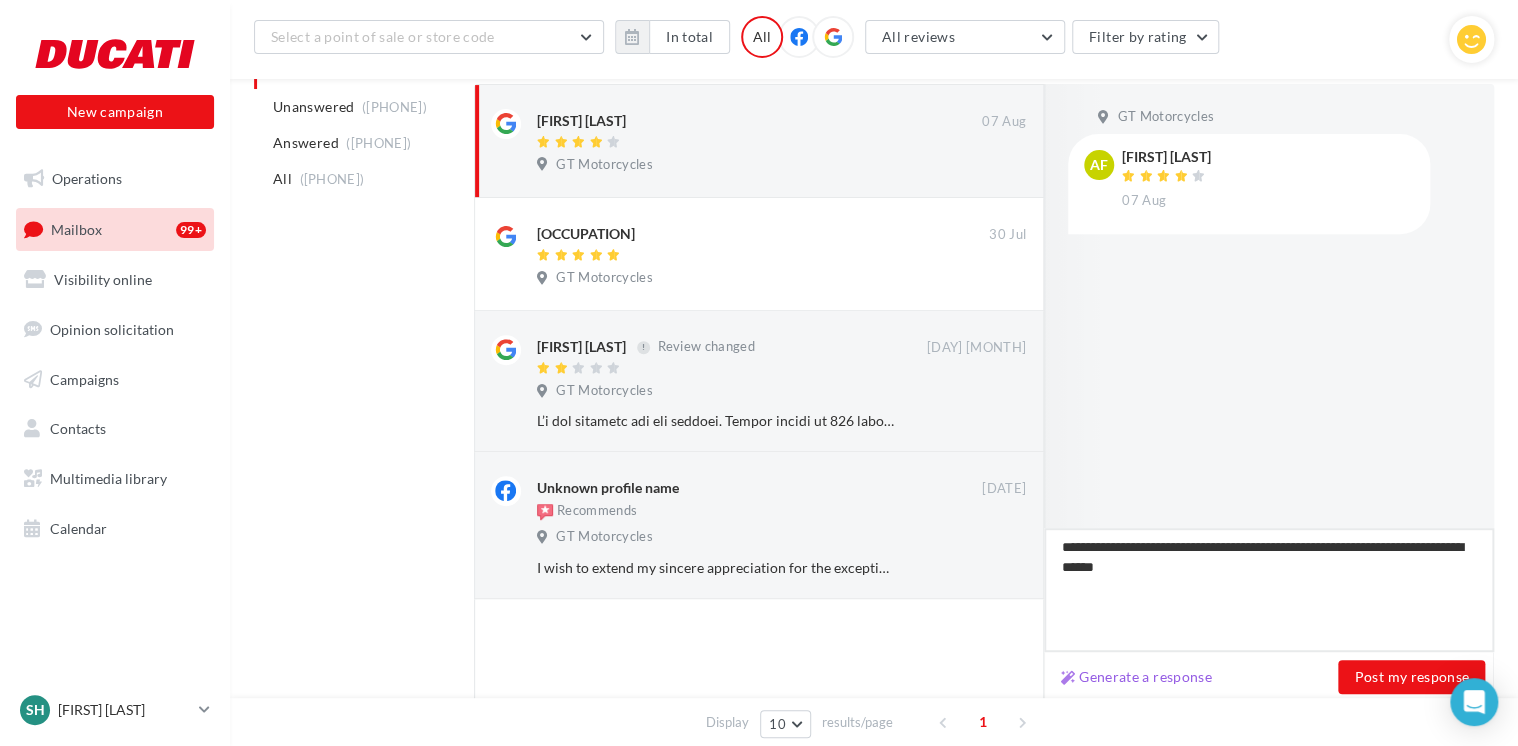 type on "**********" 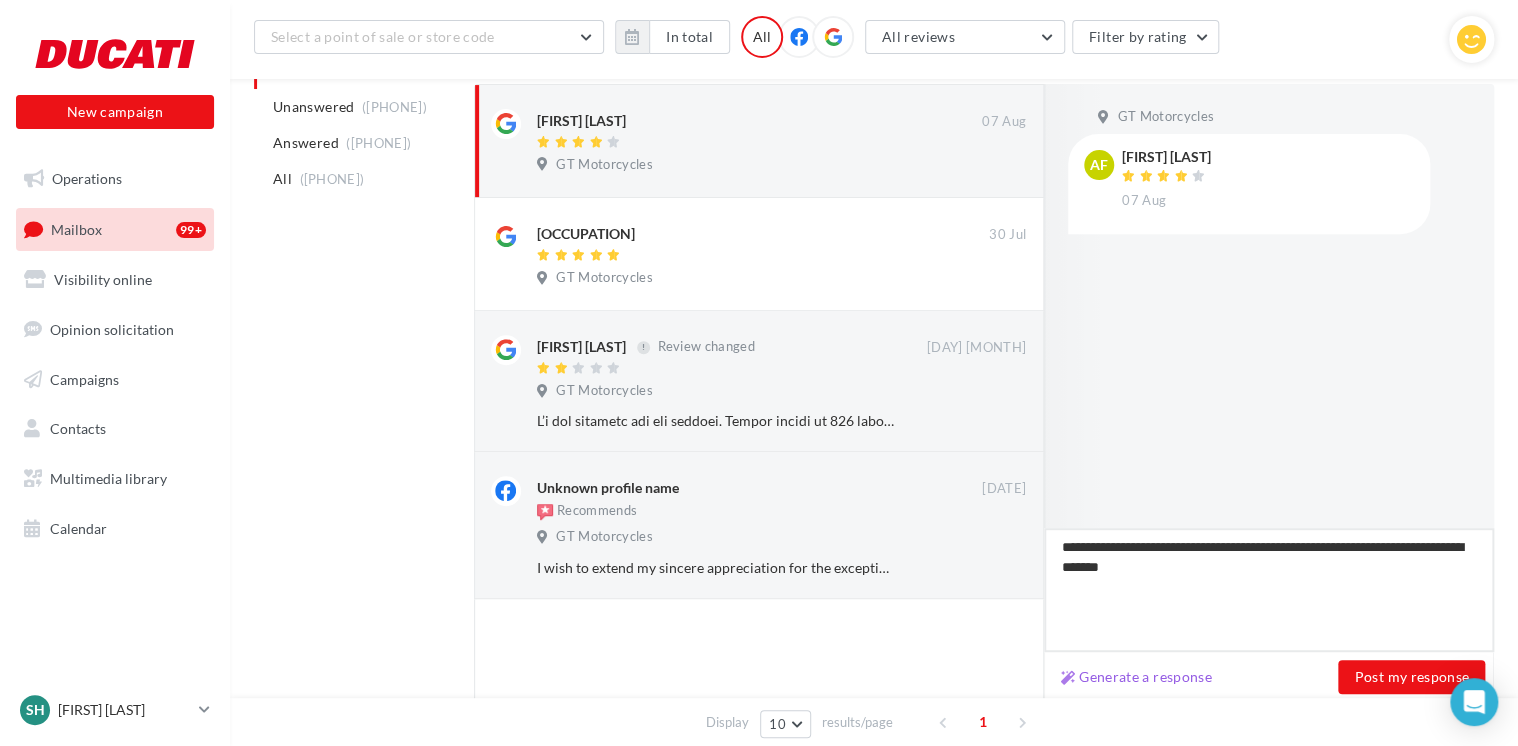 type on "**********" 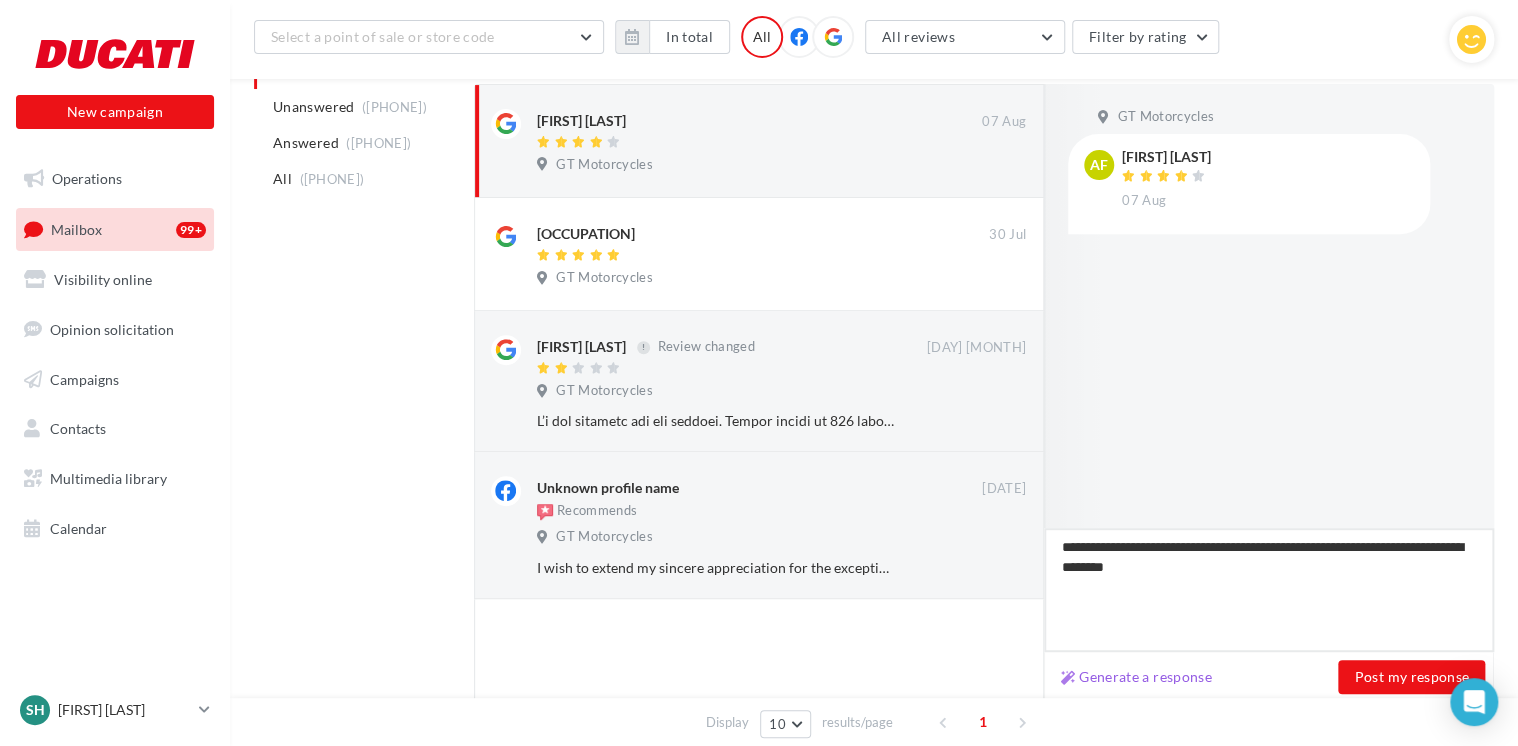 type on "**********" 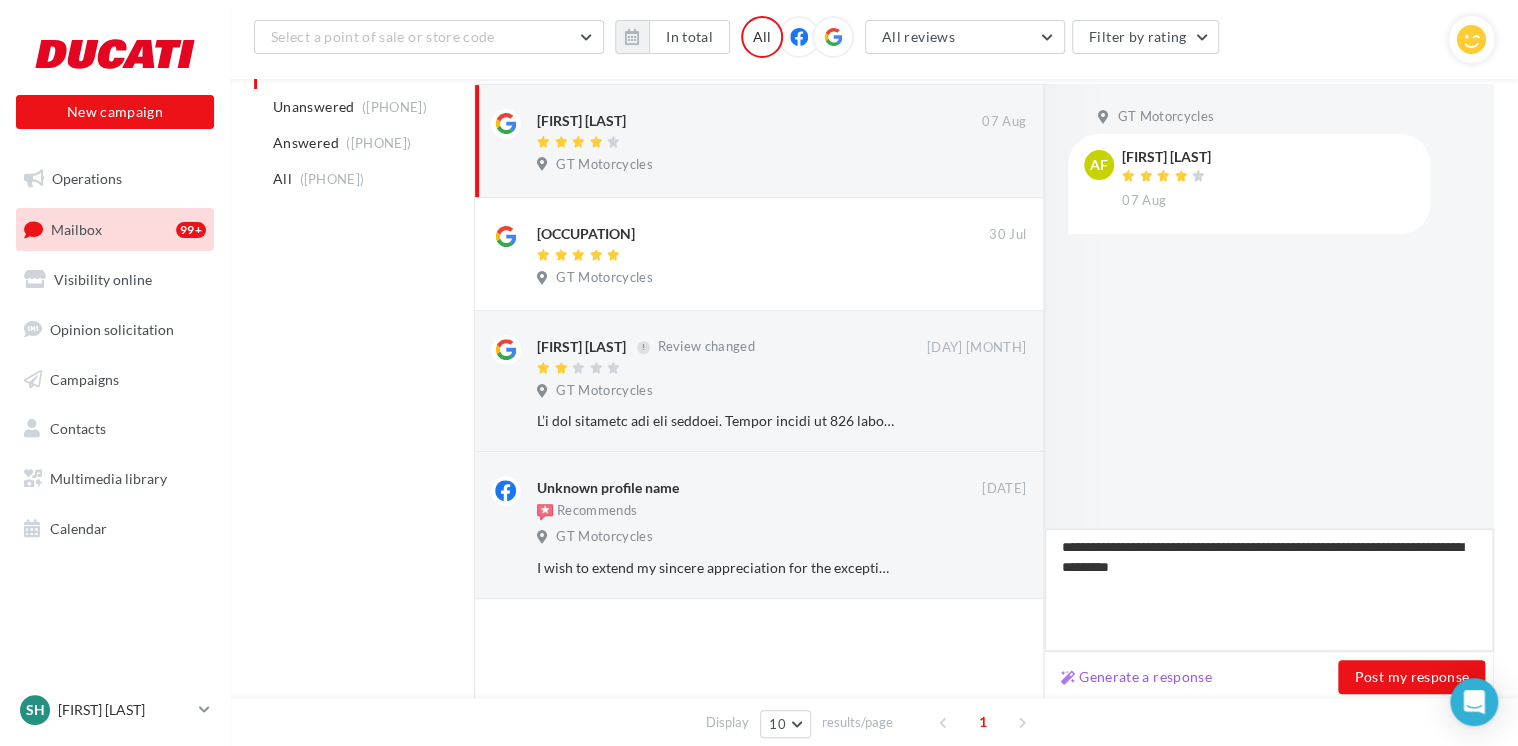 type on "**********" 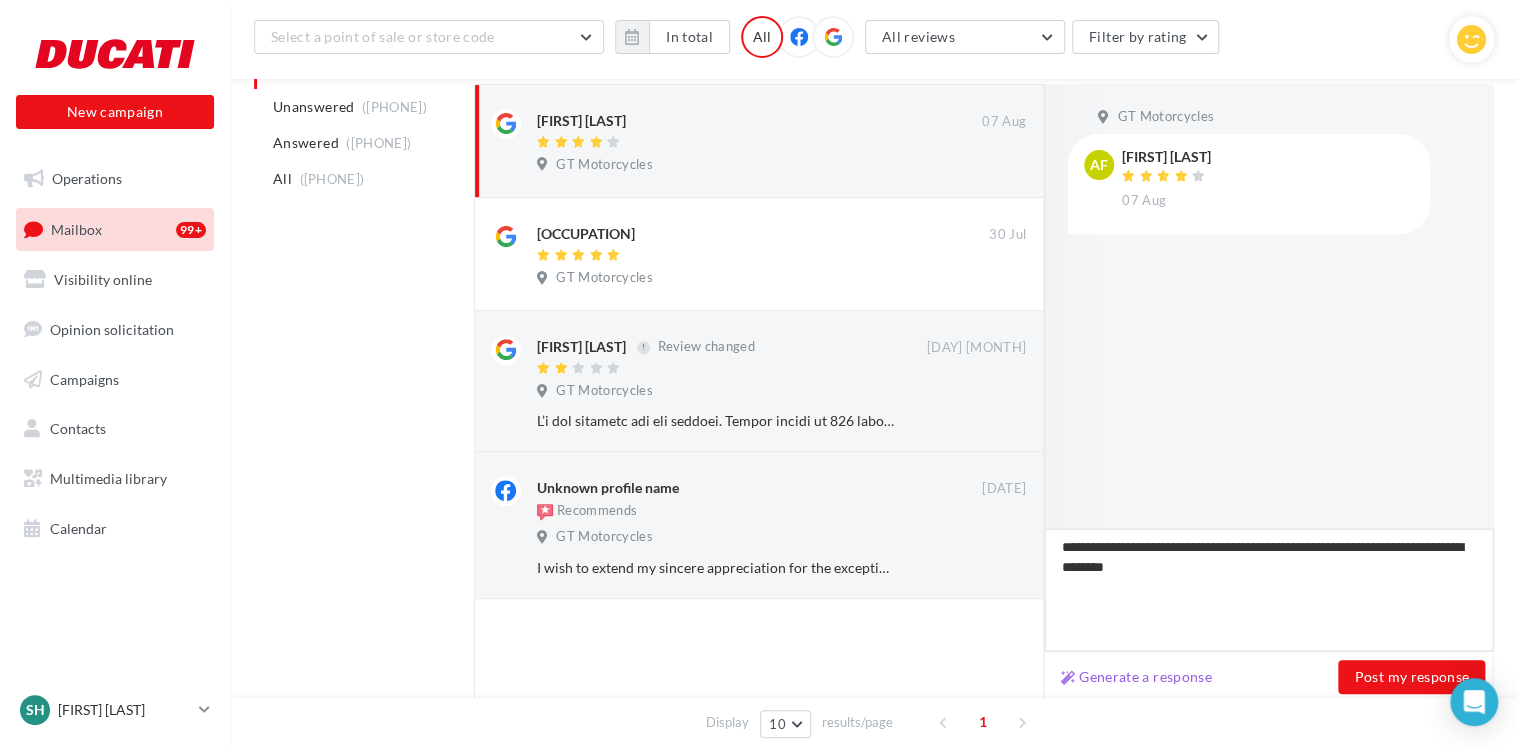 type on "**********" 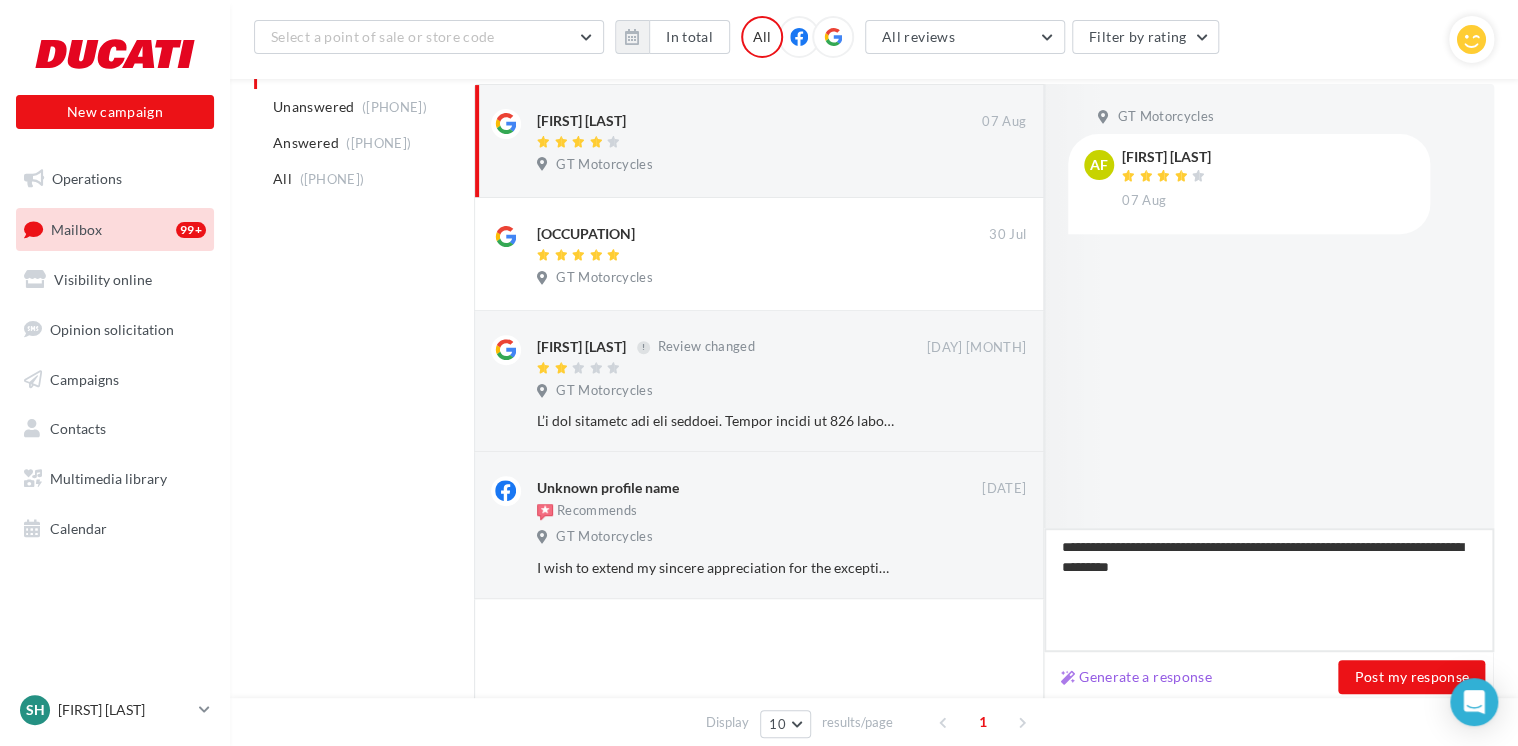 type on "**********" 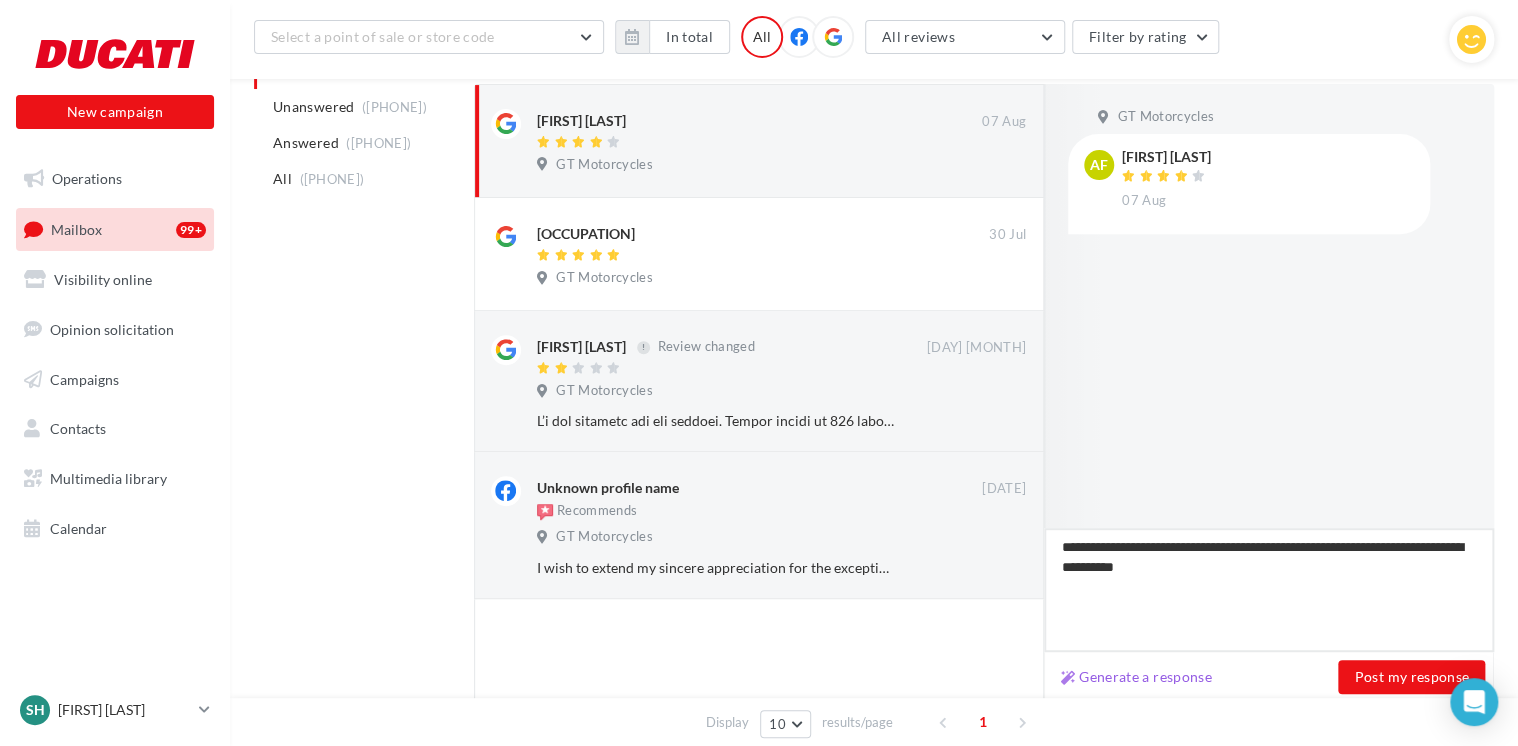 type on "**********" 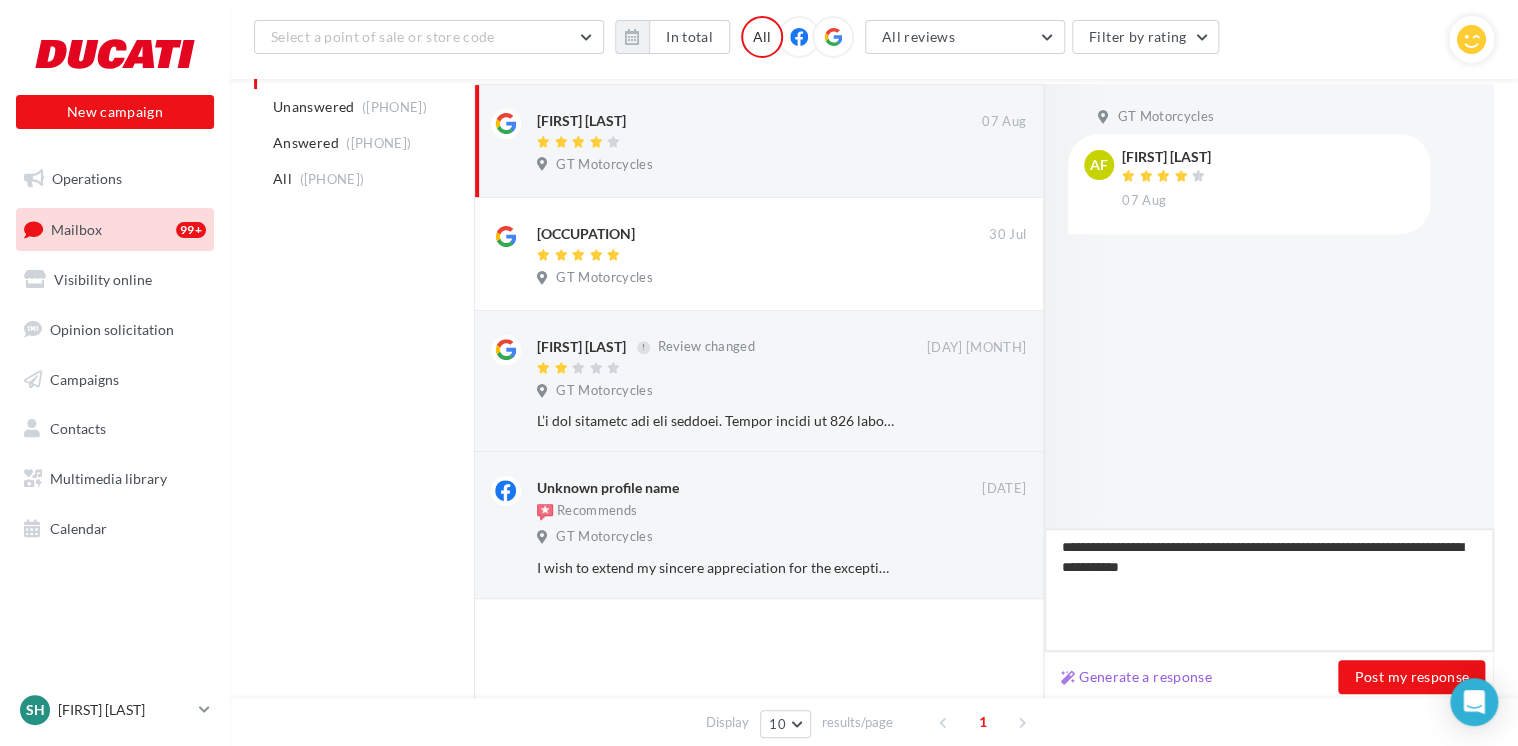 type on "**********" 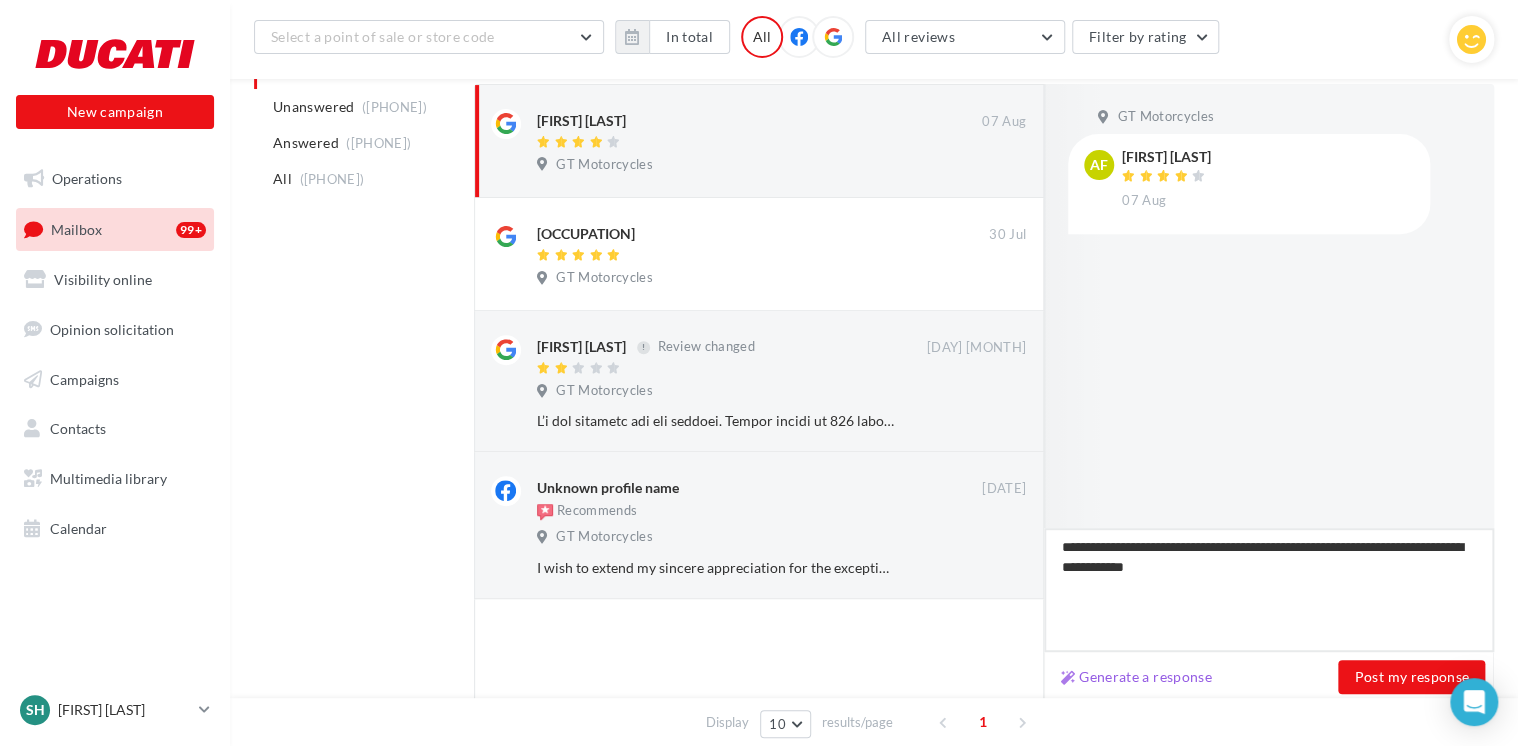 type on "**********" 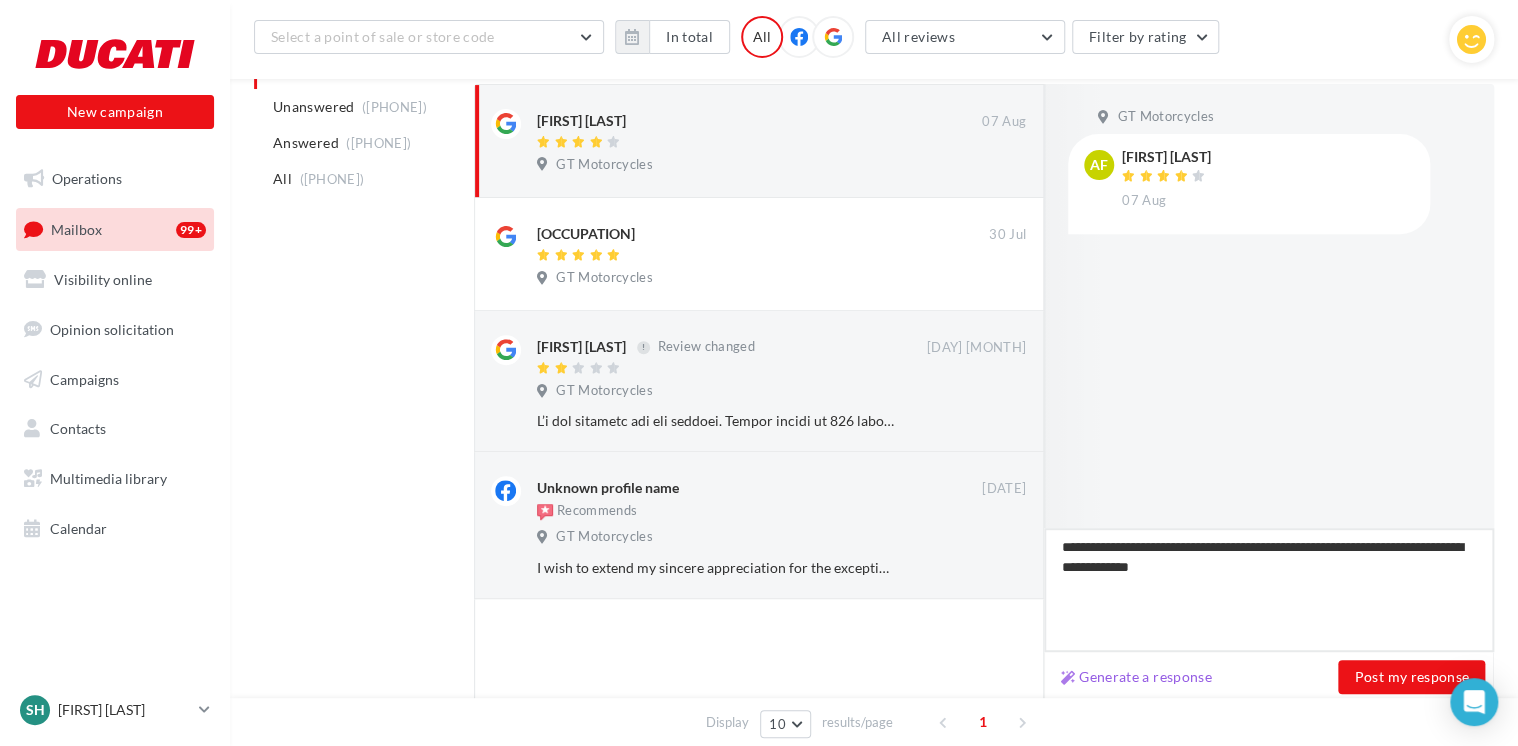 type on "**********" 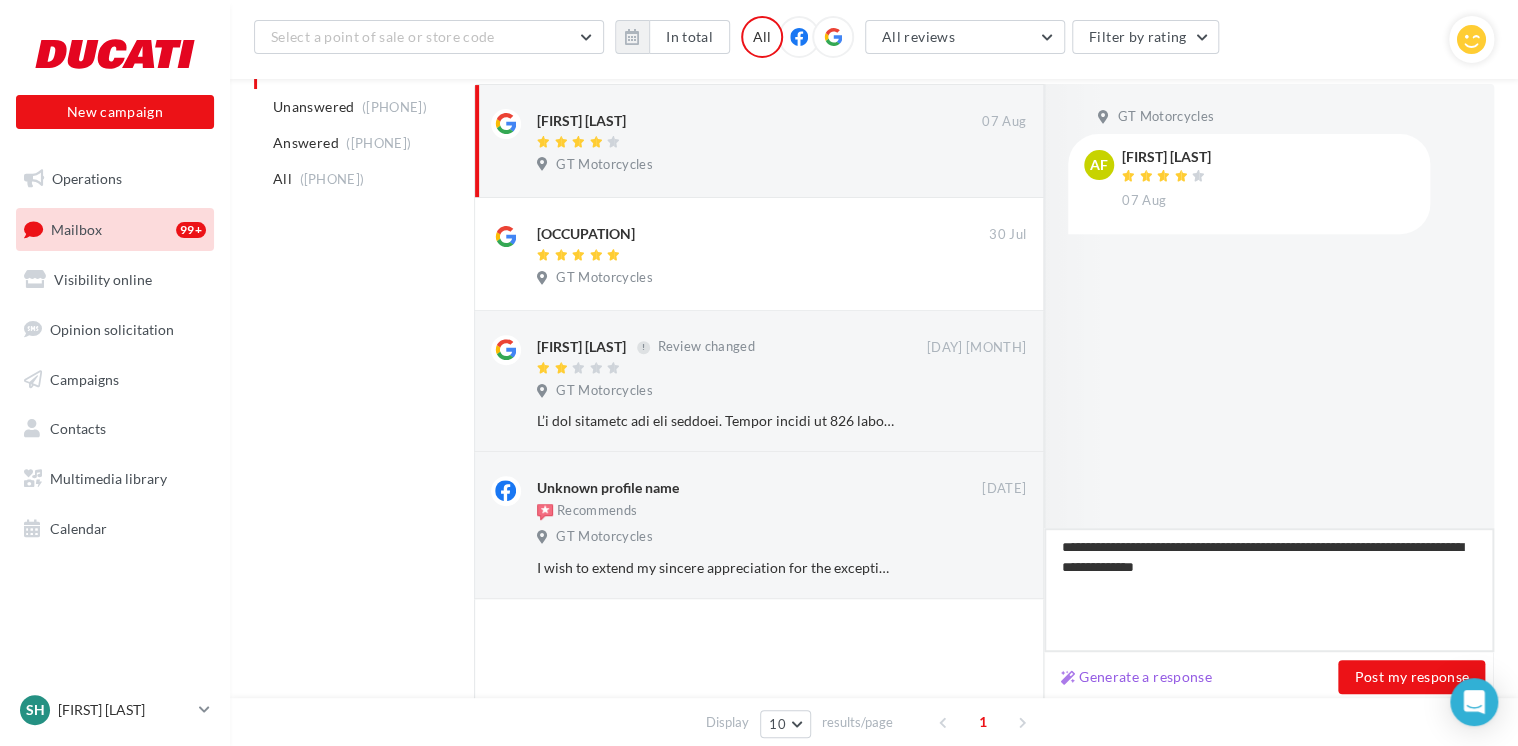 type on "**********" 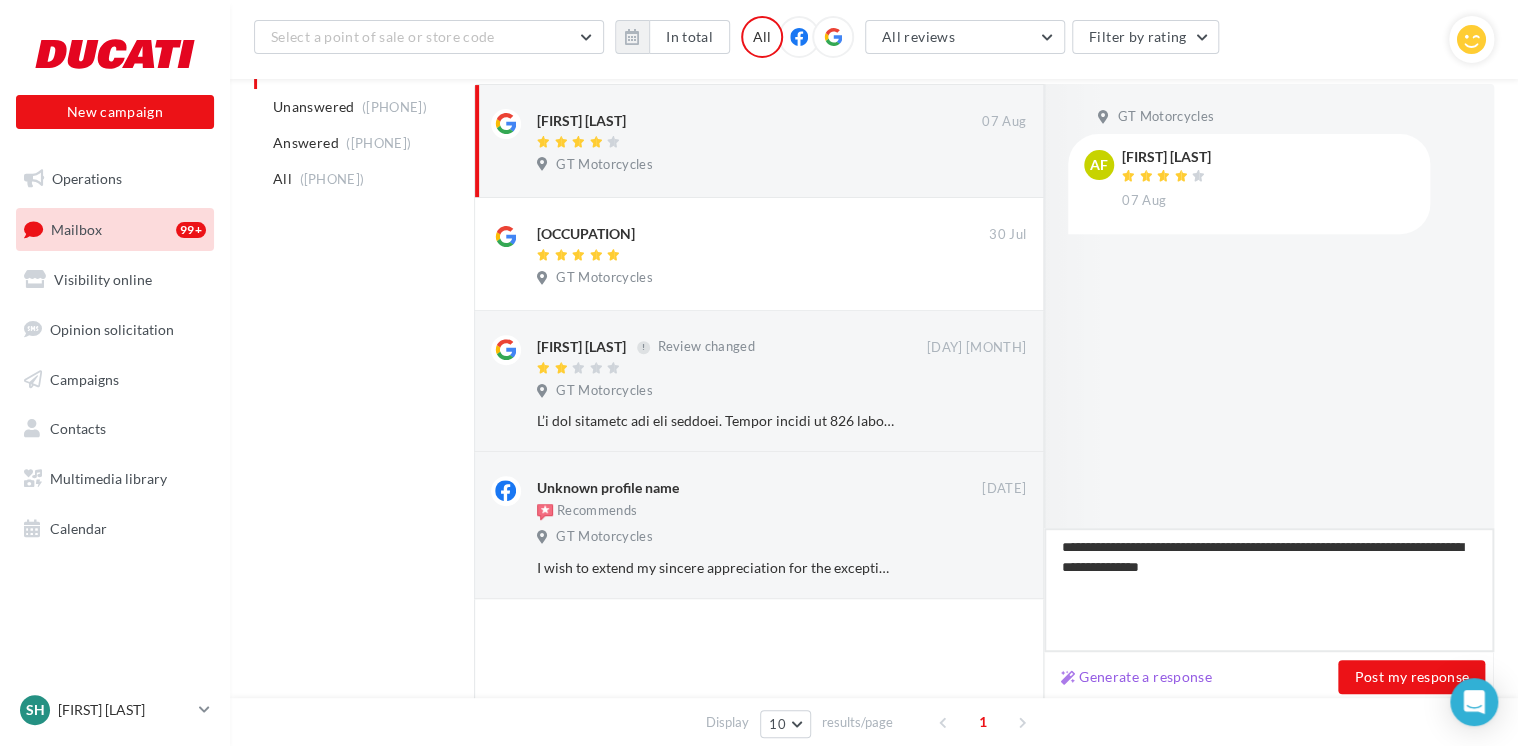 type on "**********" 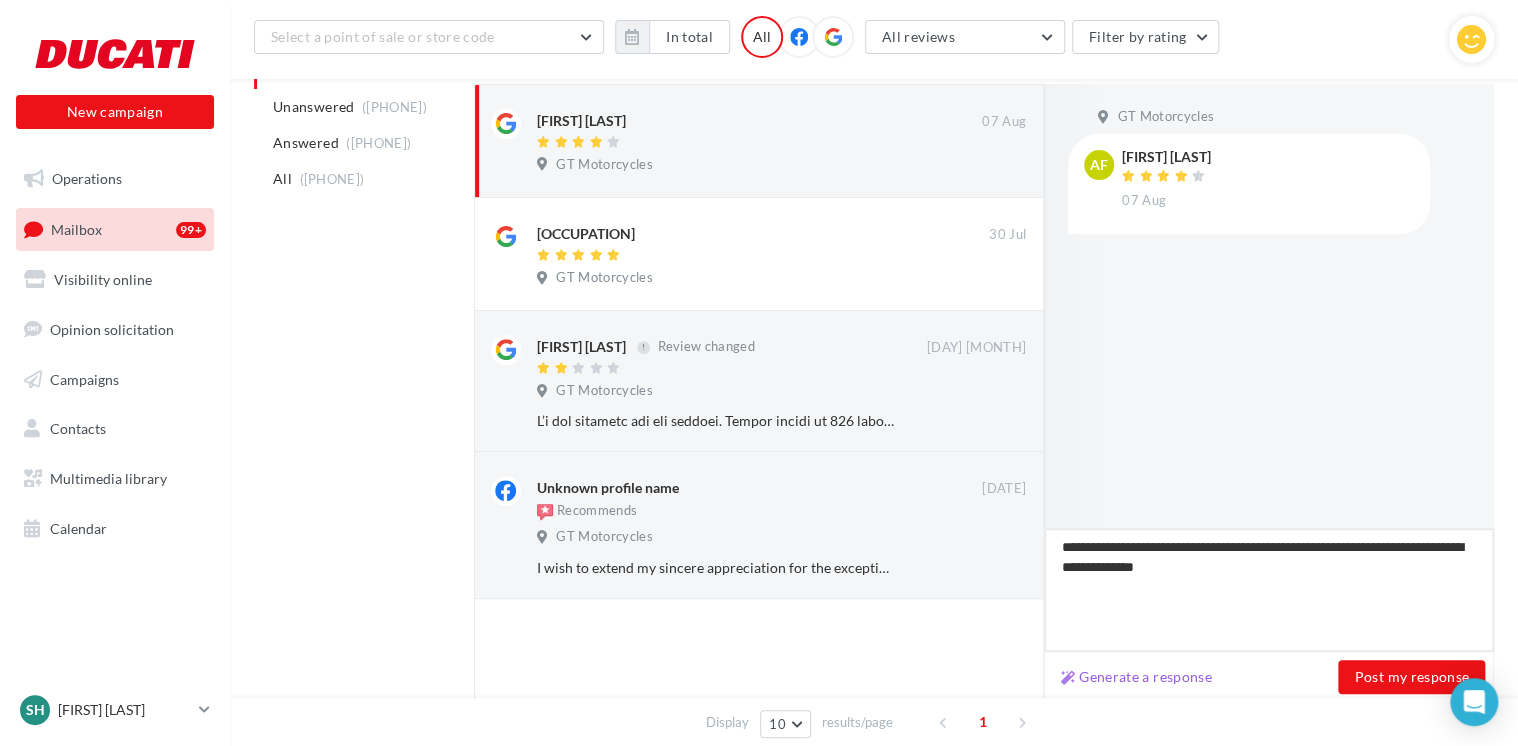 type on "**********" 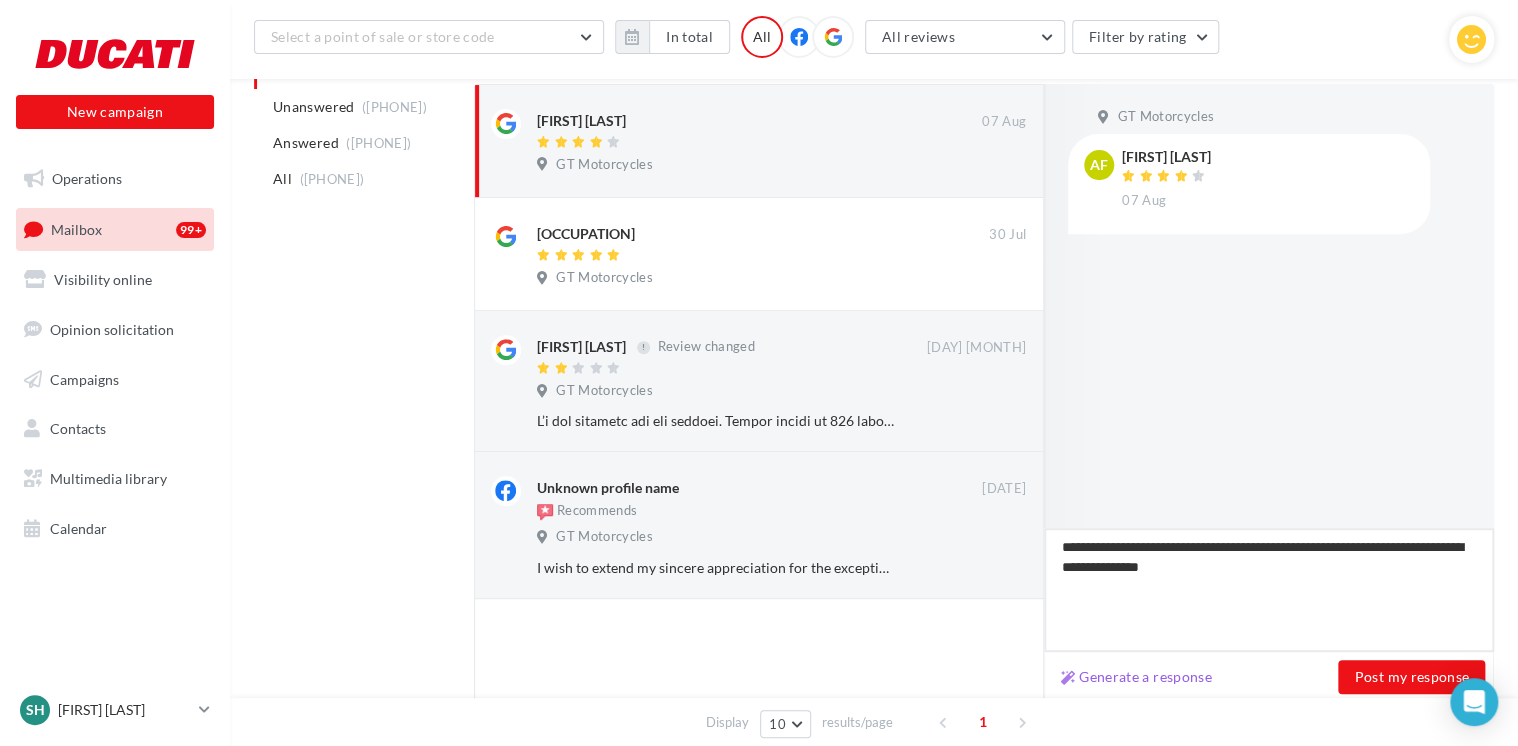 type 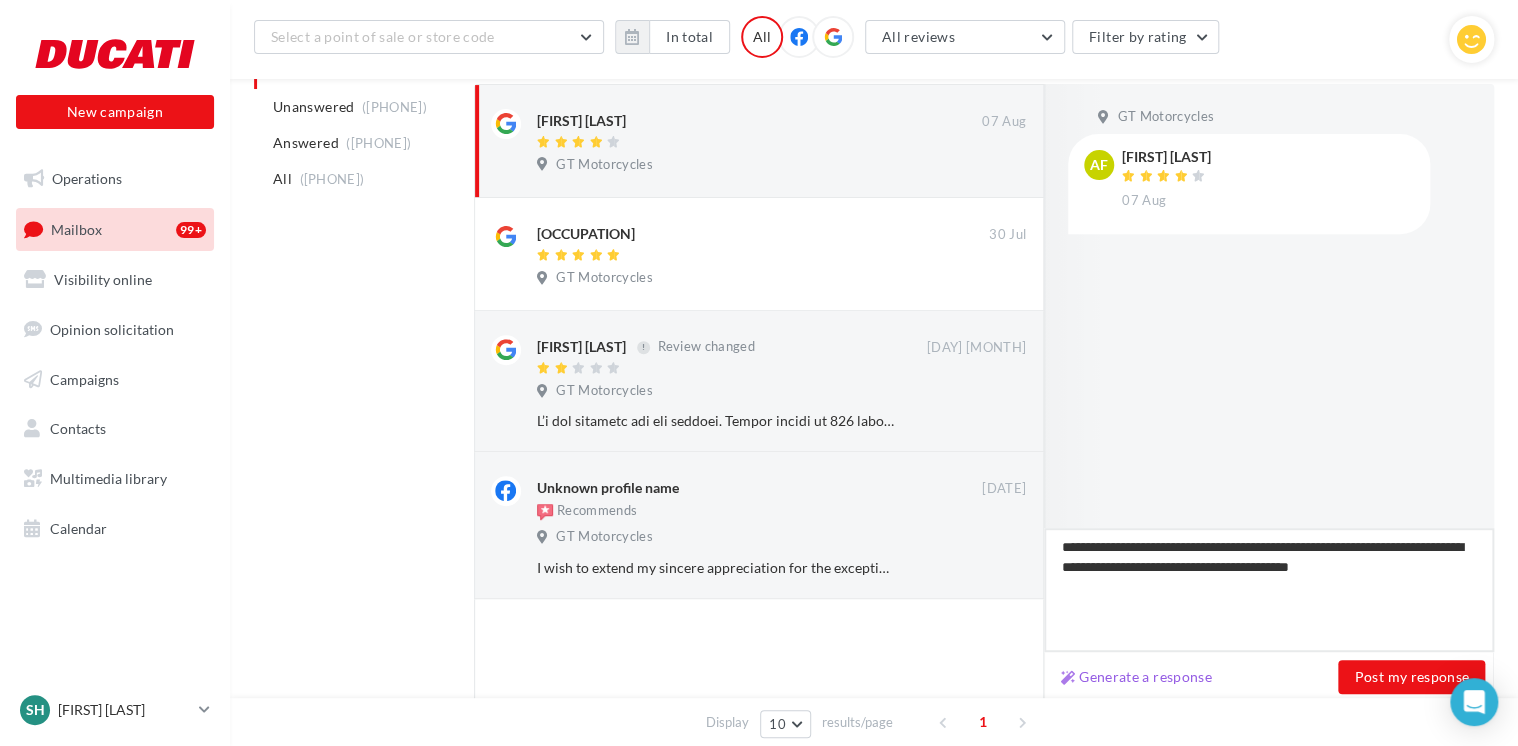 click on "**********" at bounding box center [1269, 590] 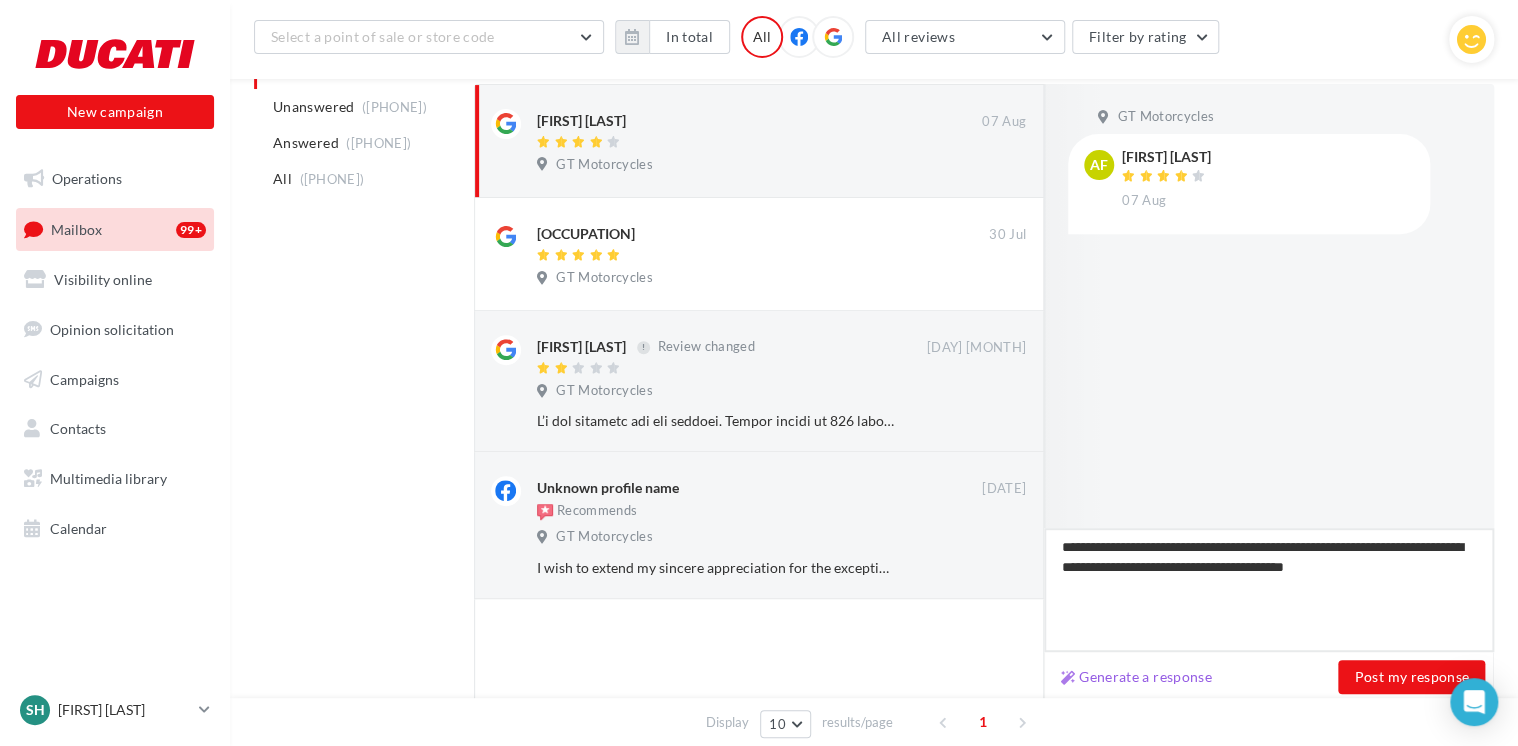 click on "**********" at bounding box center [1269, 590] 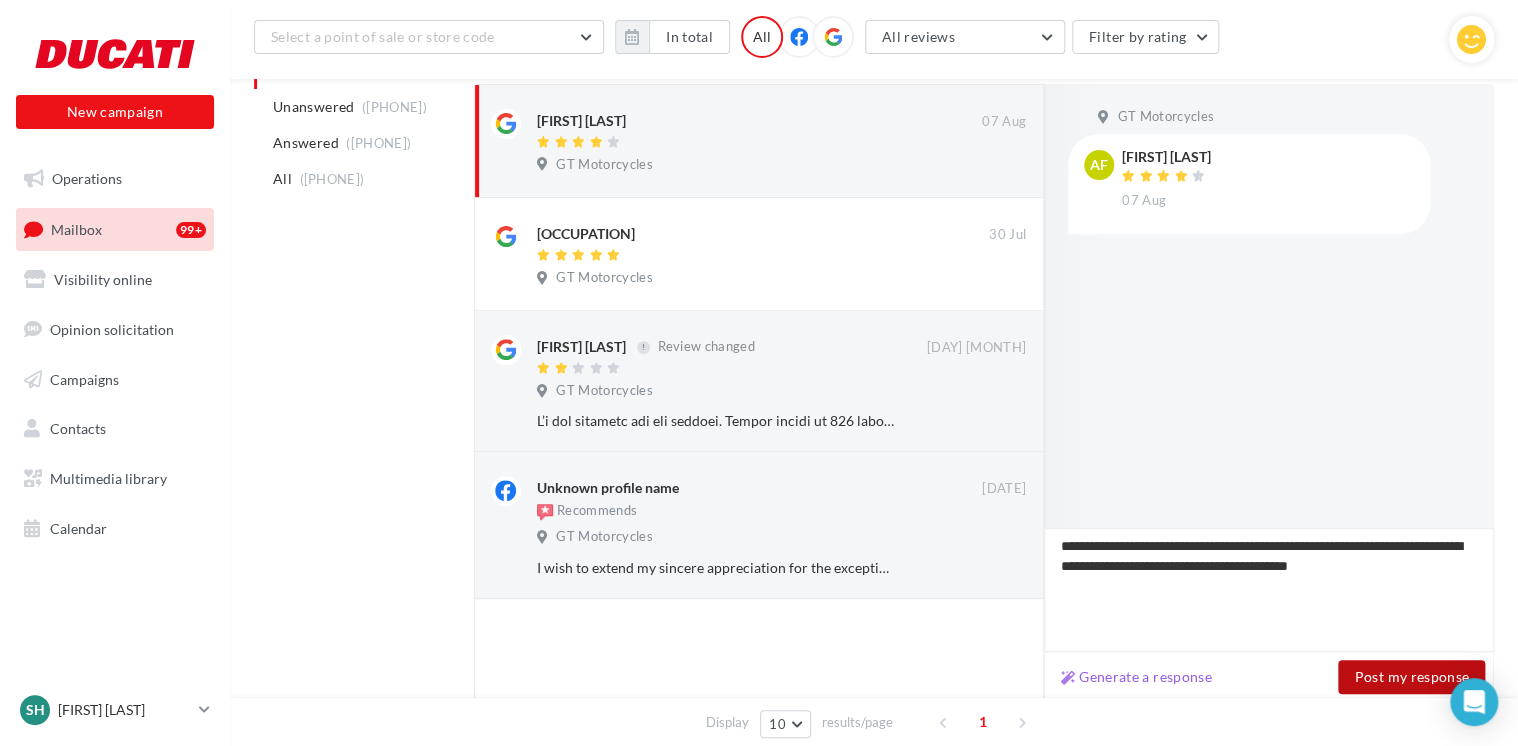 click on "Post my response" at bounding box center [1411, 677] 